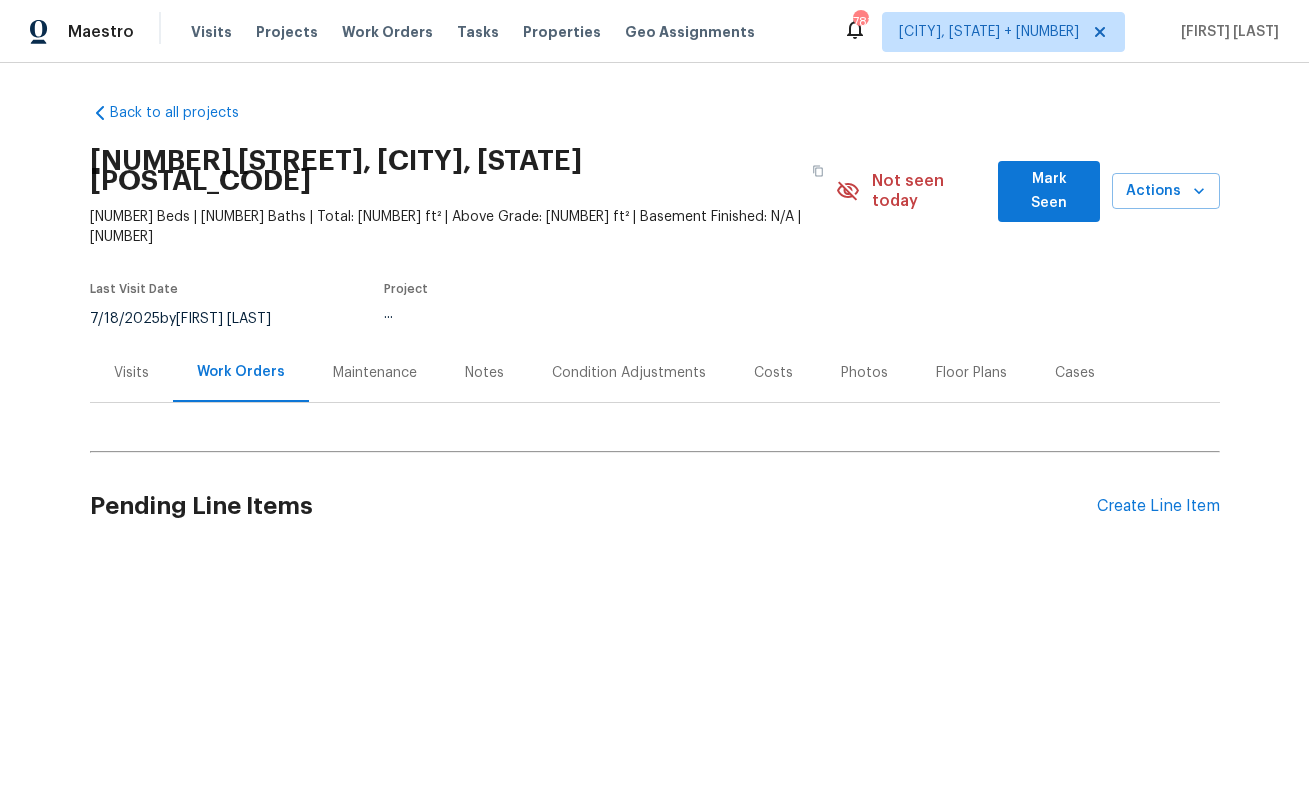 scroll, scrollTop: 0, scrollLeft: 0, axis: both 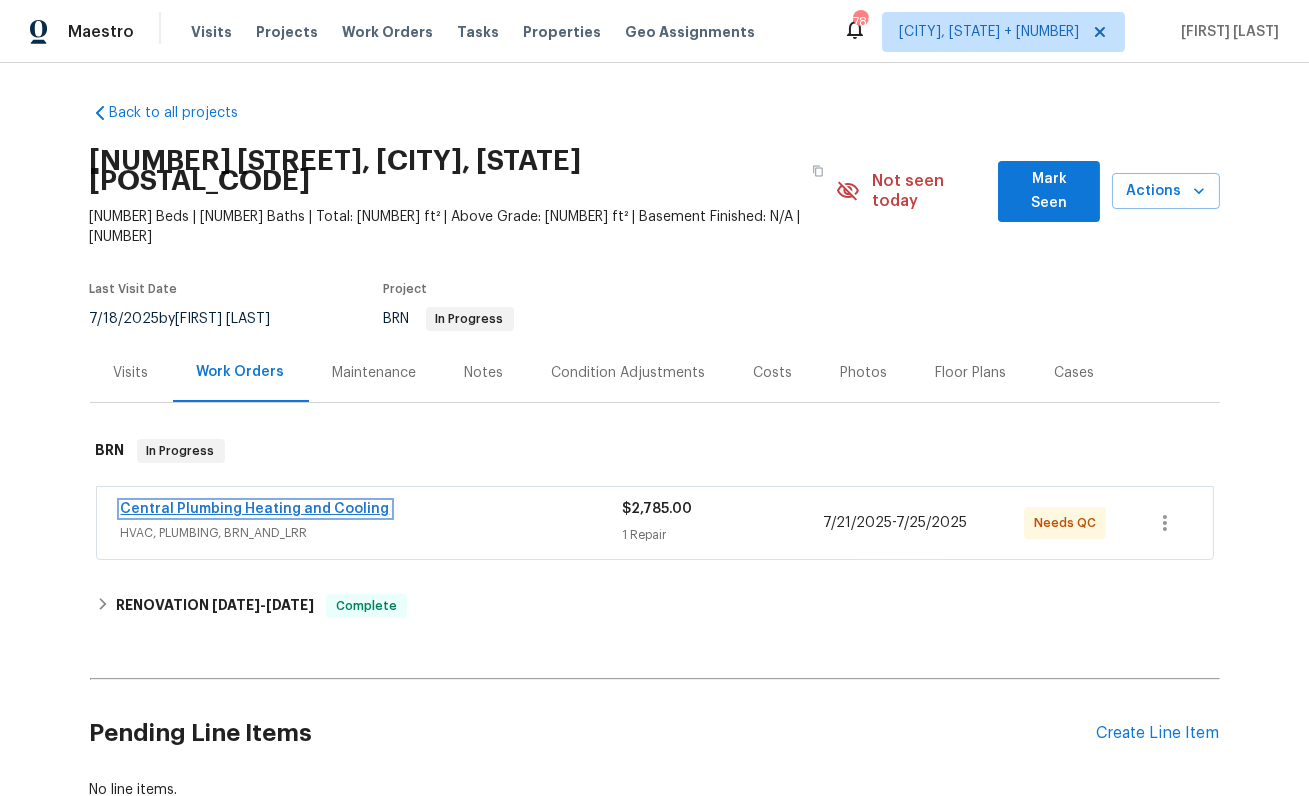 click on "Central Plumbing Heating and Cooling" at bounding box center [255, 509] 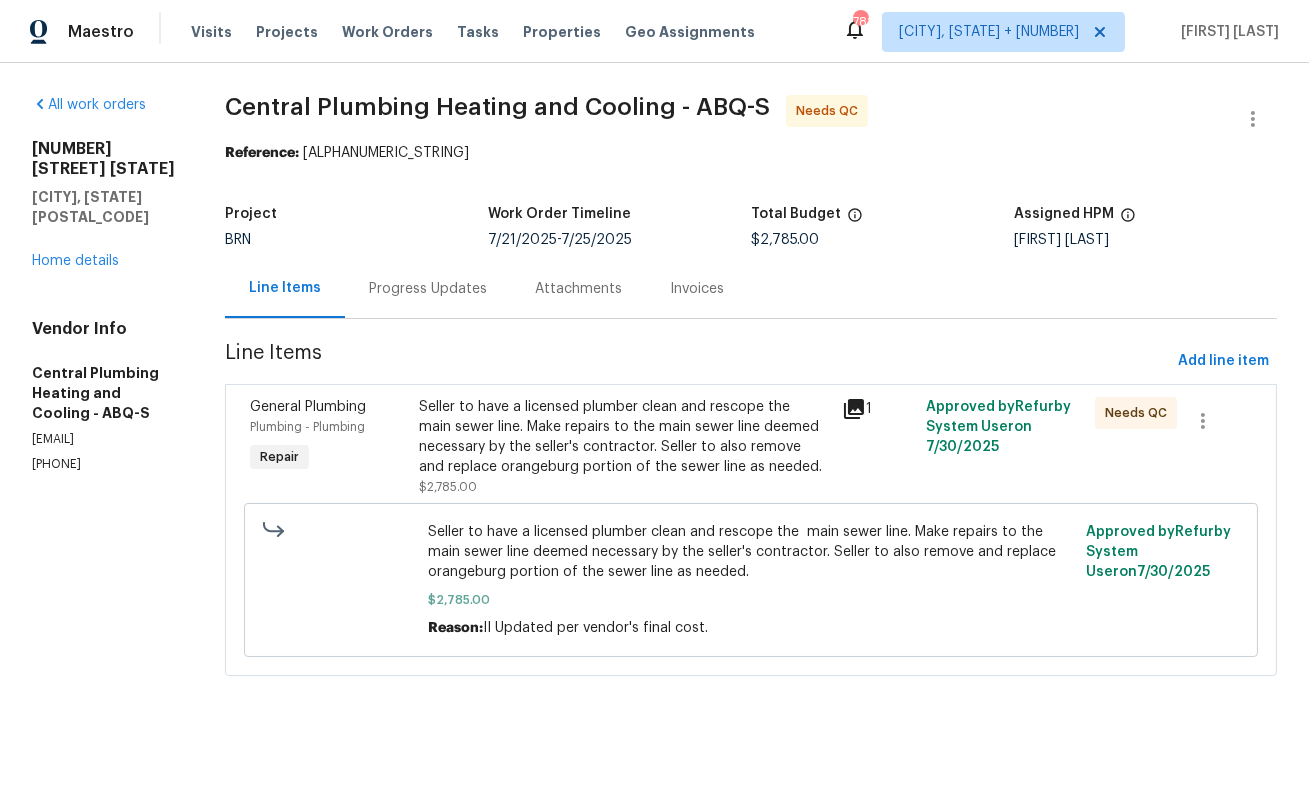 click on "Seller to  have a licensed plumber clean and rescope the  main sewer line. Make repairs to the main sewer line deemed necessary by the seller's contractor. Seller to also remove and replace orangeburg portion of the  sewer line as needed." at bounding box center (624, 437) 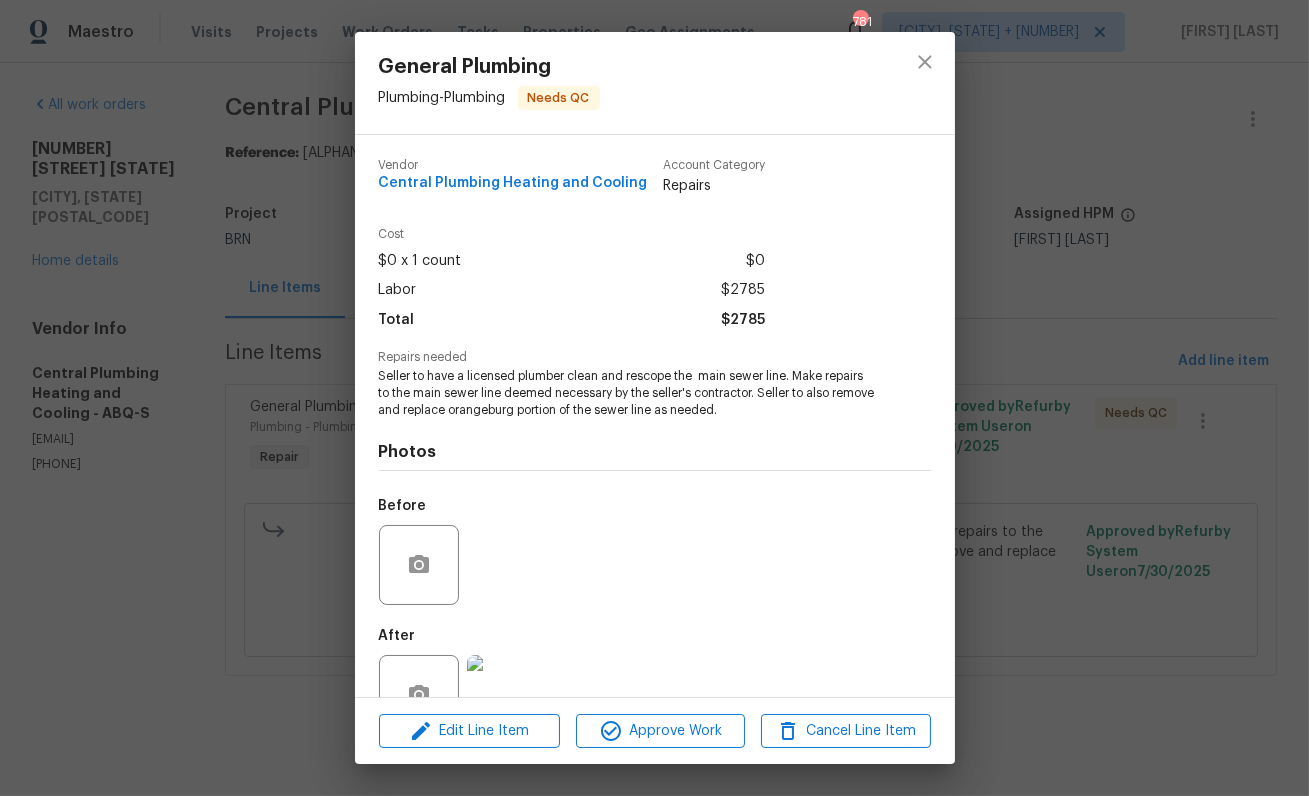scroll, scrollTop: 60, scrollLeft: 0, axis: vertical 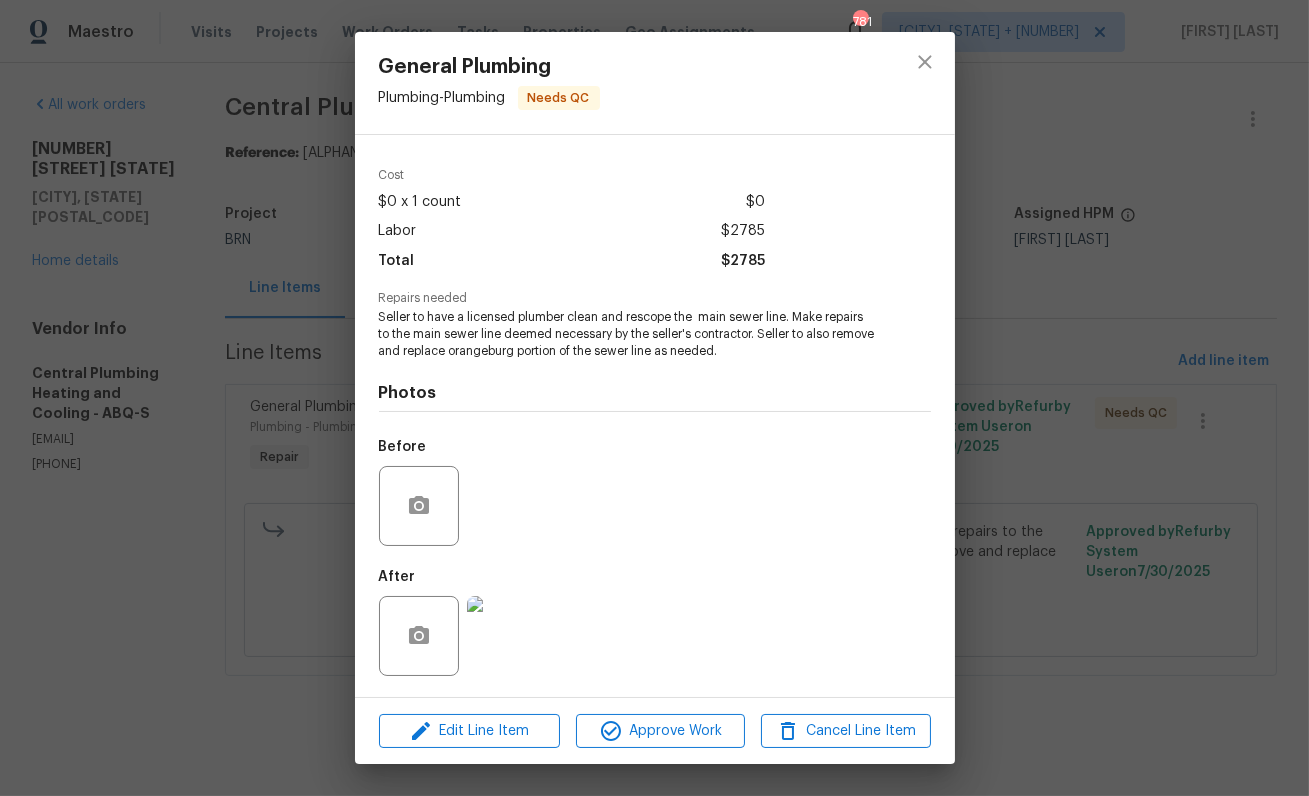 click on "General Plumbing Plumbing  -  Plumbing Needs QC Vendor Central Plumbing Heating and Cooling Account Category Repairs Cost [CURRENCY][NUMBER] x [NUMBER] count [CURRENCY][NUMBER] Labor [CURRENCY][NUMBER] Total [CURRENCY][NUMBER] Repairs needed Seller to  have a licensed plumber clean and rescope the  main sewer line. Make repairs to the main sewer line deemed necessary by the seller's contractor. Seller to also remove and replace orangeburg portion of the  sewer line as needed. Photos Before After  Edit Line Item  Approve Work  Cancel Line Item" at bounding box center [654, 398] 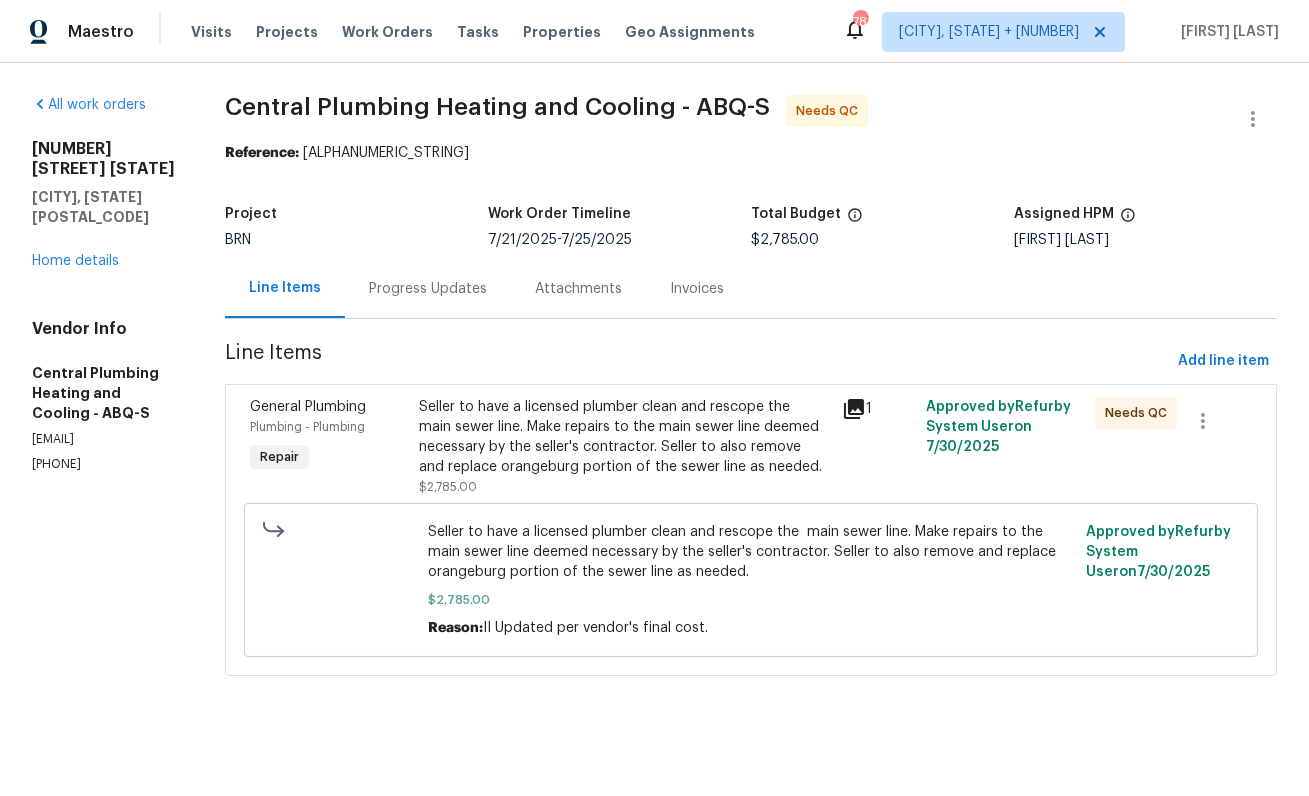 click on "Project BRN Work Order Timeline [DATE] - [DATE] Total Budget [CURRENCY][NUMBER] Assigned HPM [FIRST] [LAST]" at bounding box center (751, 227) 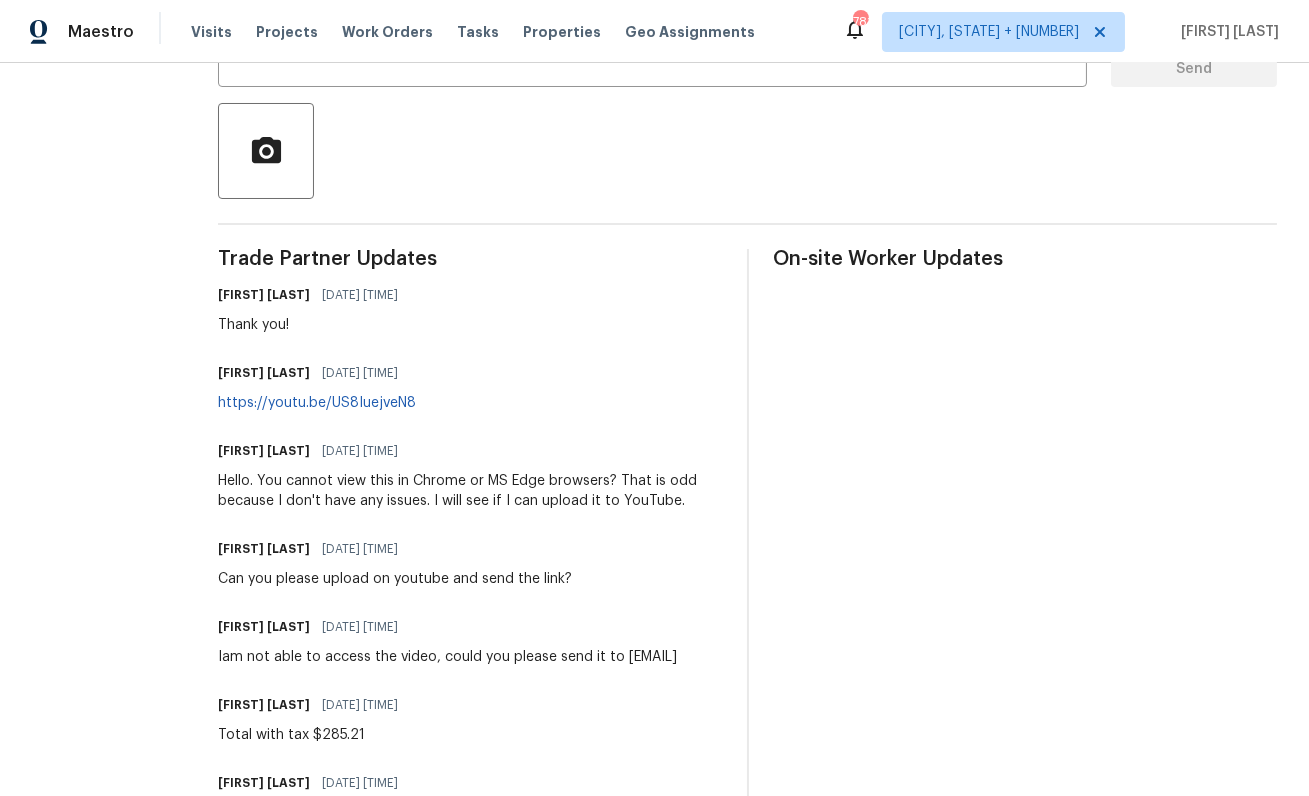 scroll, scrollTop: 589, scrollLeft: 0, axis: vertical 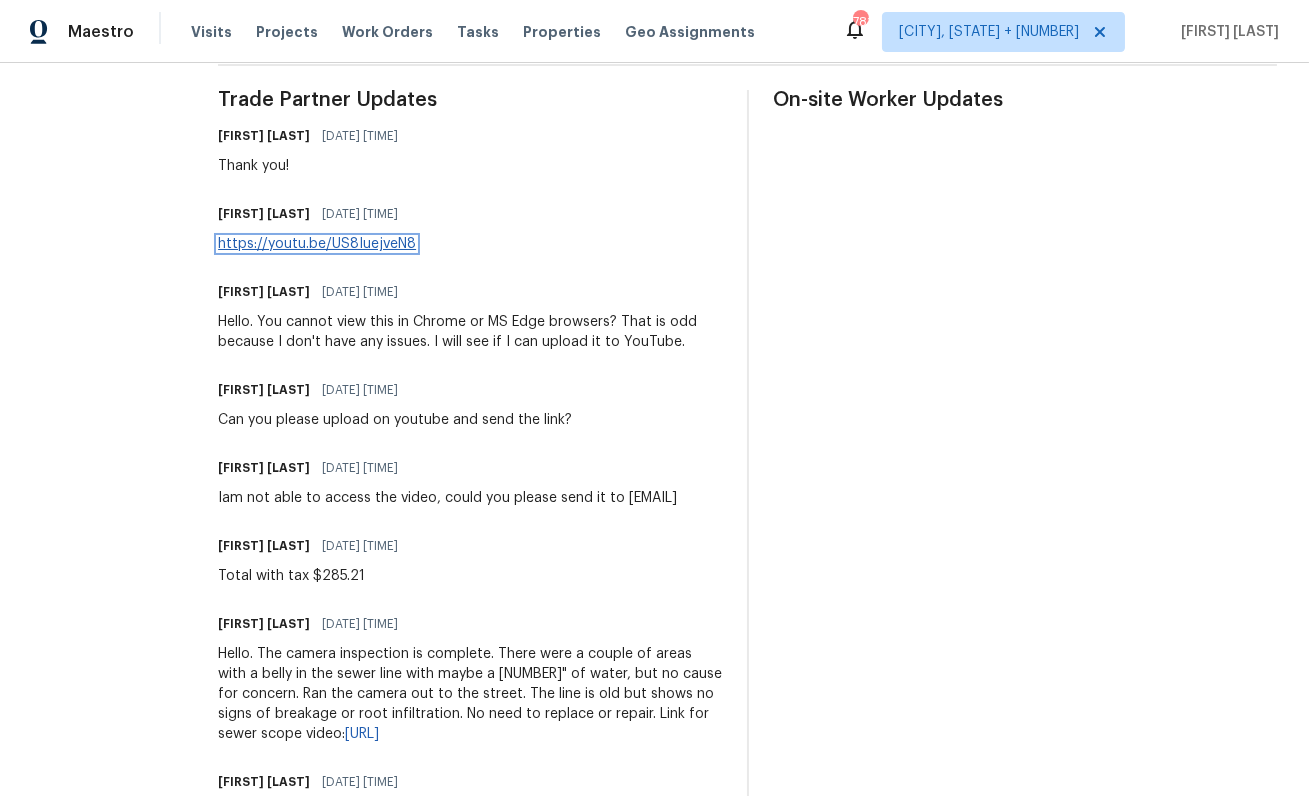click on "https://youtu.be/US8IuejveN8" at bounding box center [317, 244] 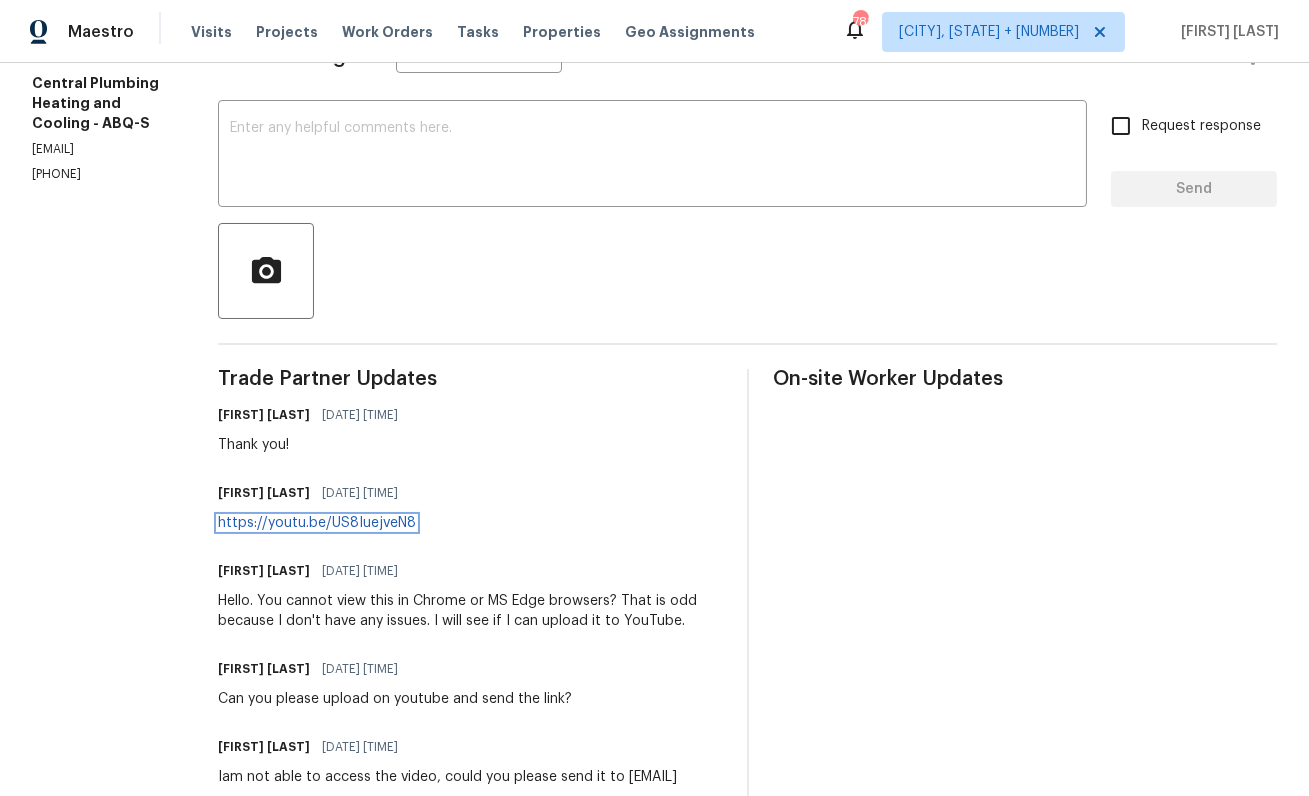 scroll, scrollTop: 199, scrollLeft: 0, axis: vertical 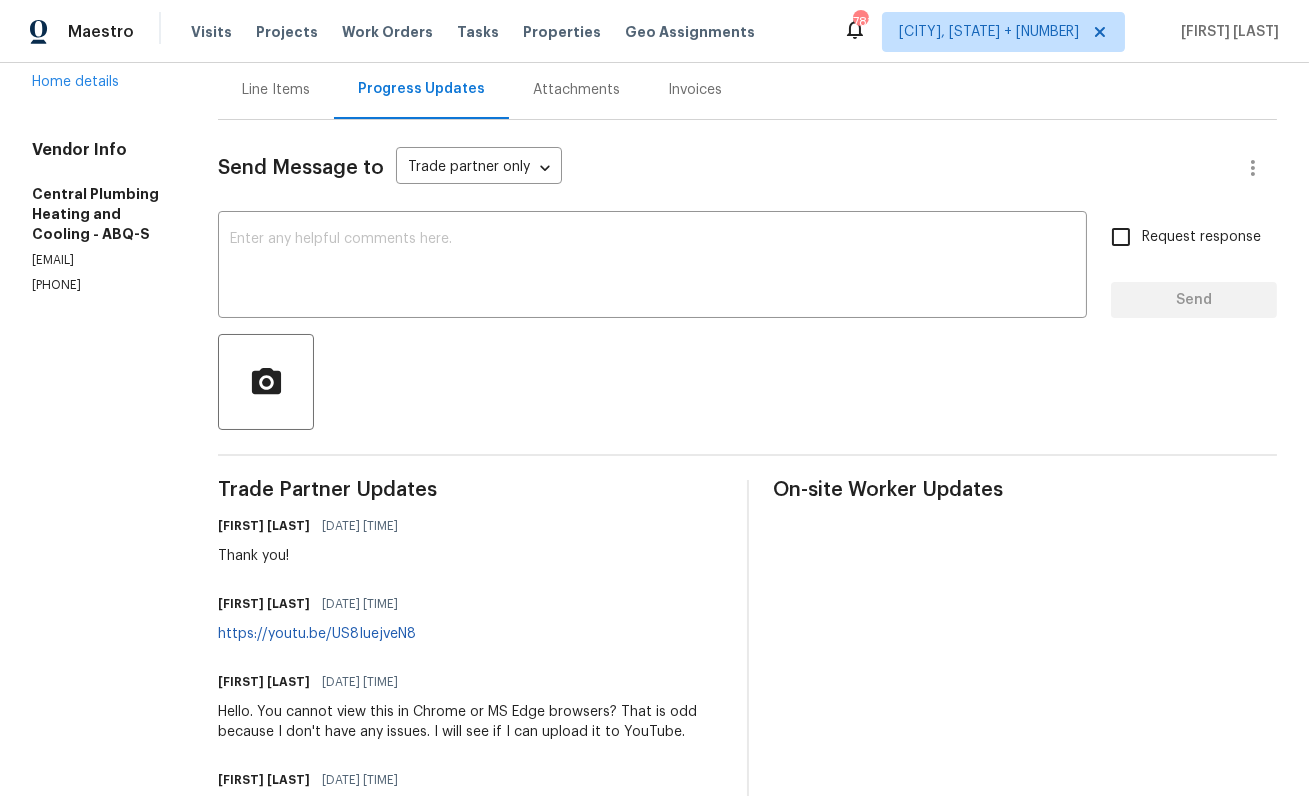 click on "Line Items" at bounding box center [276, 89] 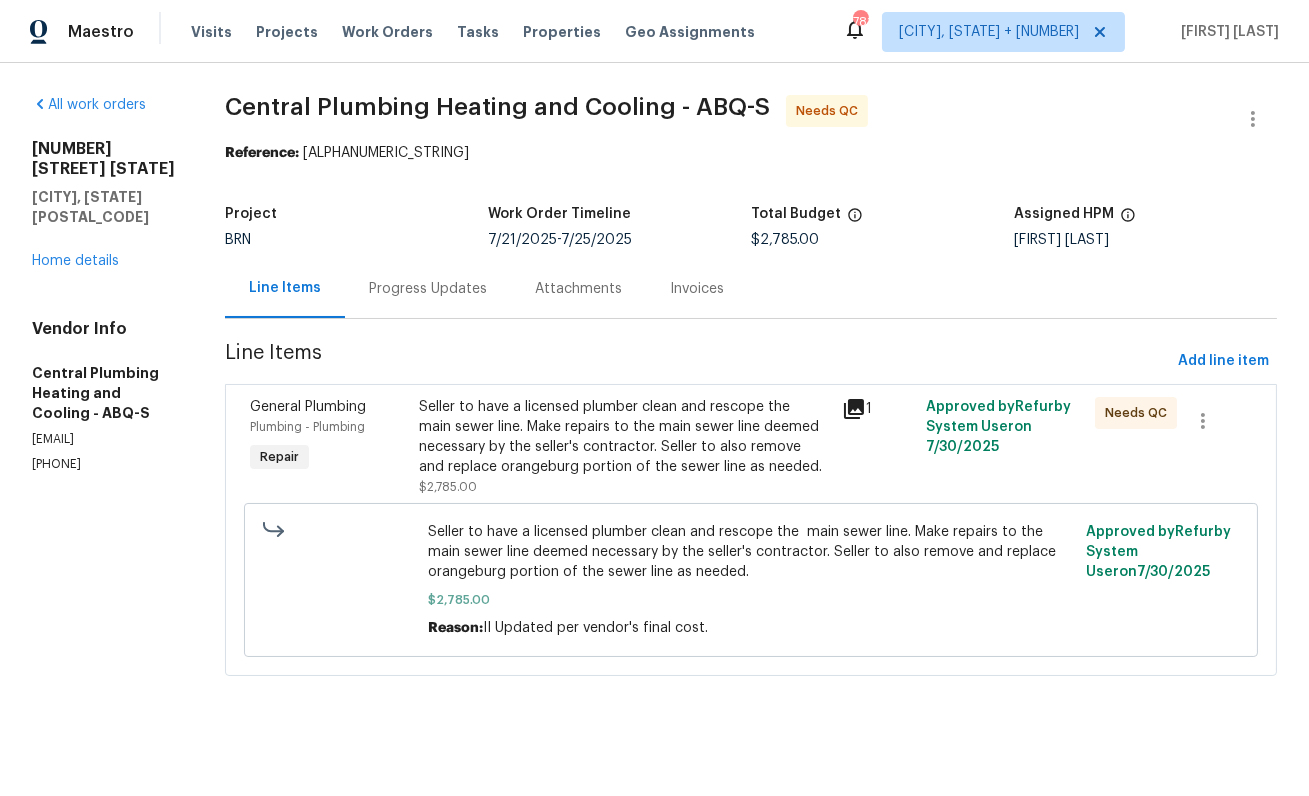 scroll, scrollTop: 0, scrollLeft: 0, axis: both 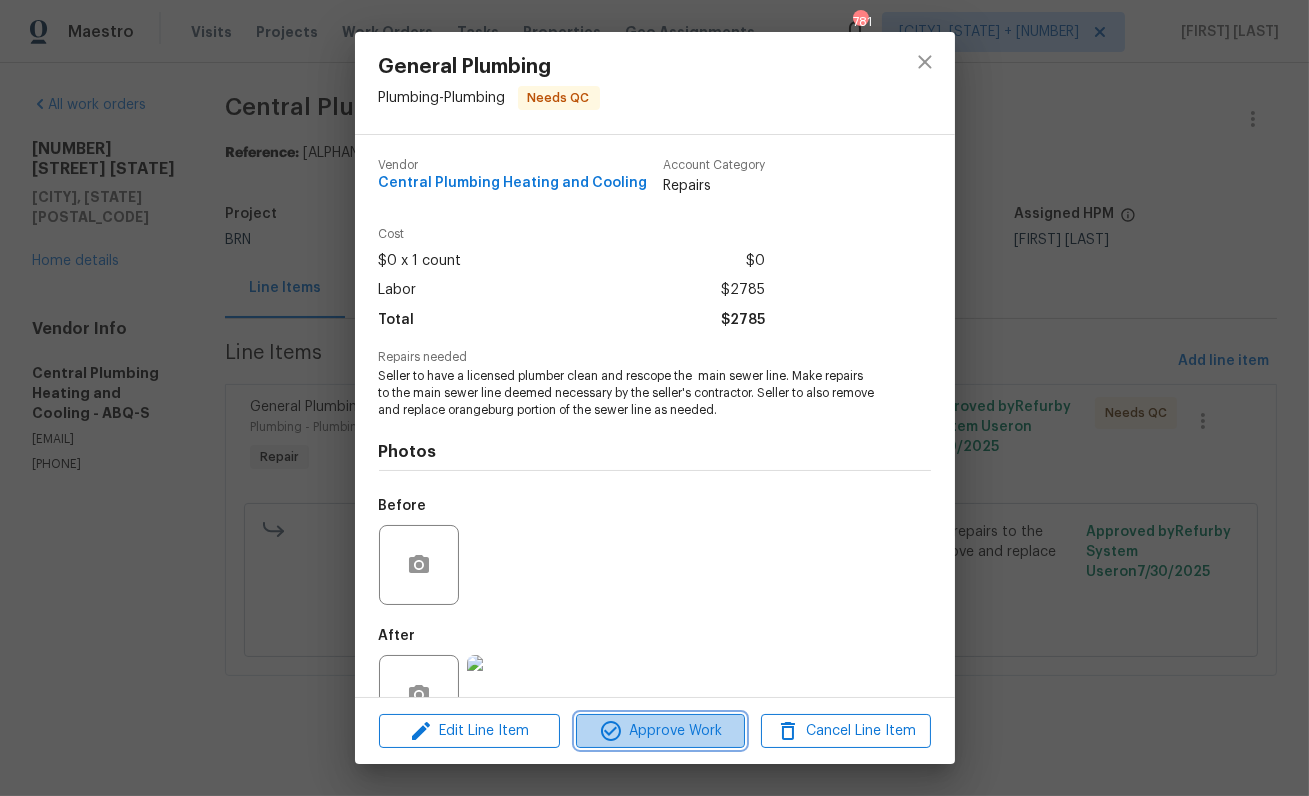 click on "Approve Work" at bounding box center (660, 731) 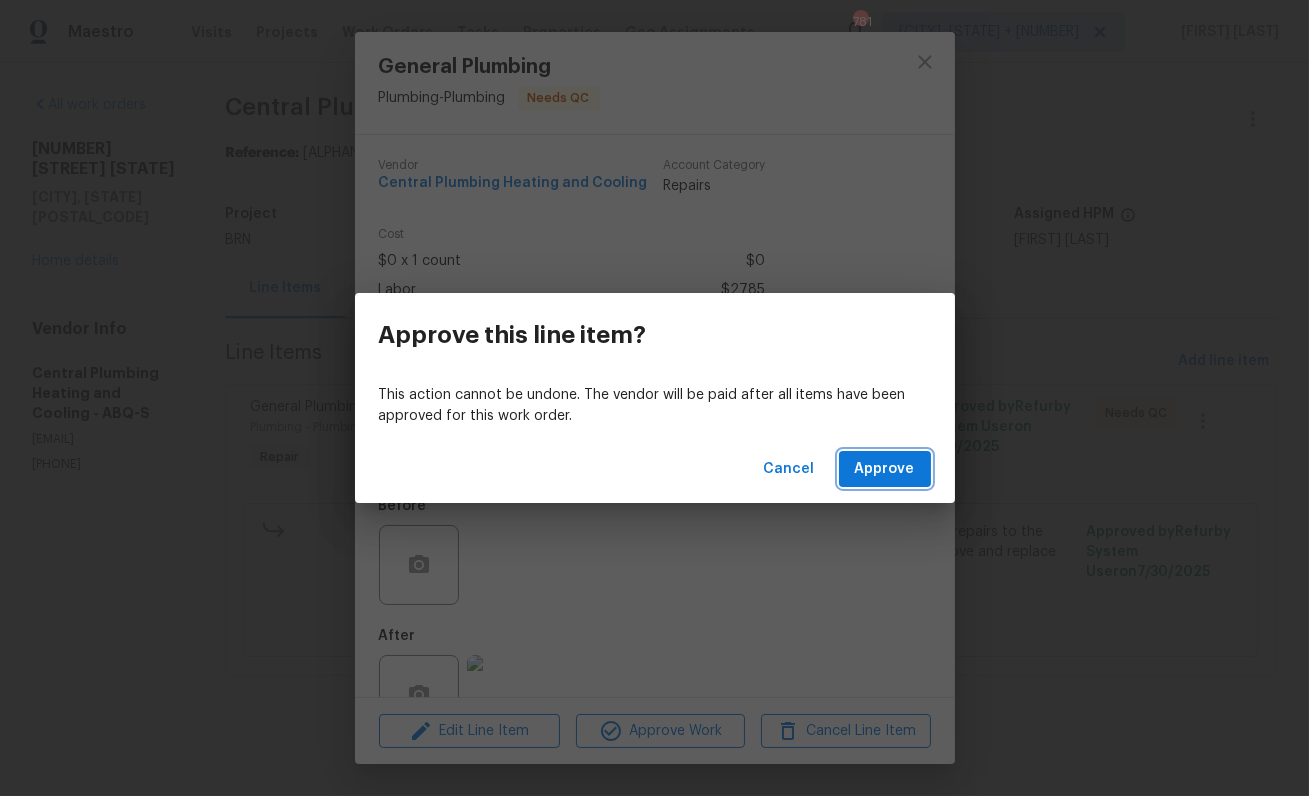 click on "Approve" at bounding box center [885, 469] 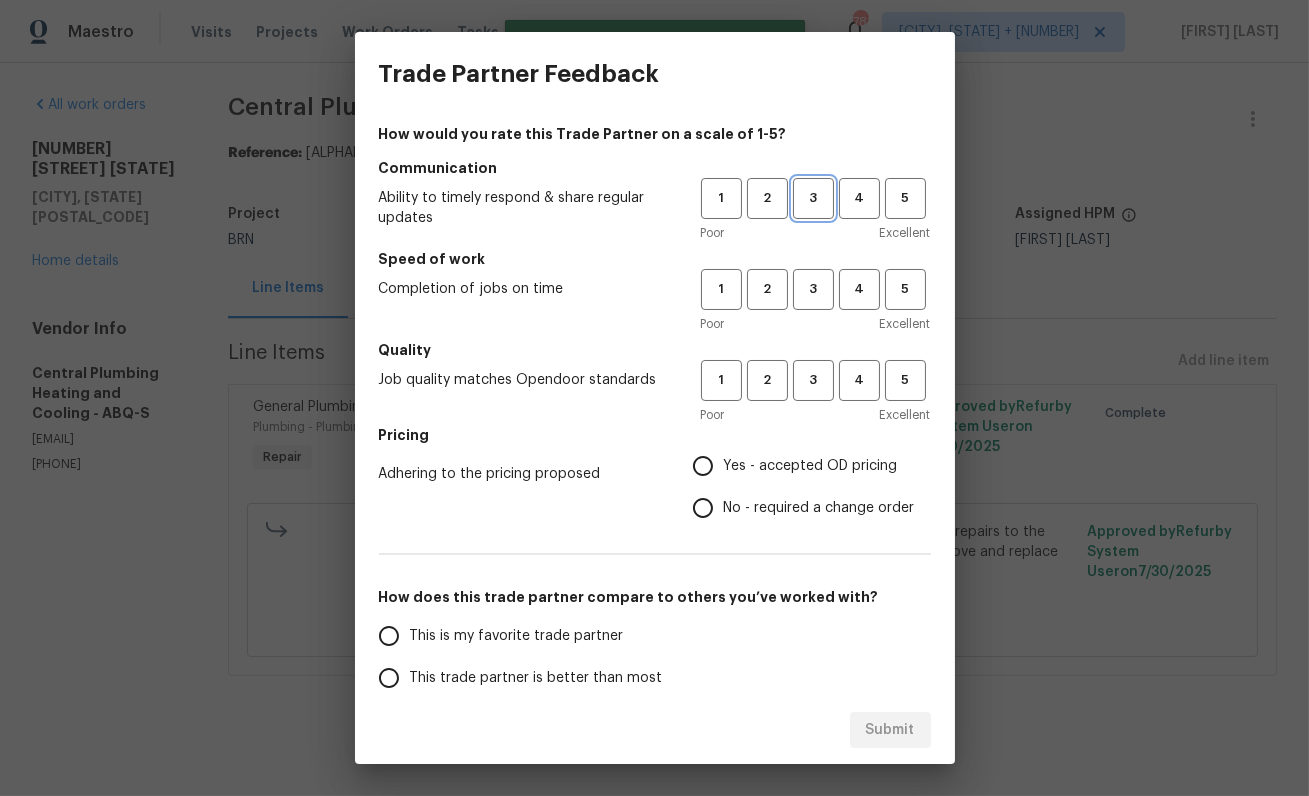 click on "3" at bounding box center [813, 198] 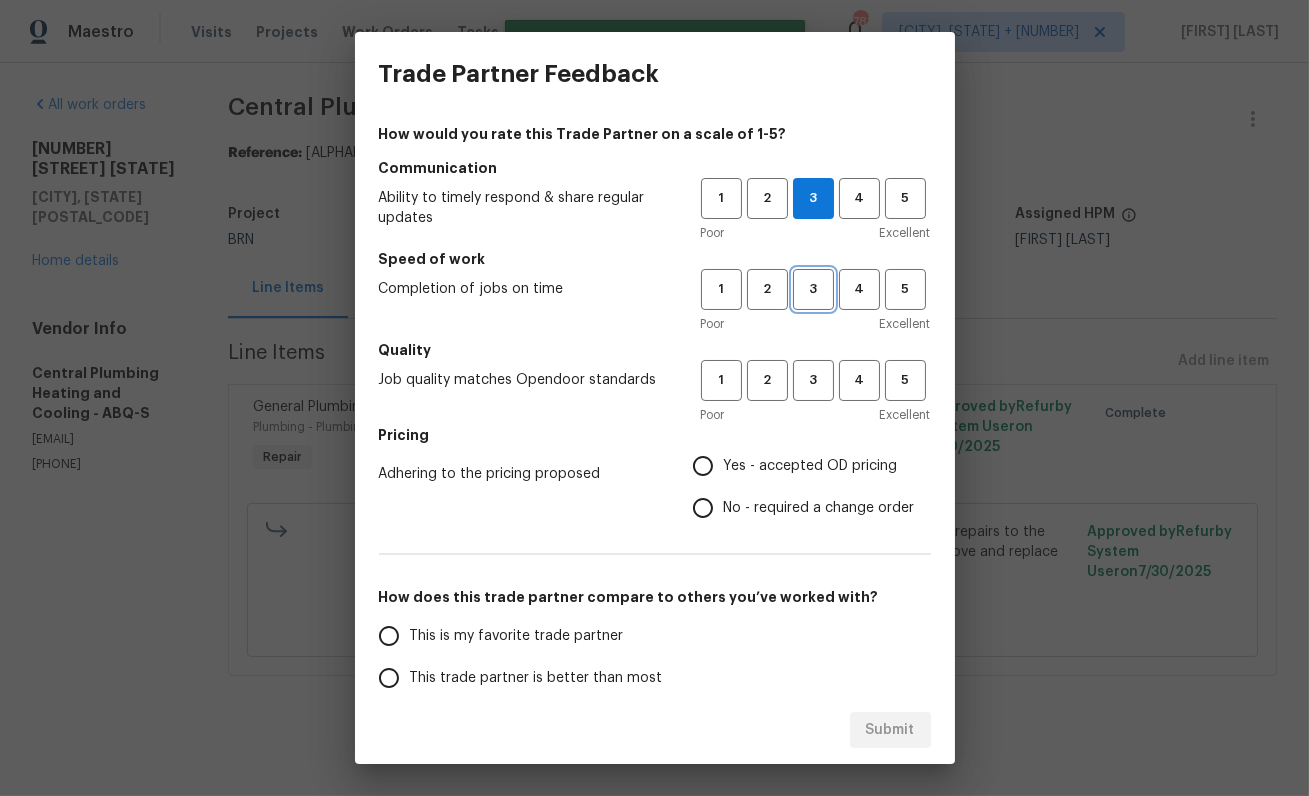 click on "3" at bounding box center [813, 289] 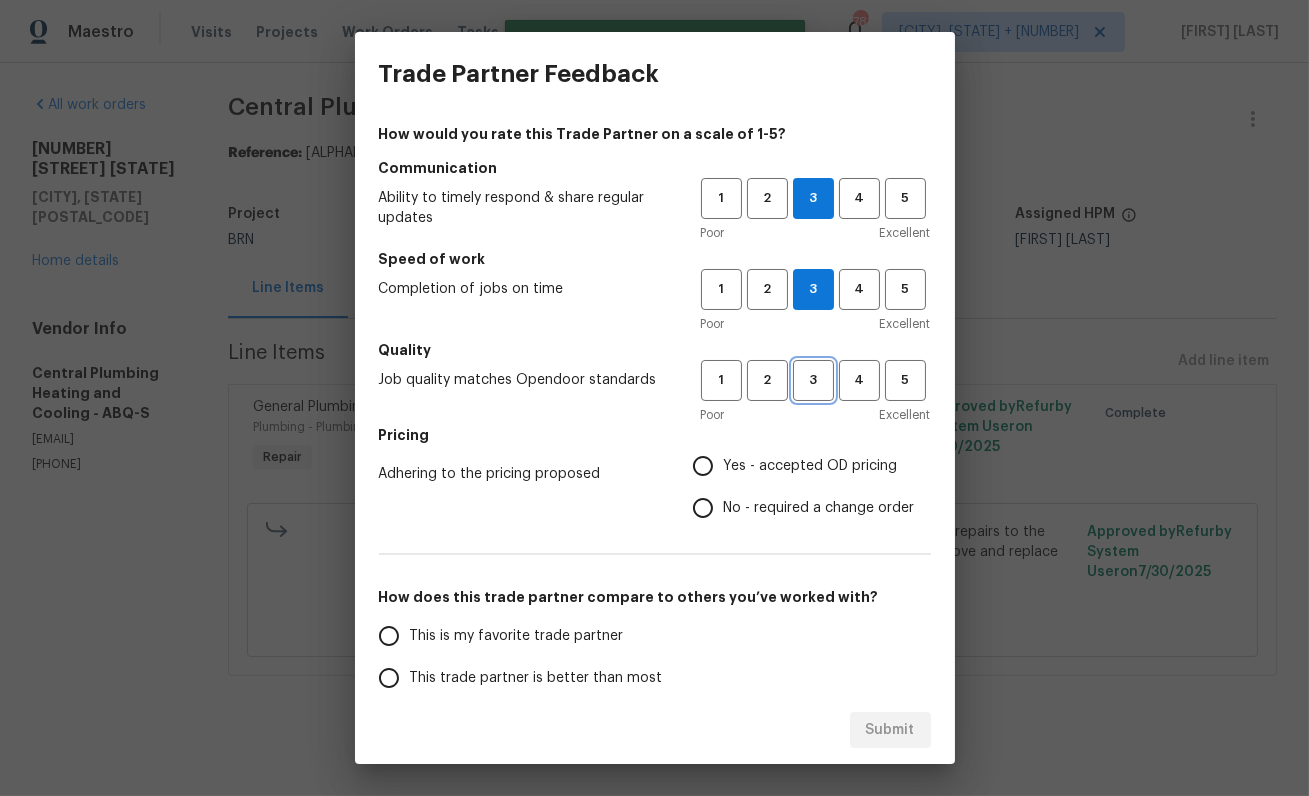 click on "3" at bounding box center [813, 380] 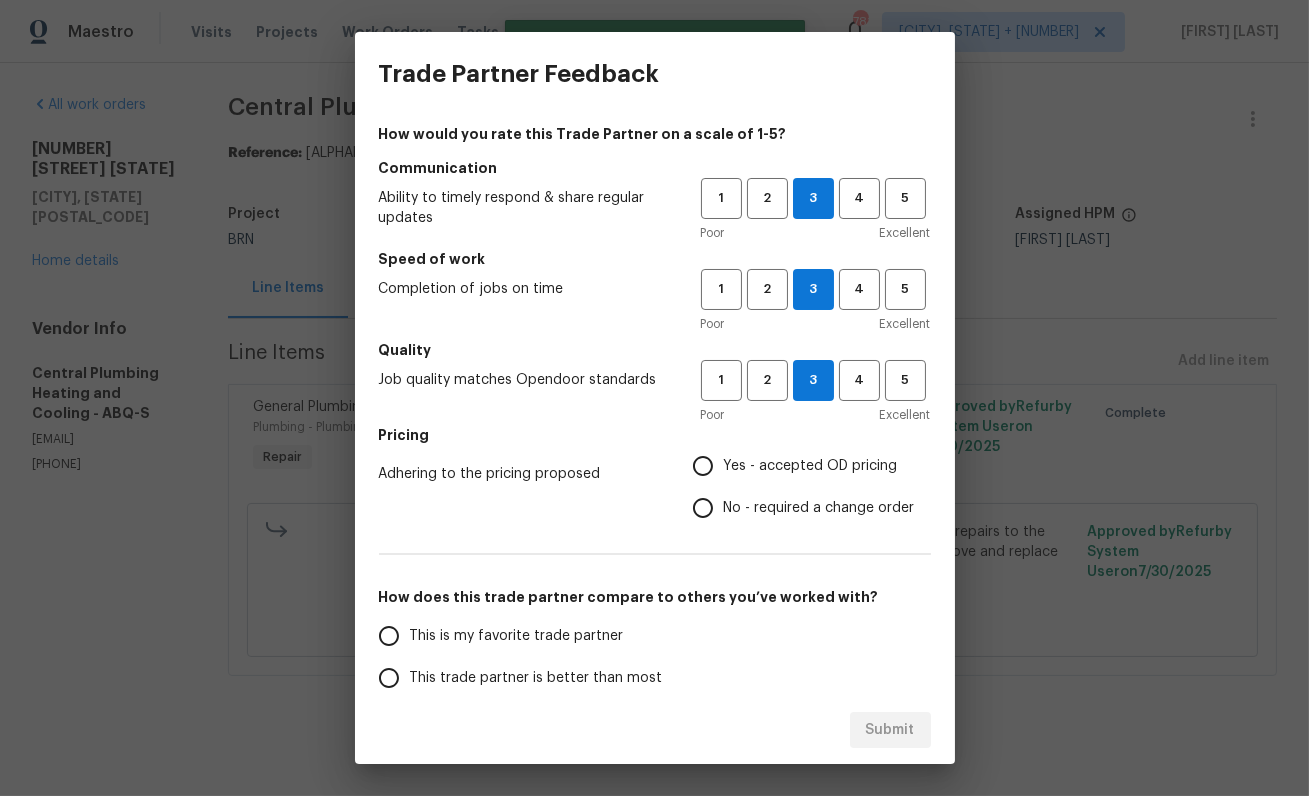 click on "No - required a change order" at bounding box center [703, 508] 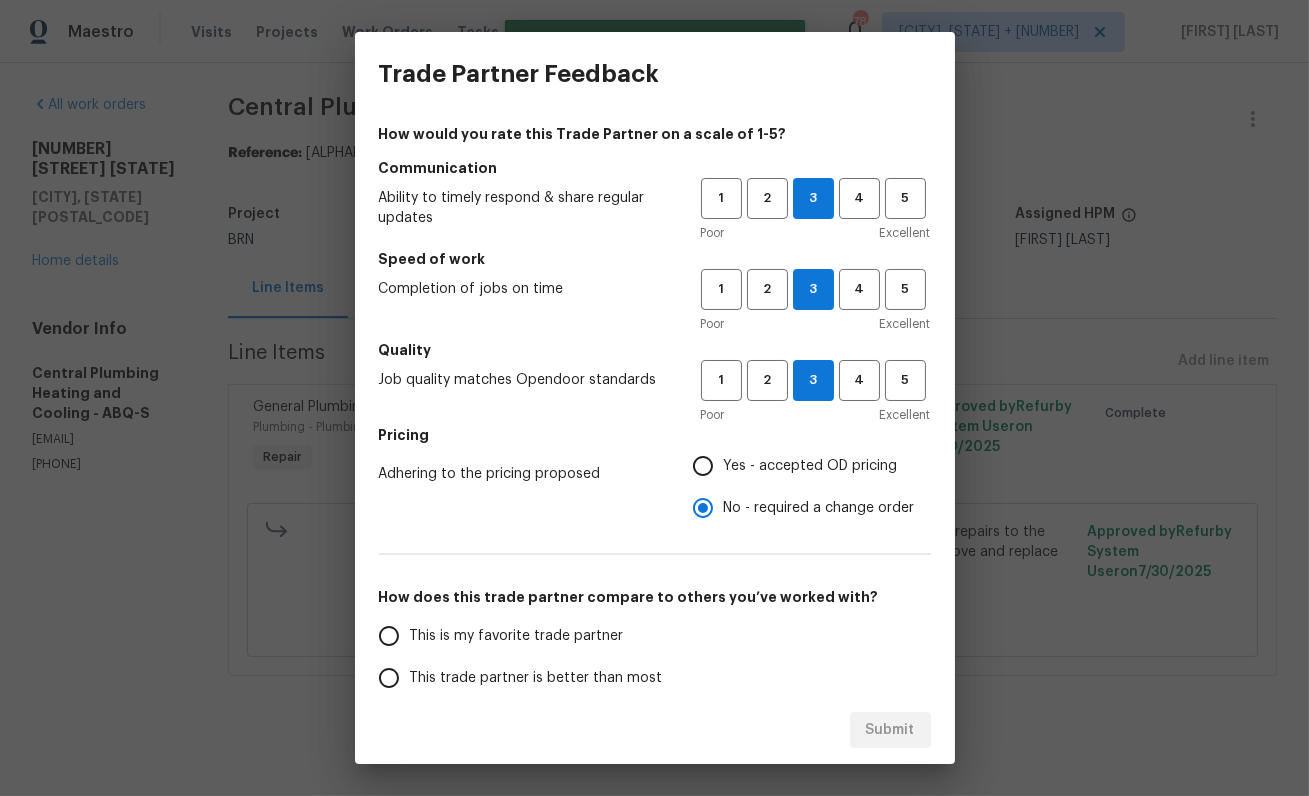 click on "This trade partner is better than most" at bounding box center [536, 678] 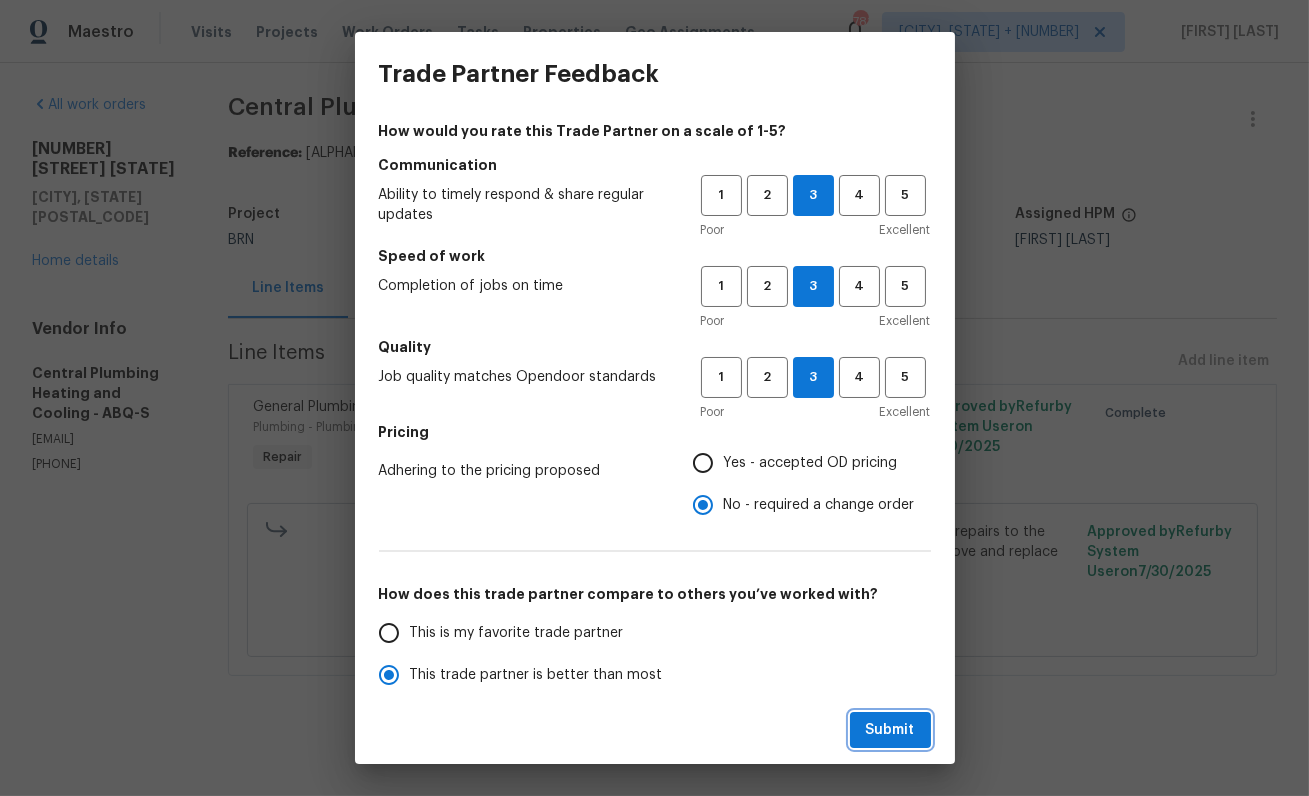 click on "Submit" at bounding box center (890, 730) 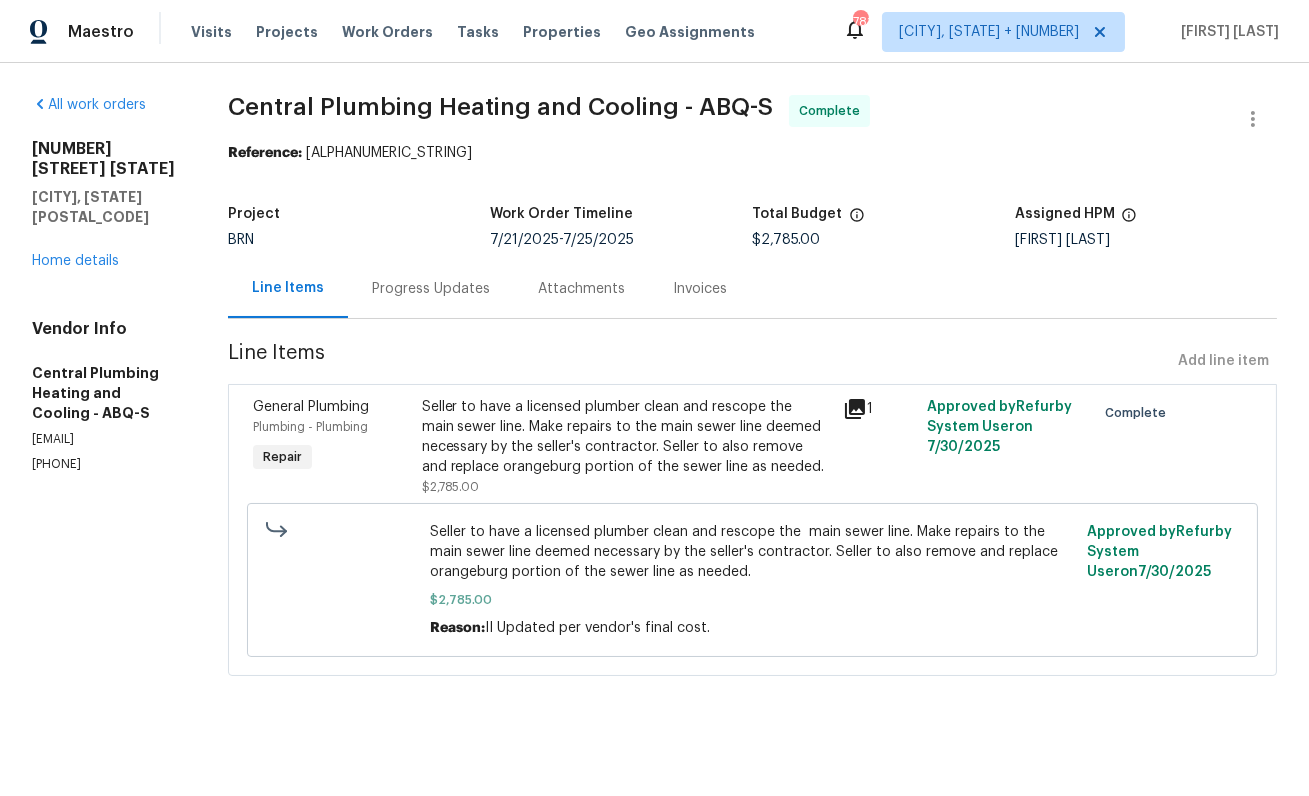 click on "Progress Updates" at bounding box center [431, 289] 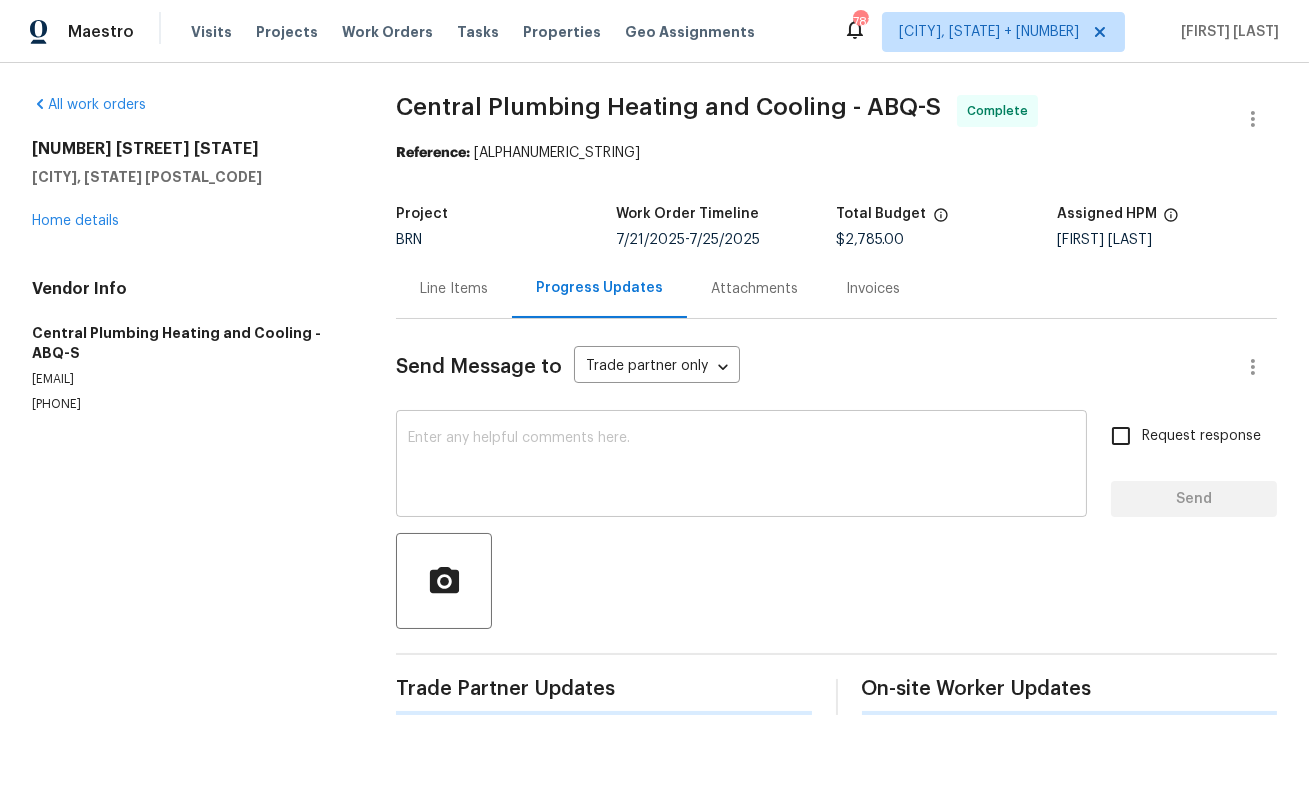 click on "x ​" at bounding box center (741, 466) 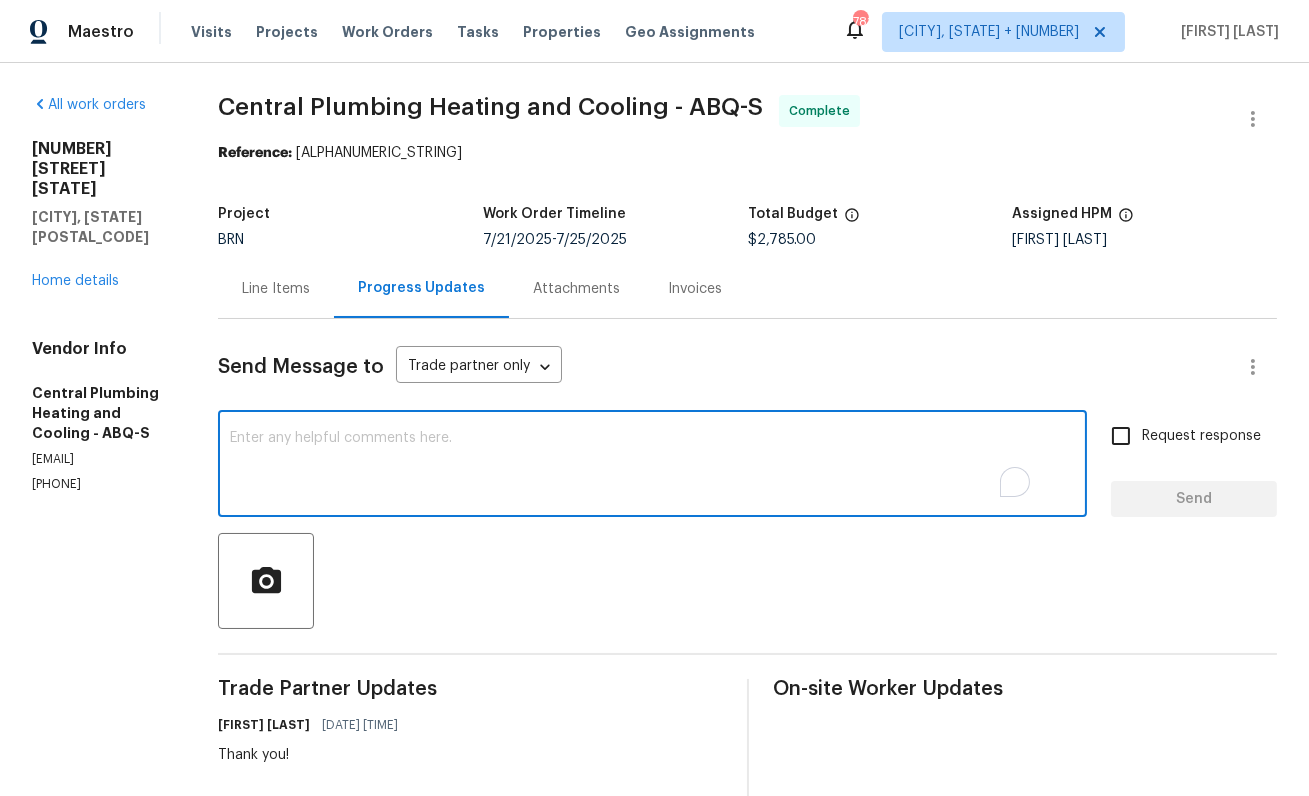 paste on "WO is approved, Please upload the detailed paid invoice under invoice section.  Thank you for your work!" 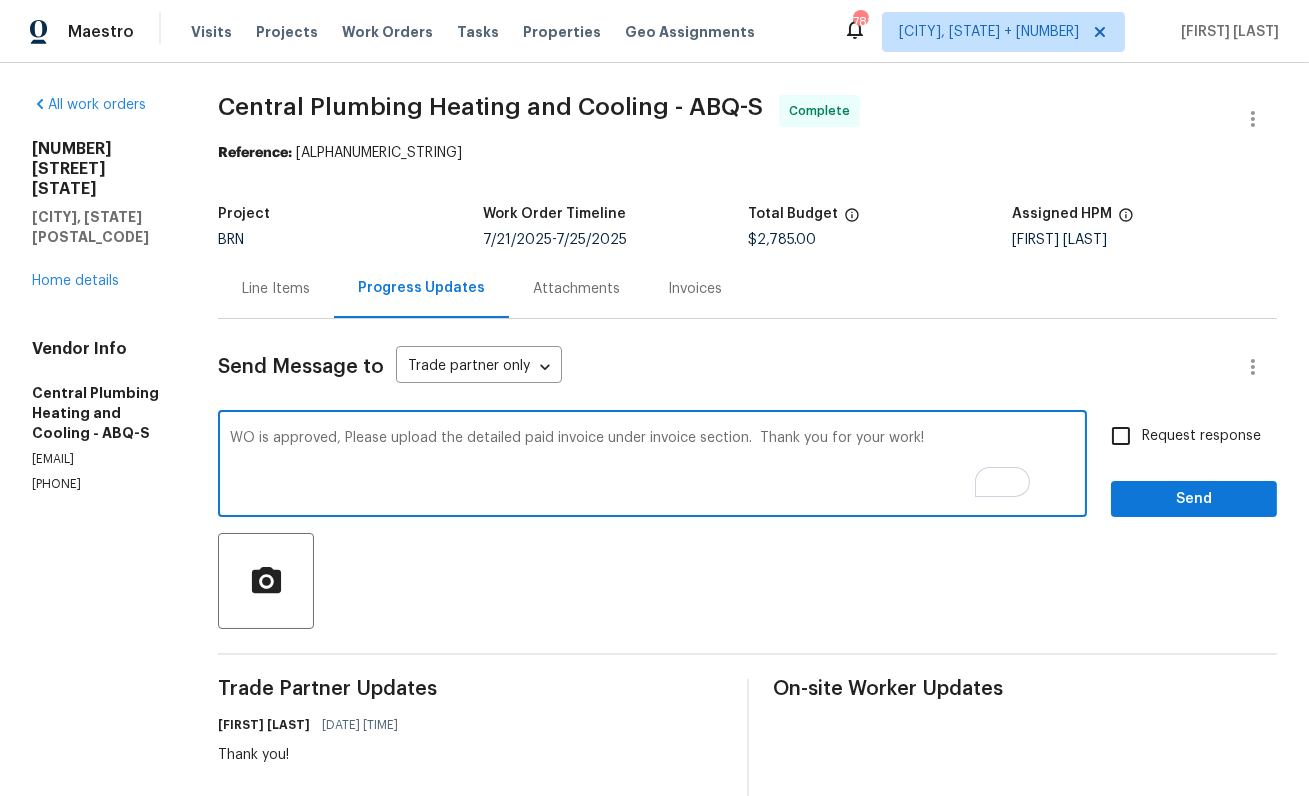 type on "WO is approved, Please upload the detailed paid invoice under invoice section.  Thank you for your work!" 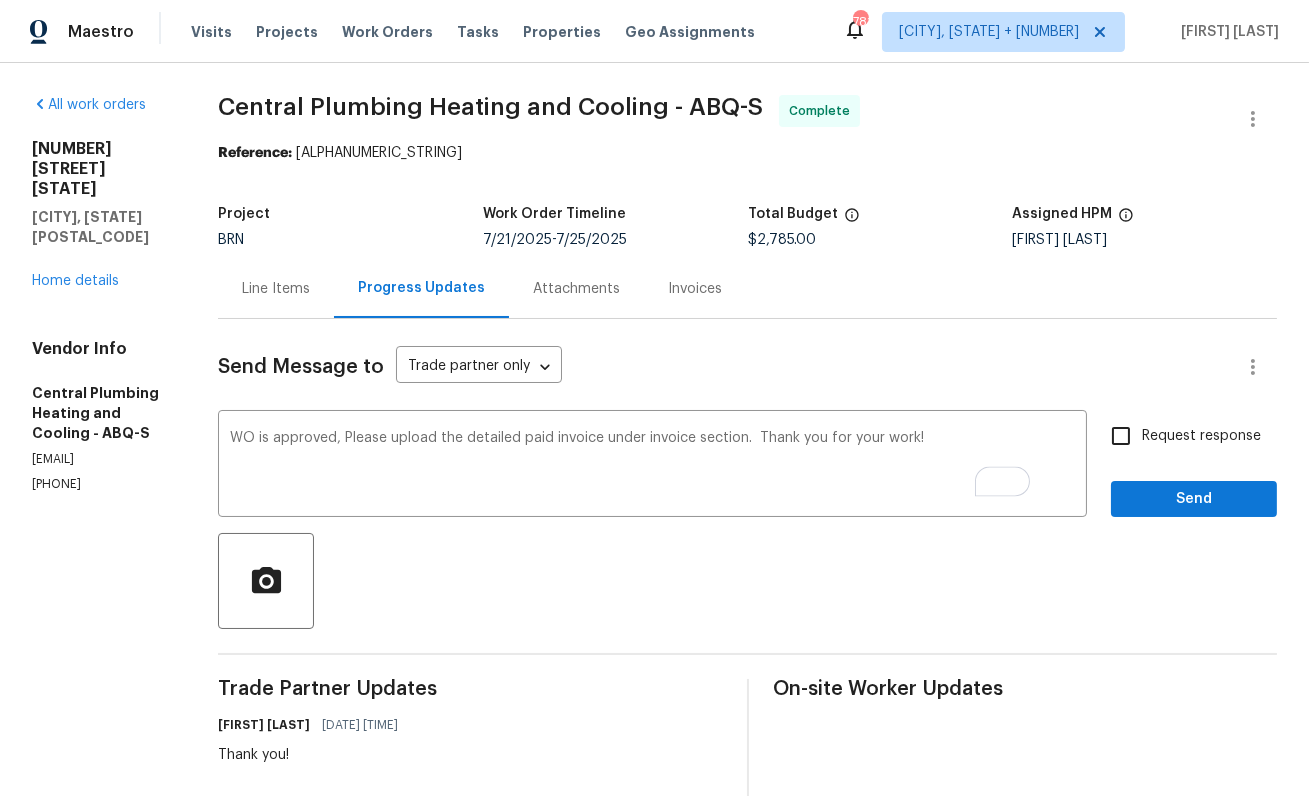 click on "Request response" at bounding box center [1201, 436] 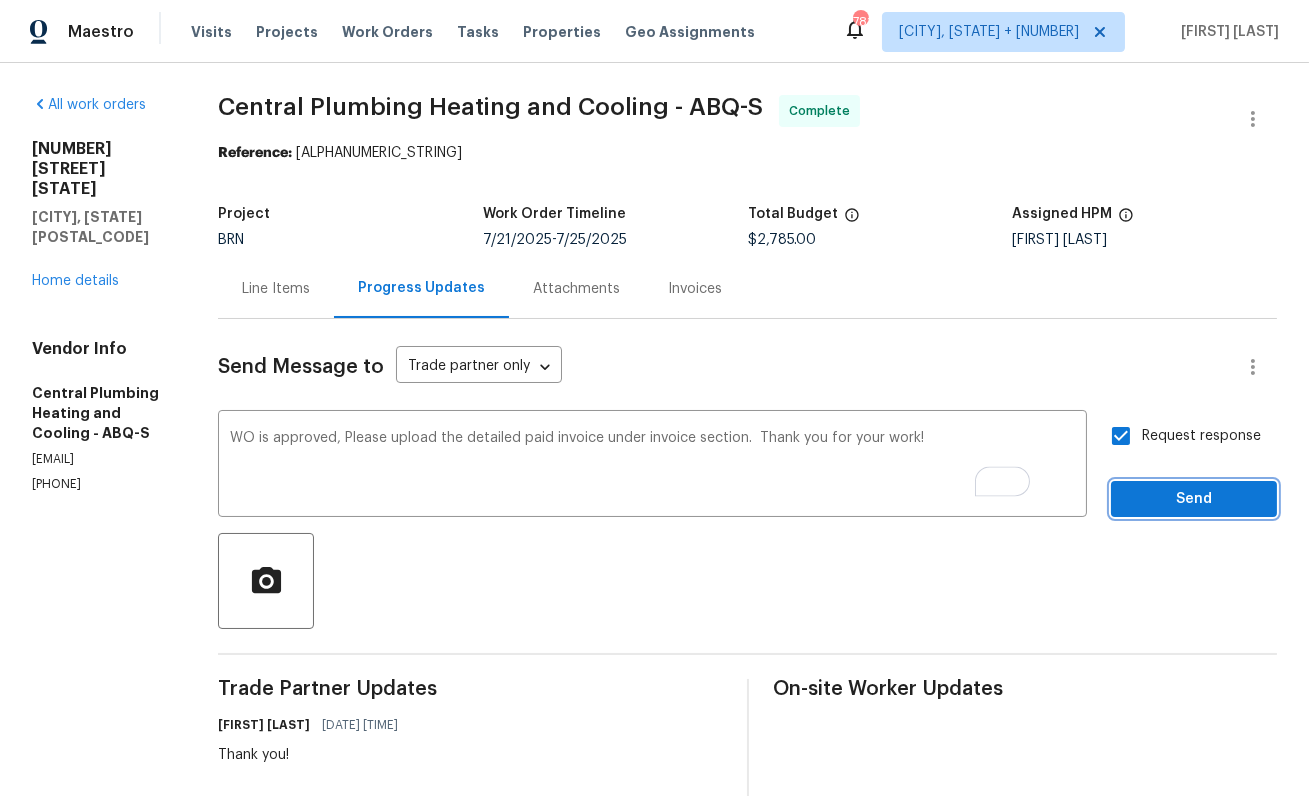 click on "Send" at bounding box center [1194, 499] 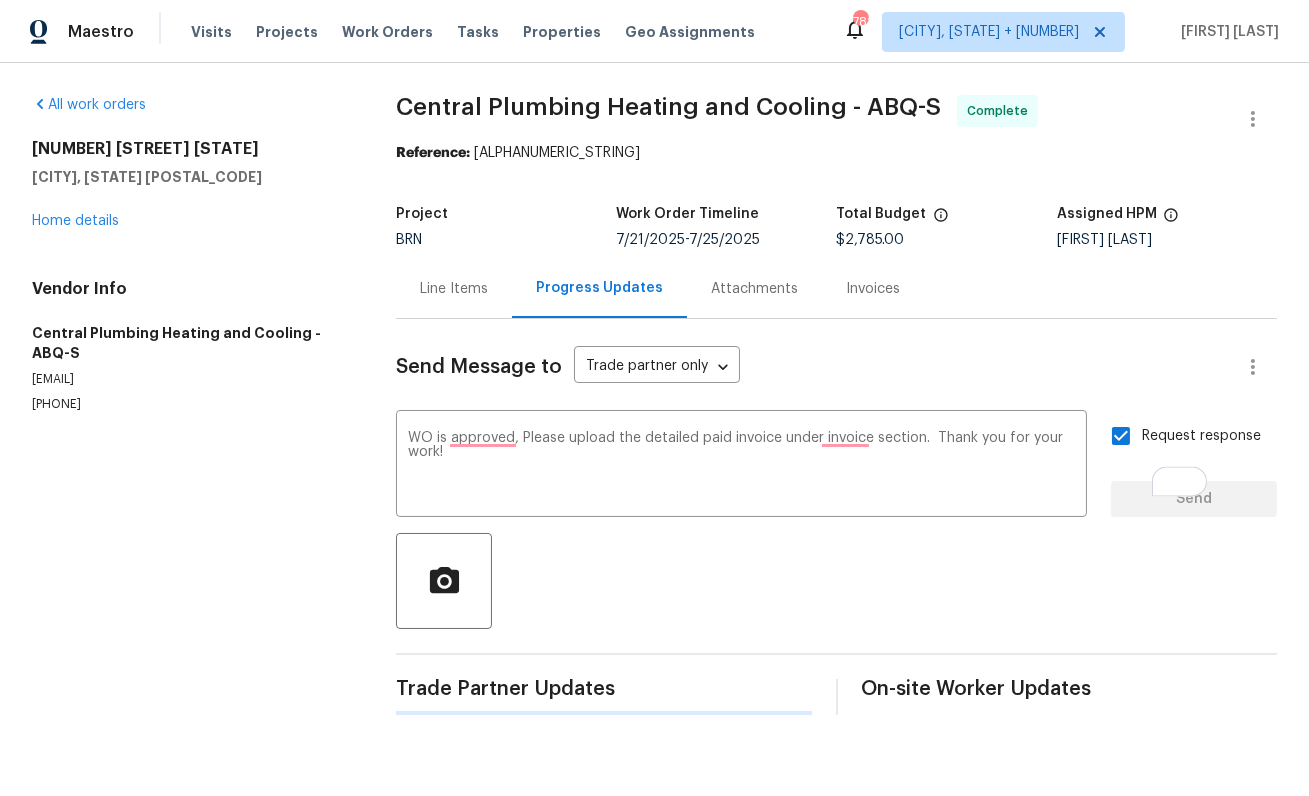 type 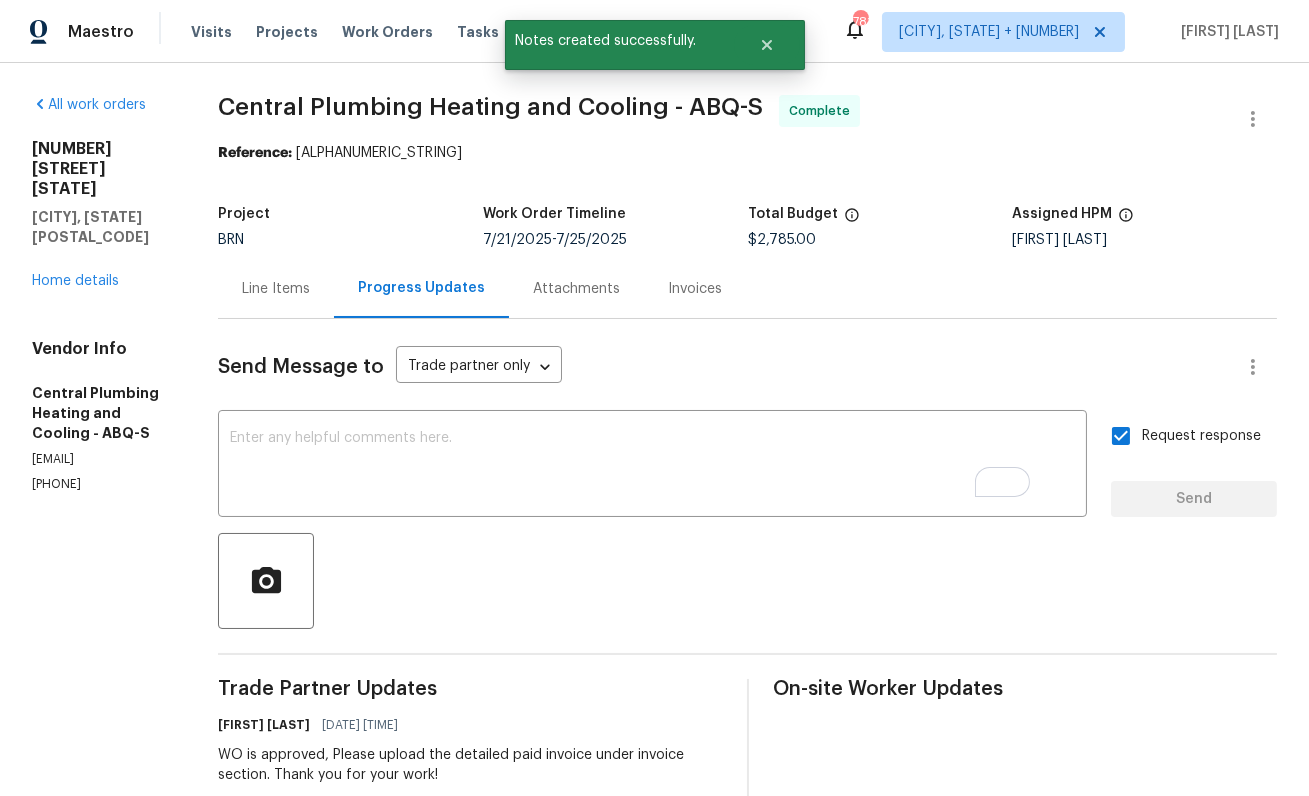 click on "Invoices" at bounding box center [695, 289] 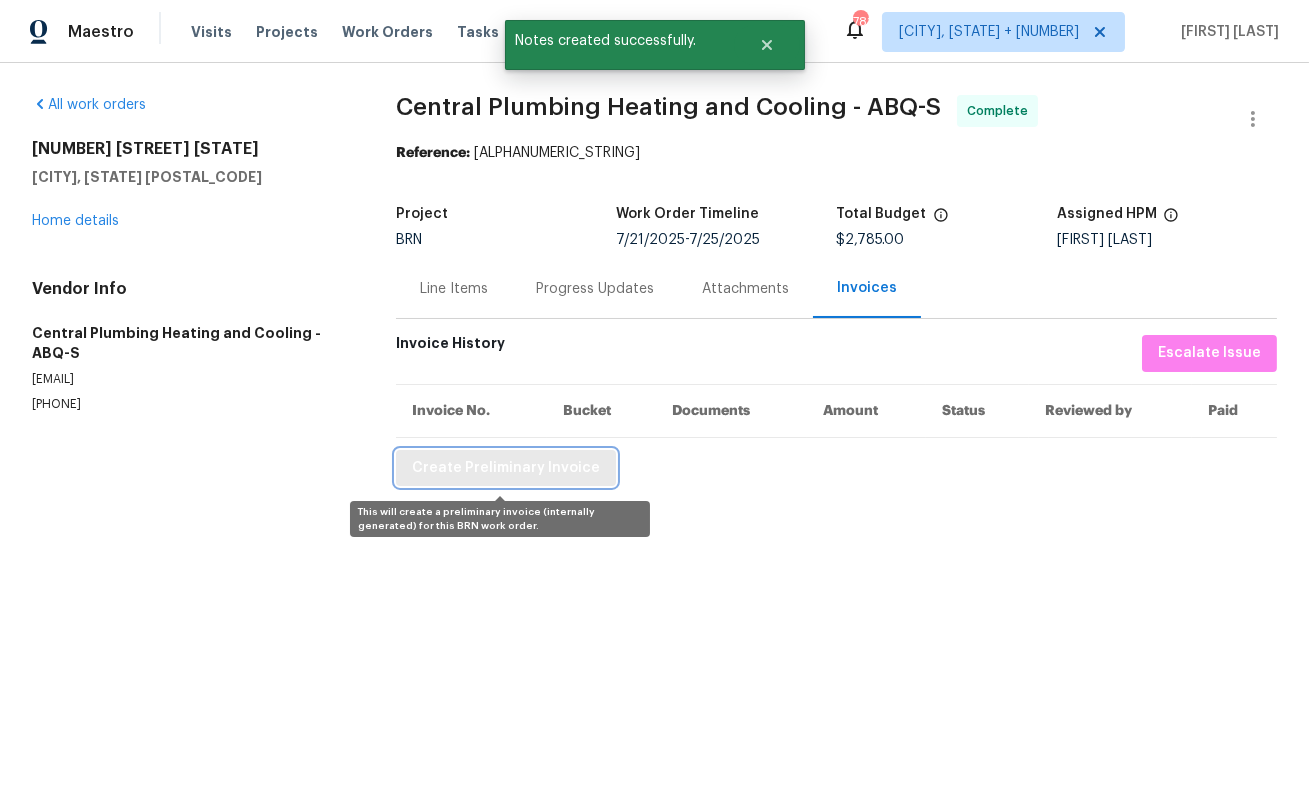 click on "Create Preliminary Invoice" at bounding box center [506, 468] 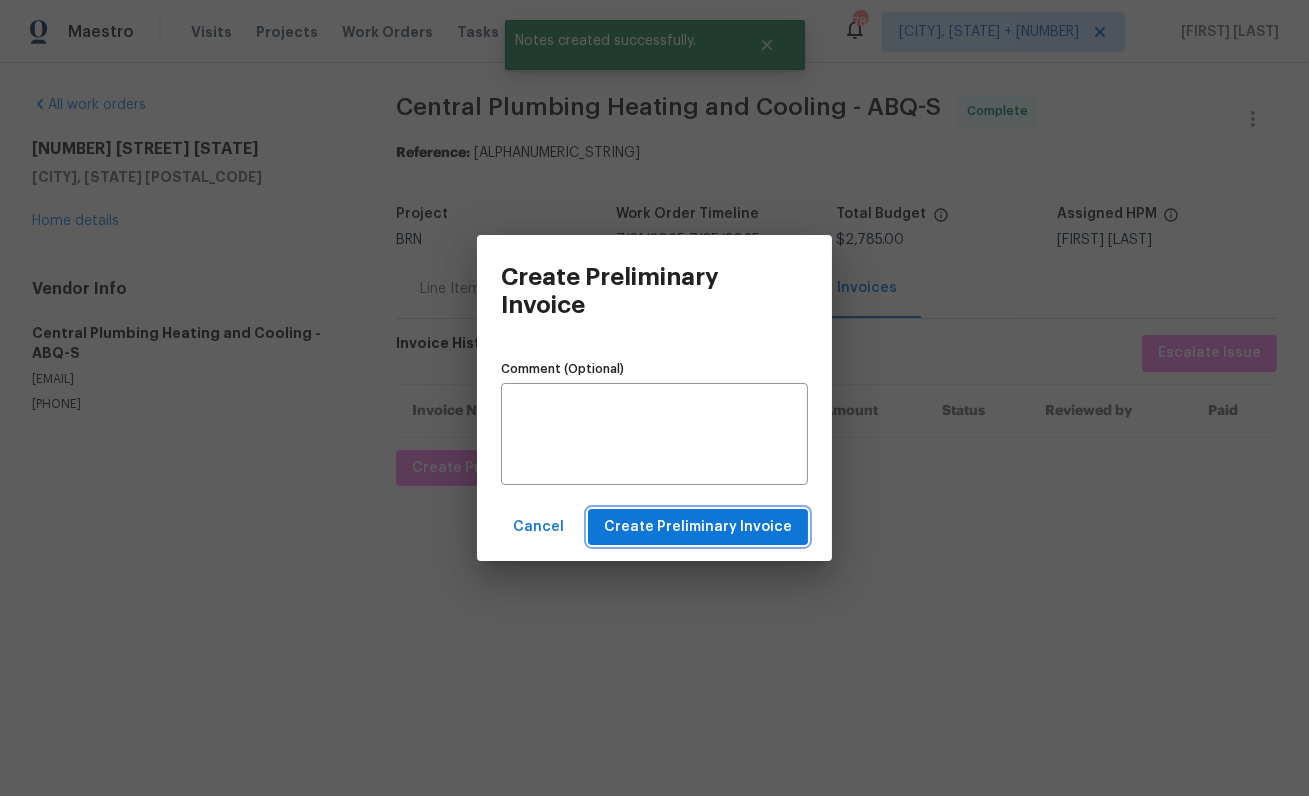 click on "Create Preliminary Invoice" at bounding box center [698, 527] 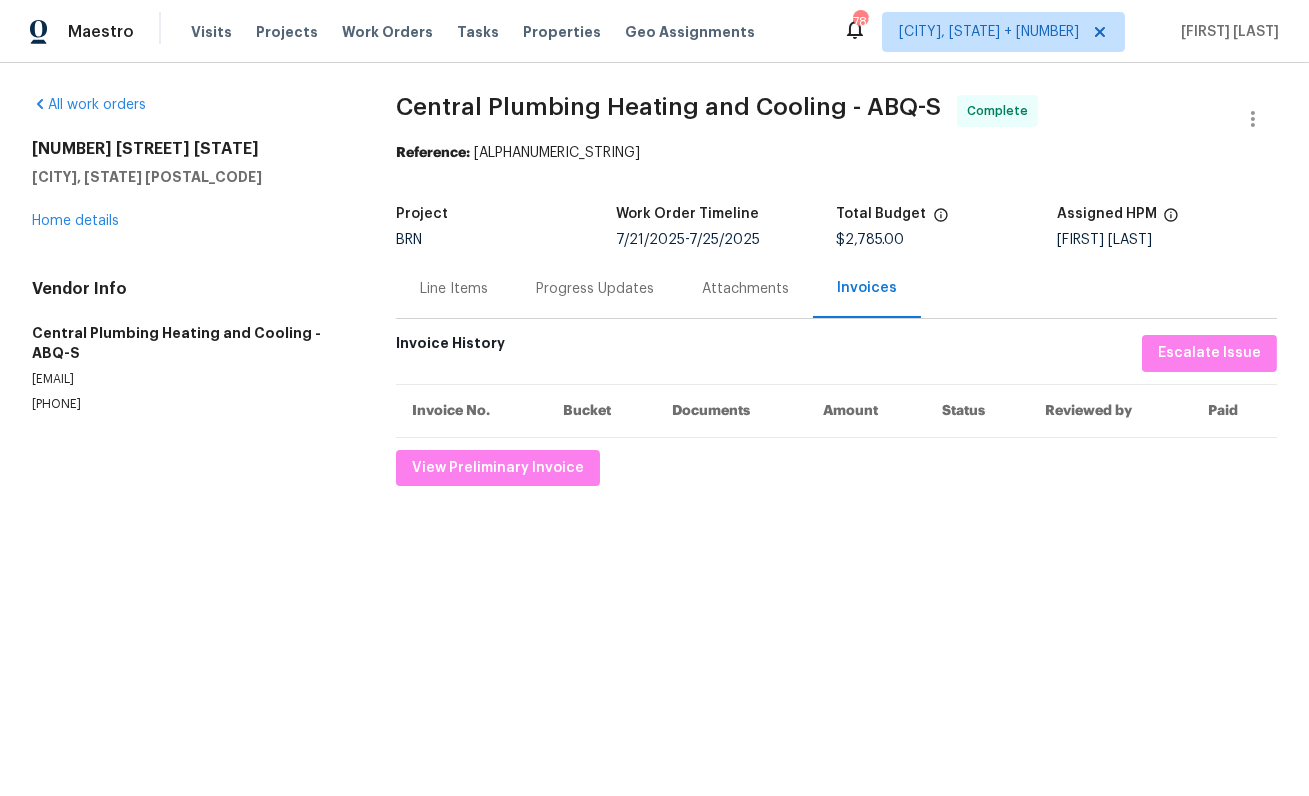 click on "Progress Updates" at bounding box center (595, 288) 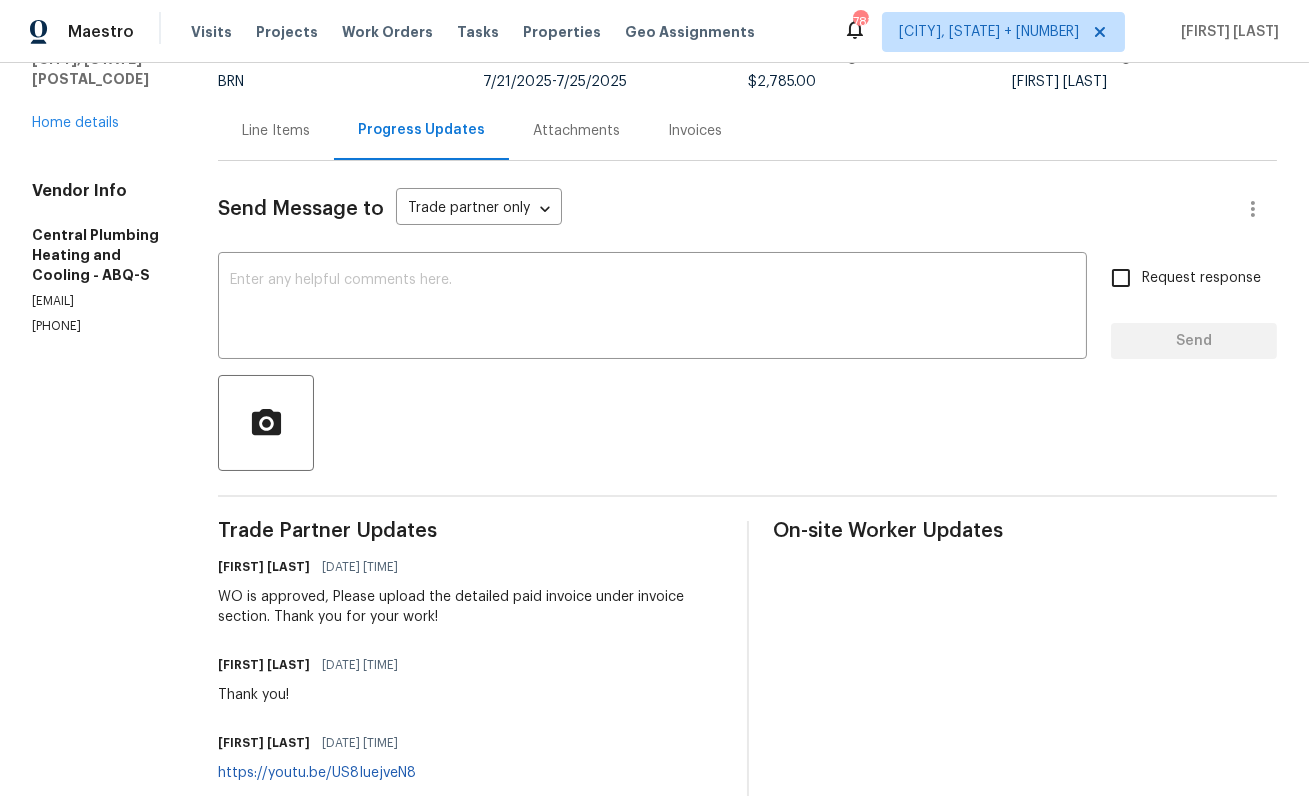 scroll, scrollTop: 235, scrollLeft: 0, axis: vertical 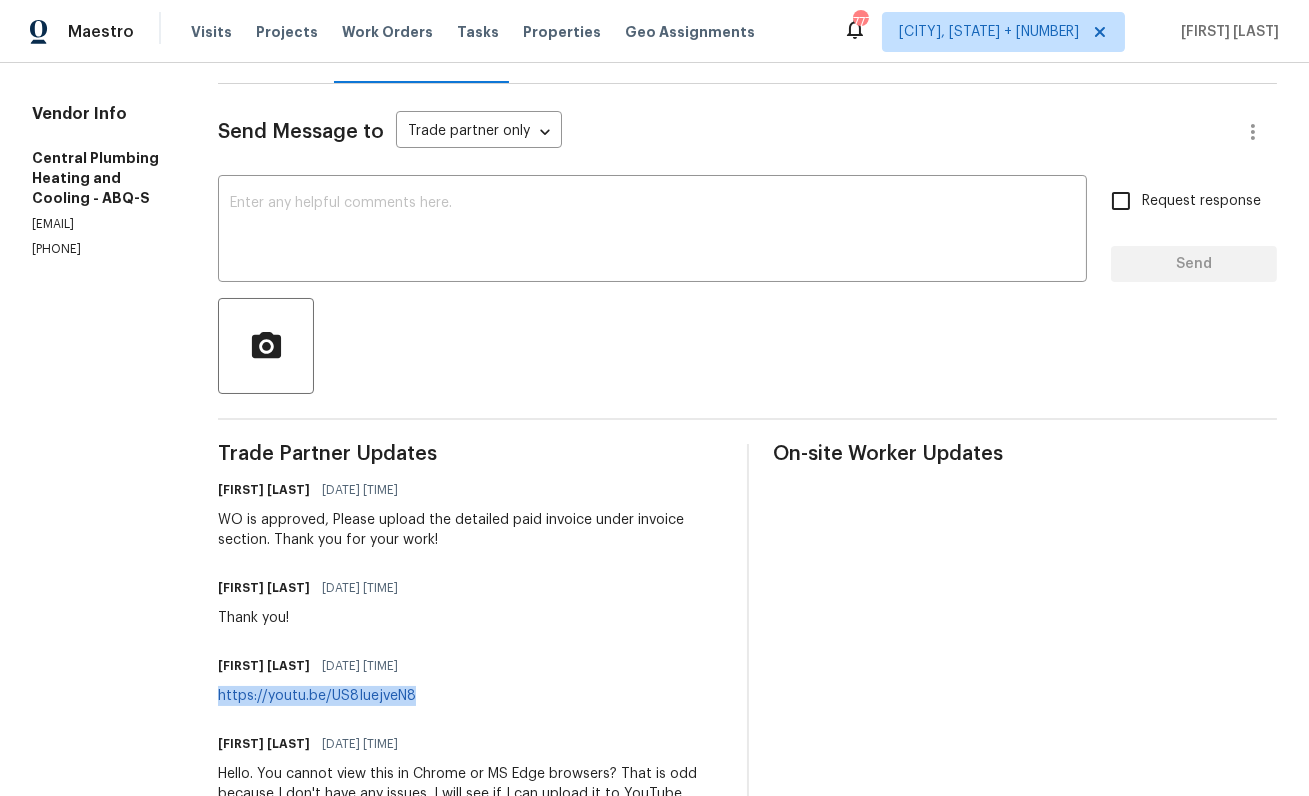 drag, startPoint x: 471, startPoint y: 686, endPoint x: 474, endPoint y: 696, distance: 10.440307 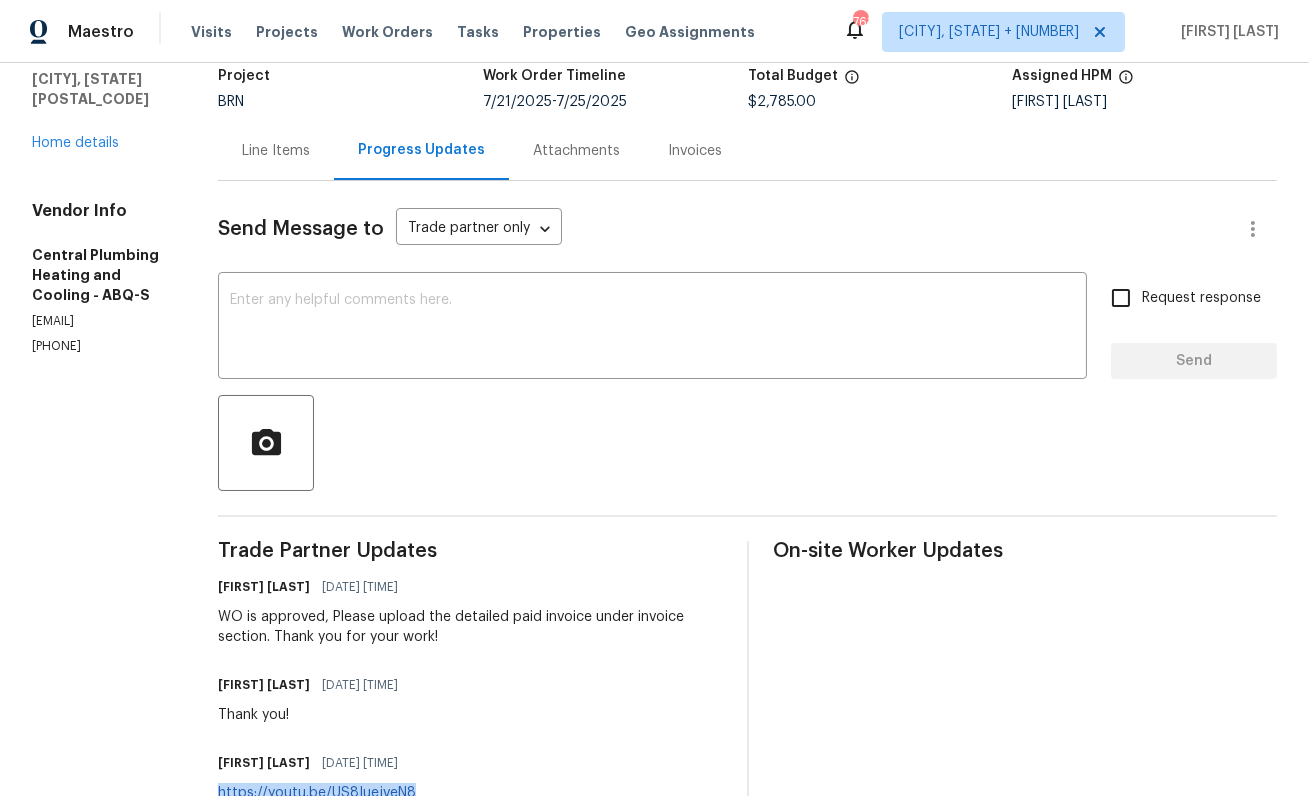 scroll, scrollTop: 0, scrollLeft: 0, axis: both 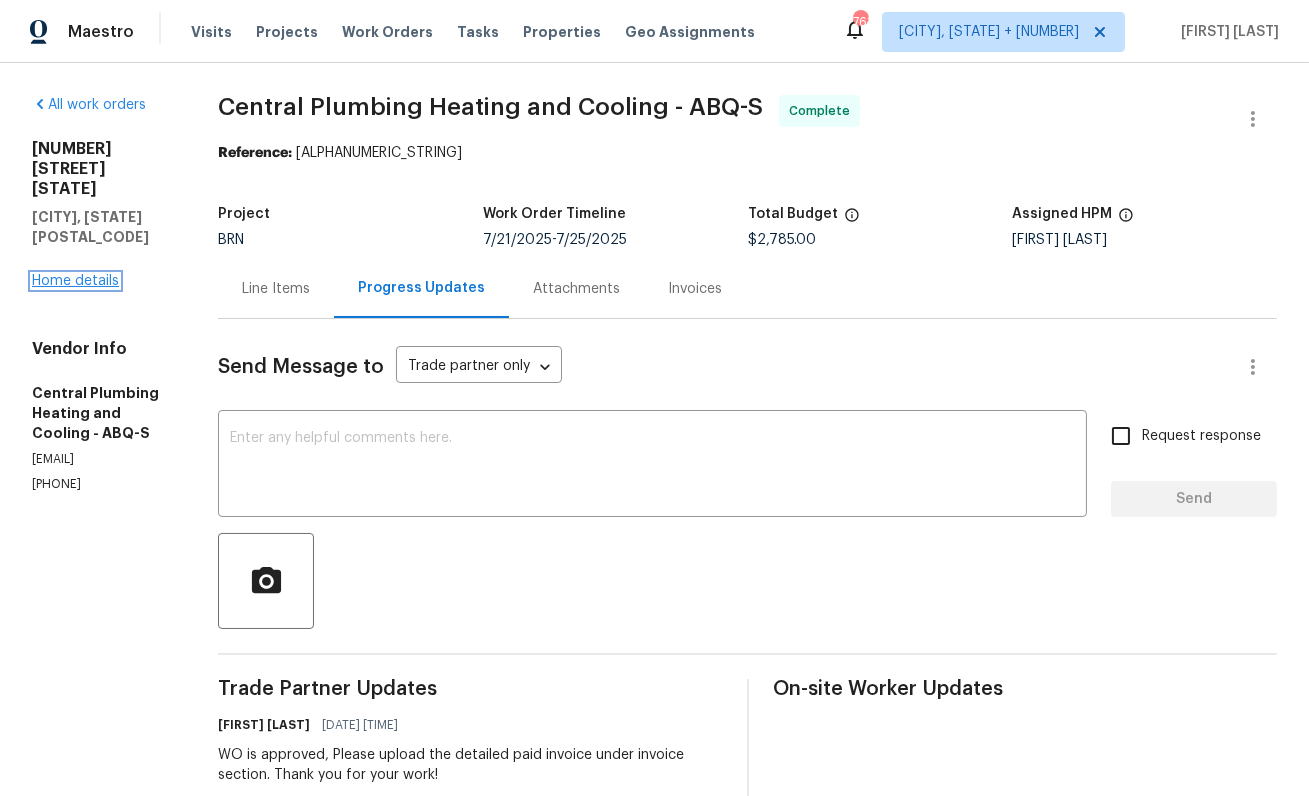 click on "Home details" at bounding box center (75, 281) 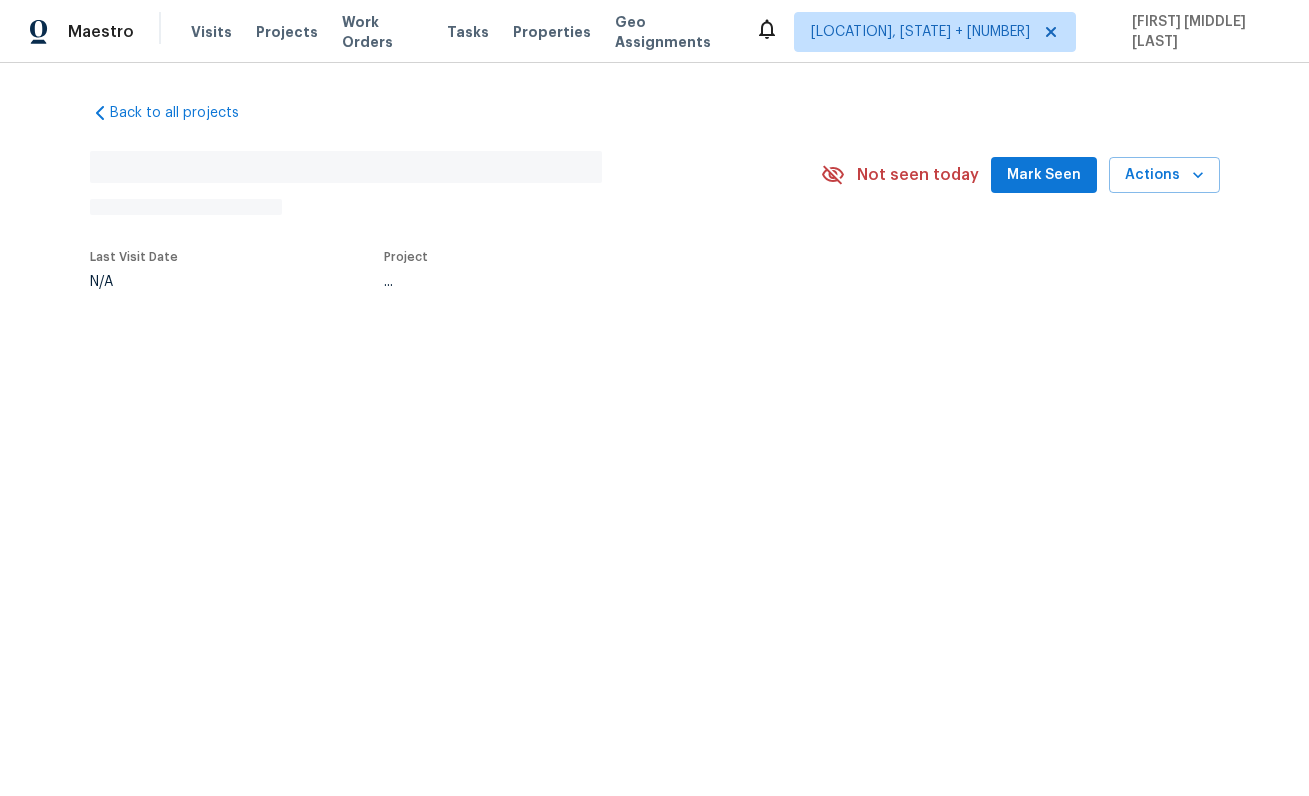 scroll, scrollTop: 0, scrollLeft: 0, axis: both 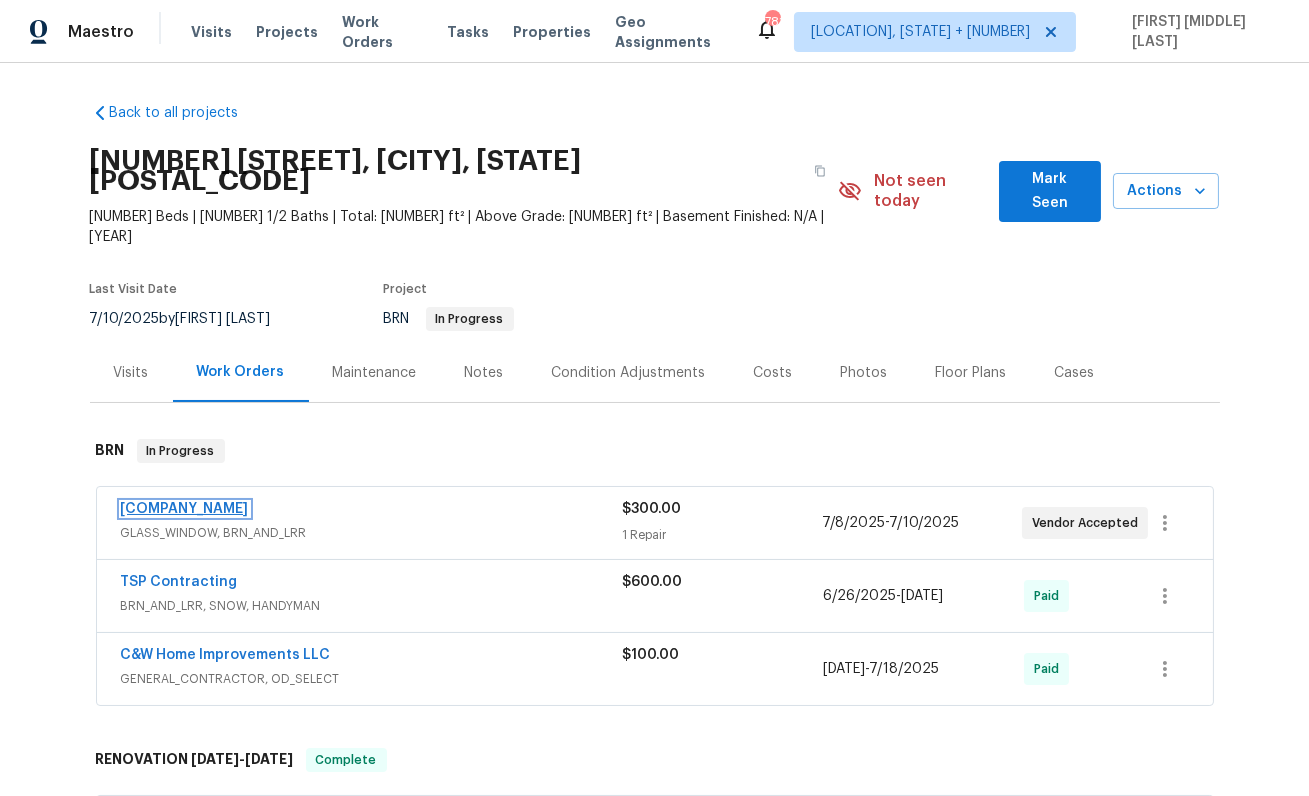 click on "[COMPANY_NAME]" at bounding box center [185, 509] 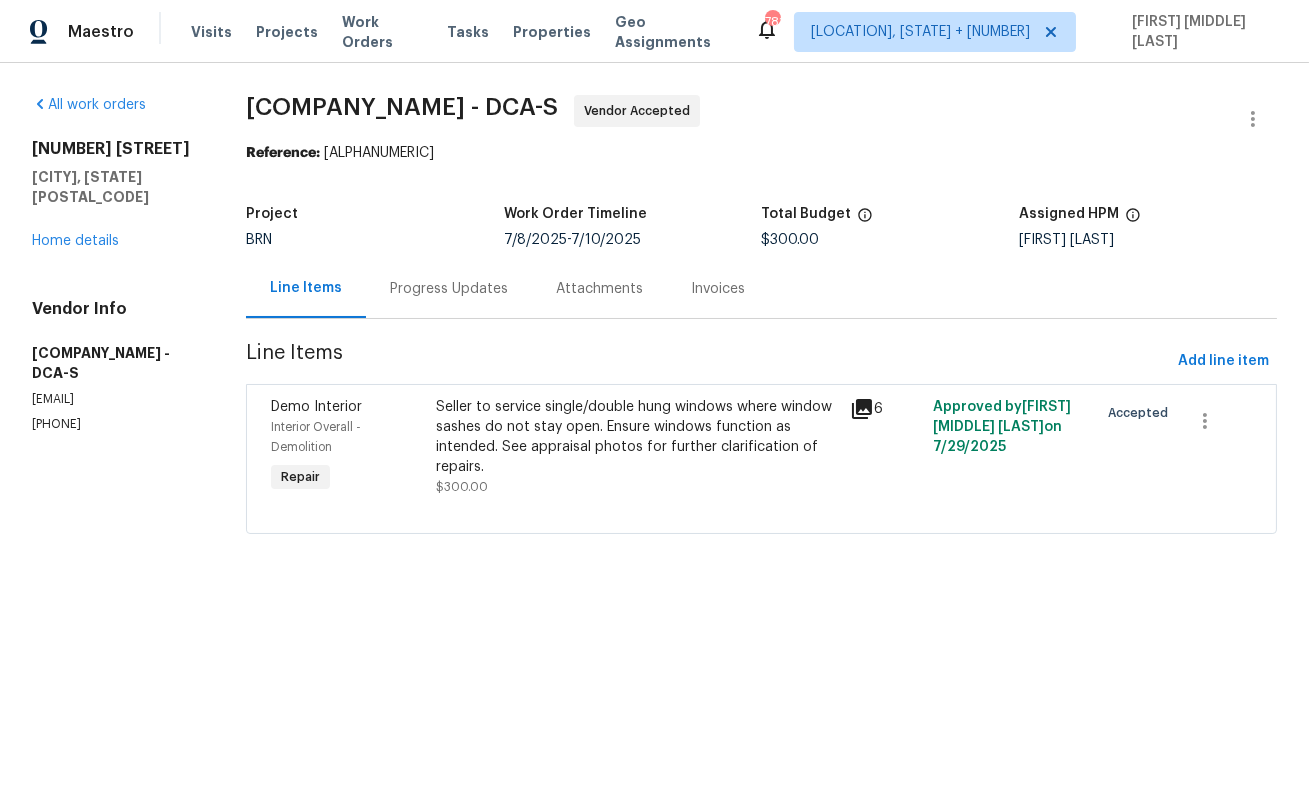 click on "Progress Updates" at bounding box center [449, 288] 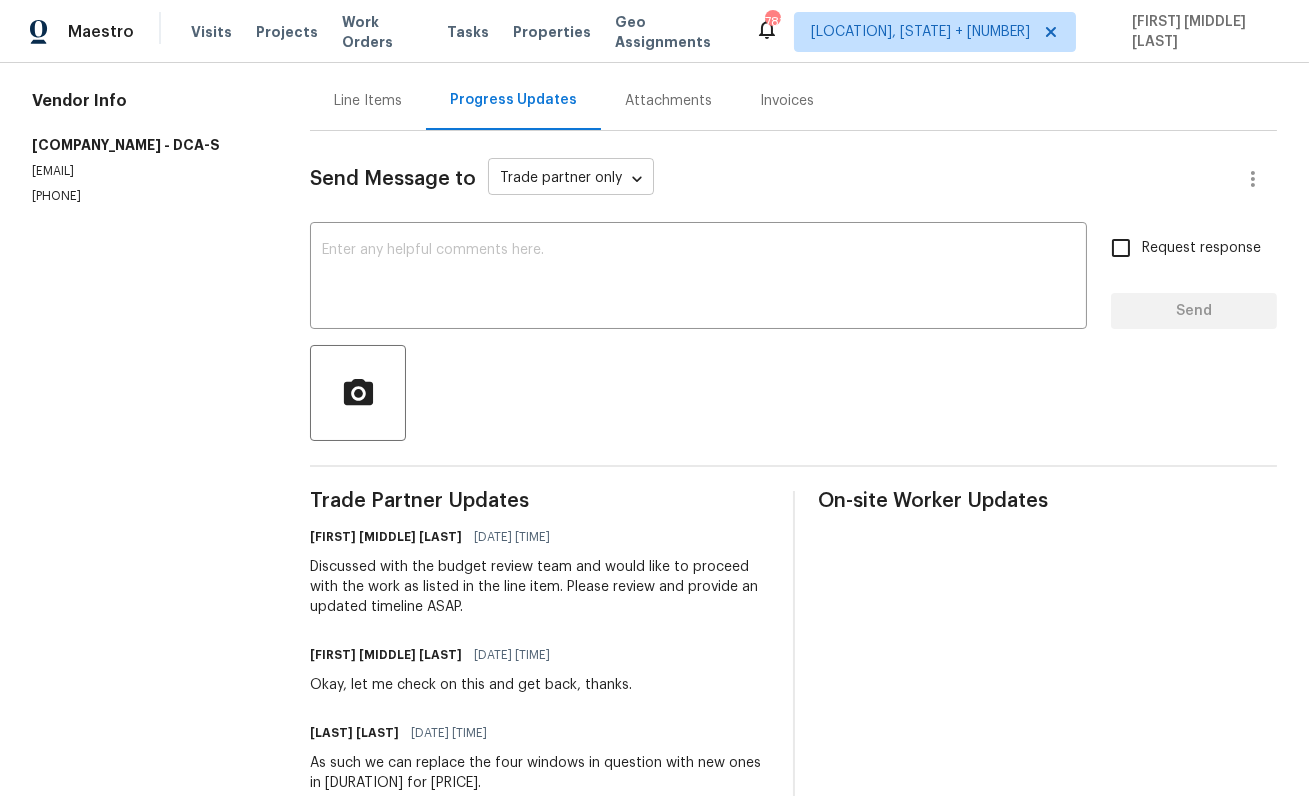 scroll, scrollTop: 191, scrollLeft: 0, axis: vertical 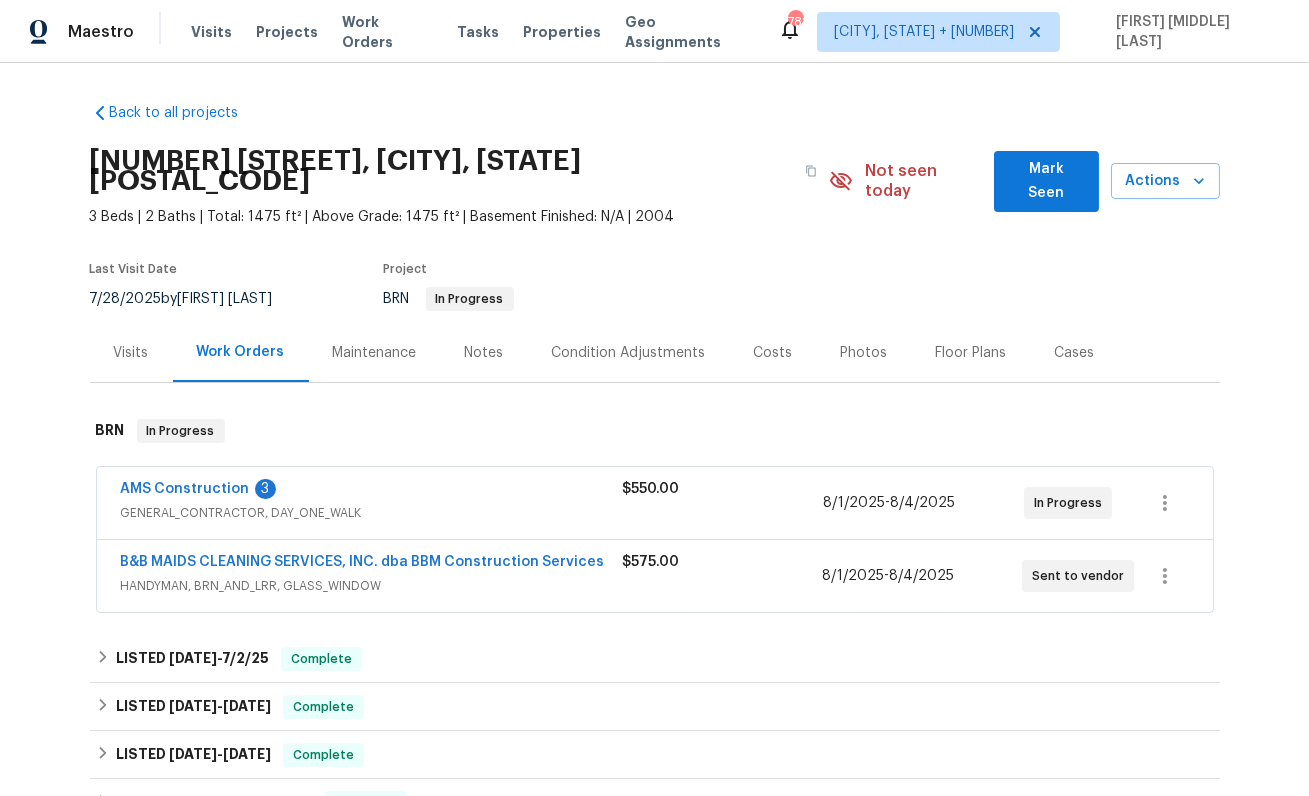 click on "AMS Construction 3" at bounding box center (372, 491) 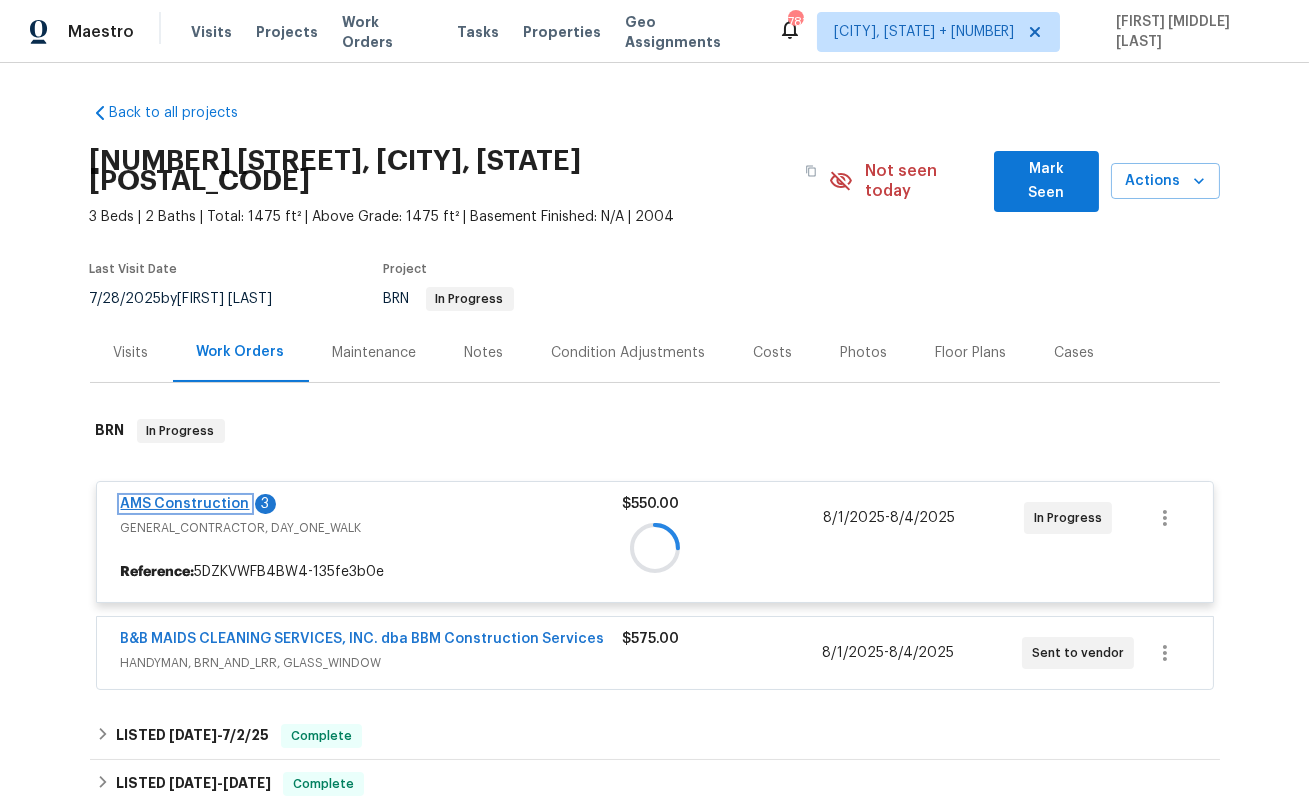 click on "AMS Construction" at bounding box center [185, 504] 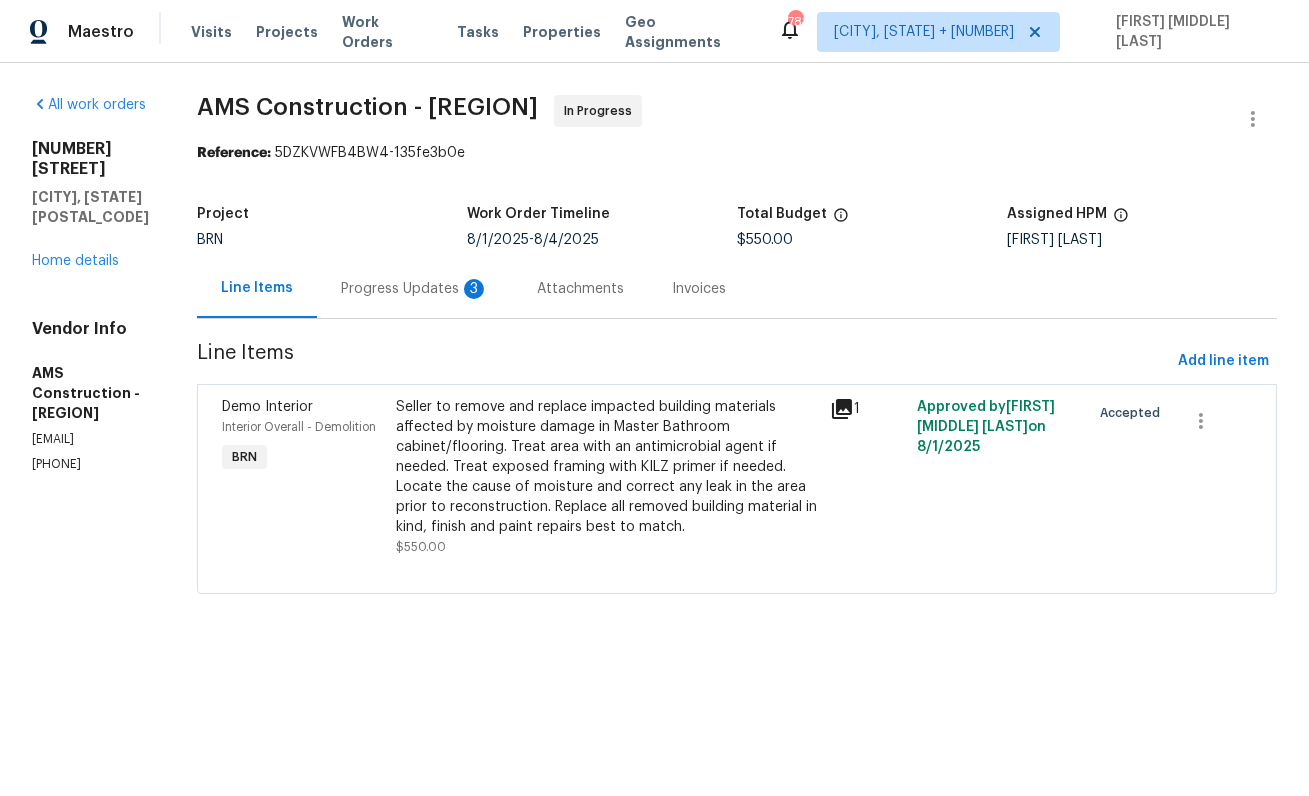 click on "Progress Updates 3" at bounding box center [415, 289] 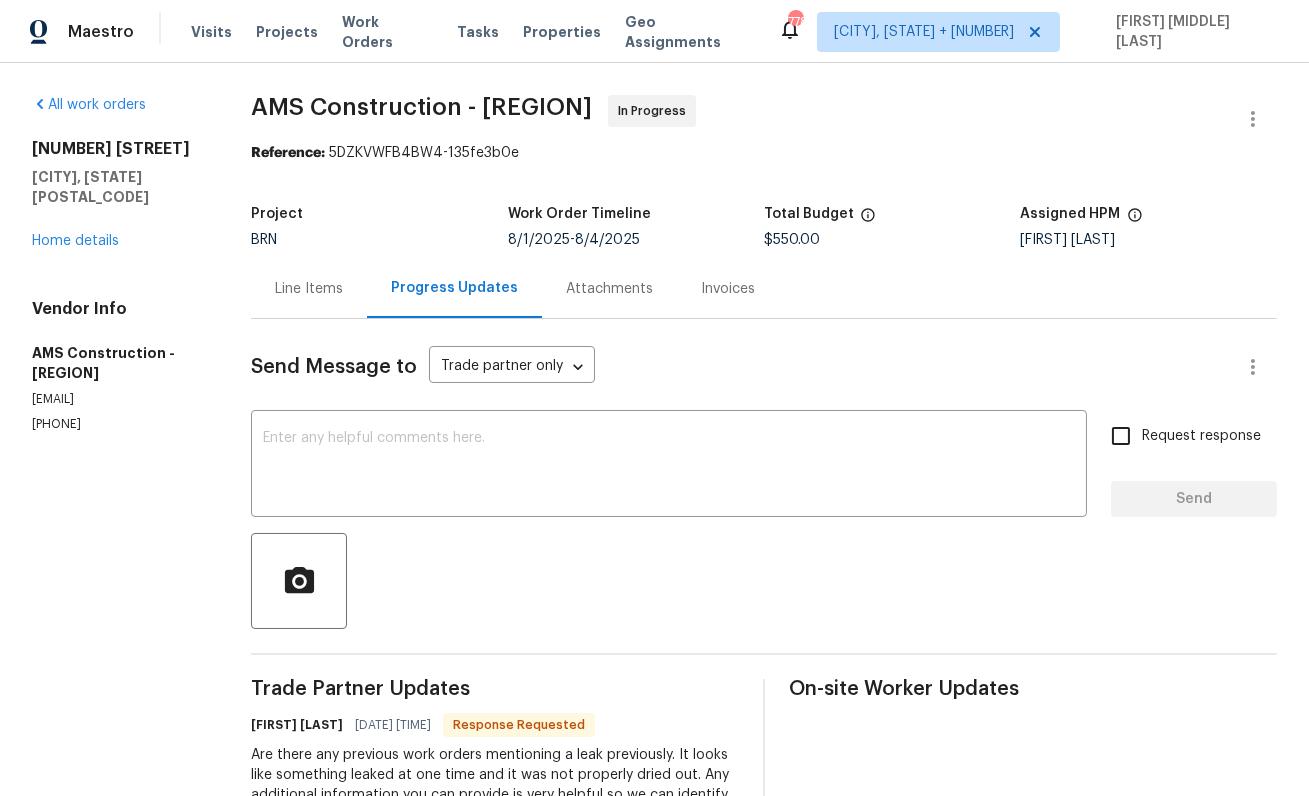 click at bounding box center (764, 581) 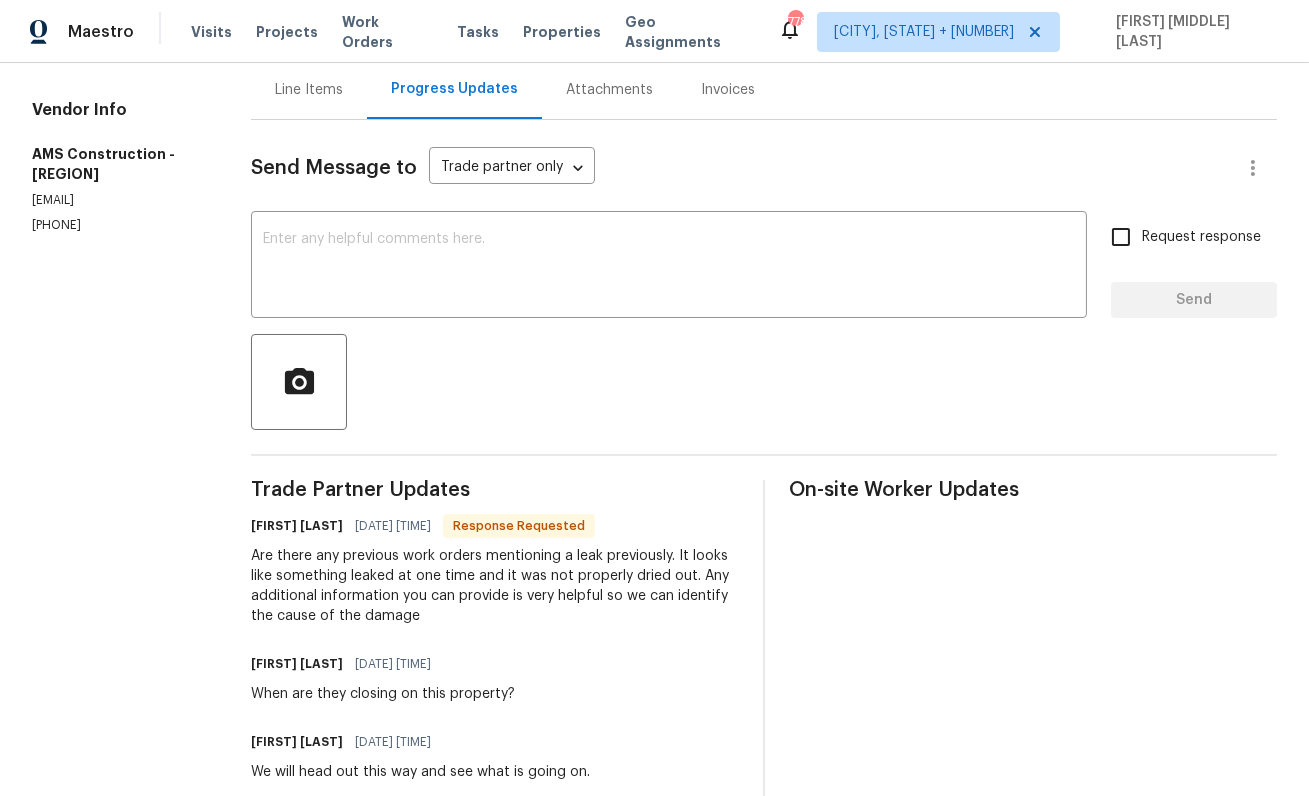 scroll, scrollTop: 0, scrollLeft: 0, axis: both 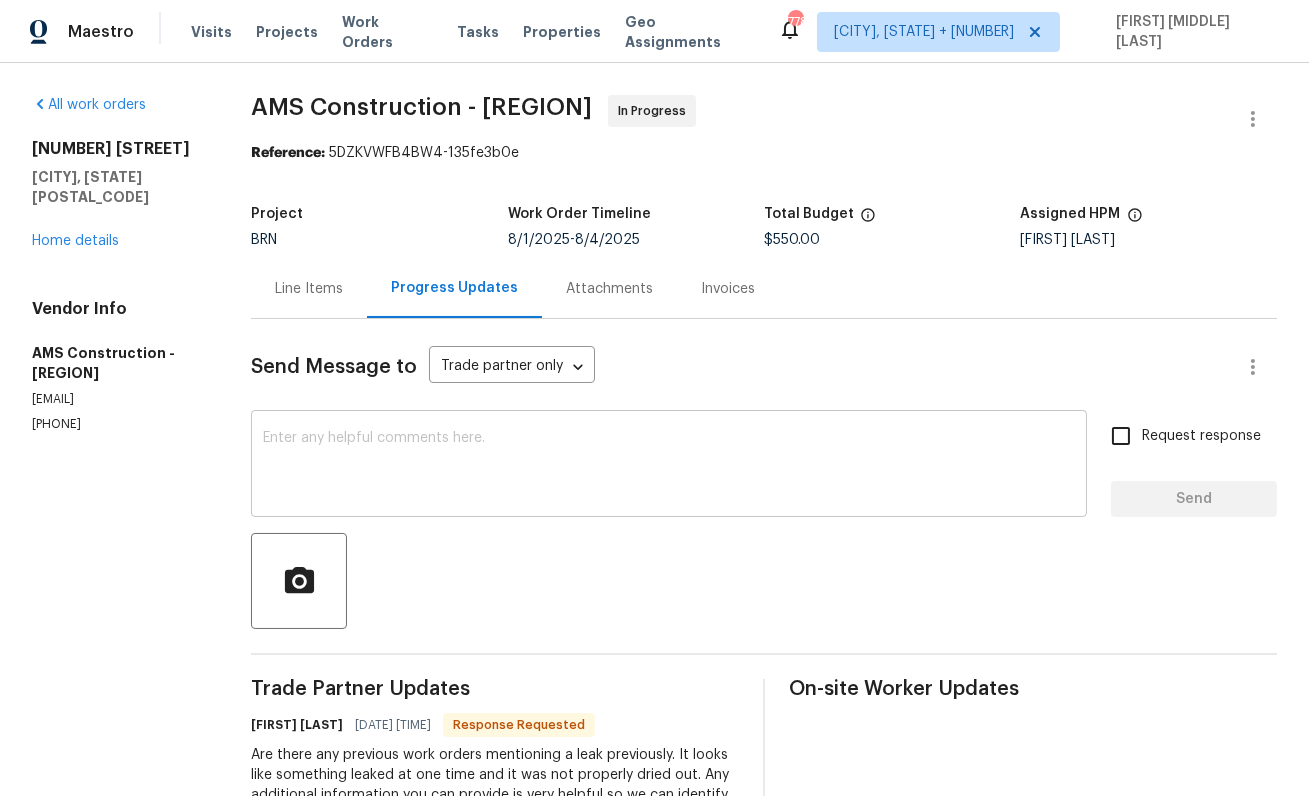 click at bounding box center [669, 466] 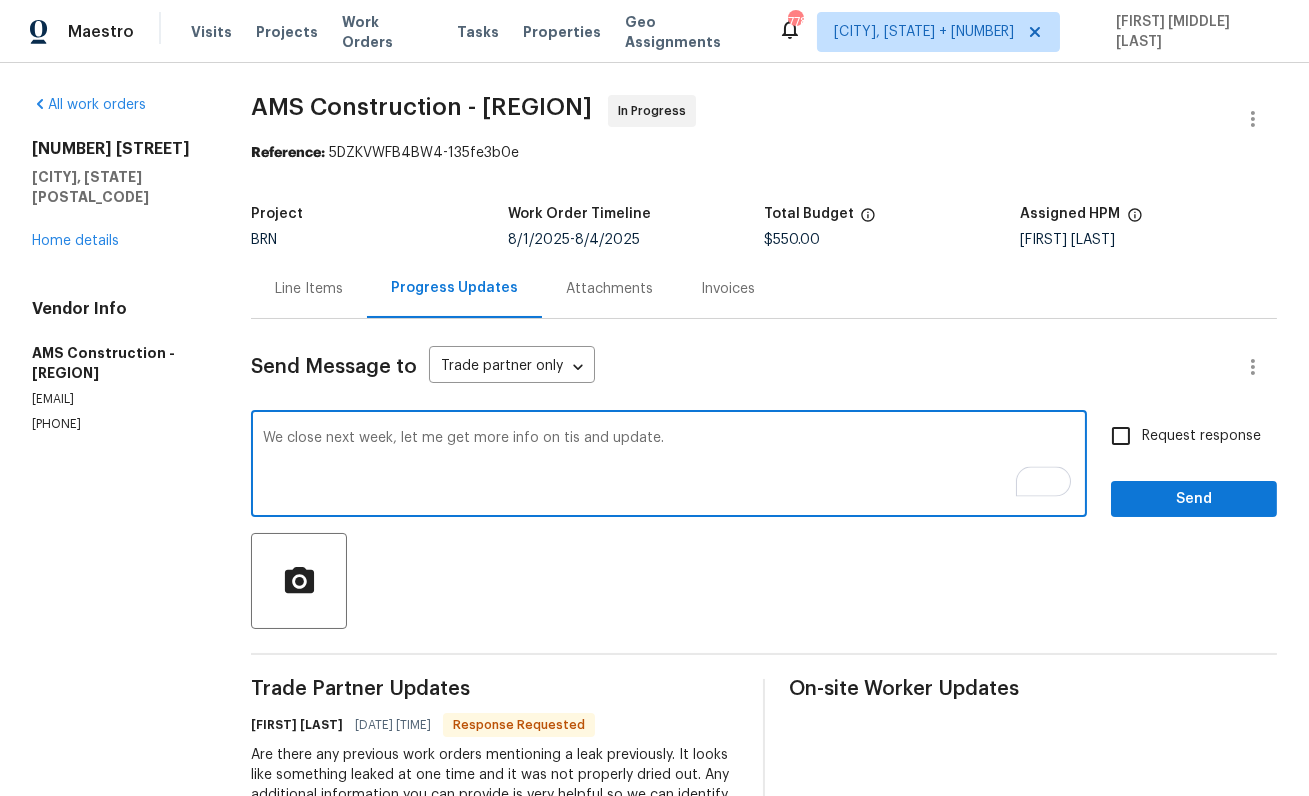type on "We close next week, let me get more info on tis and update." 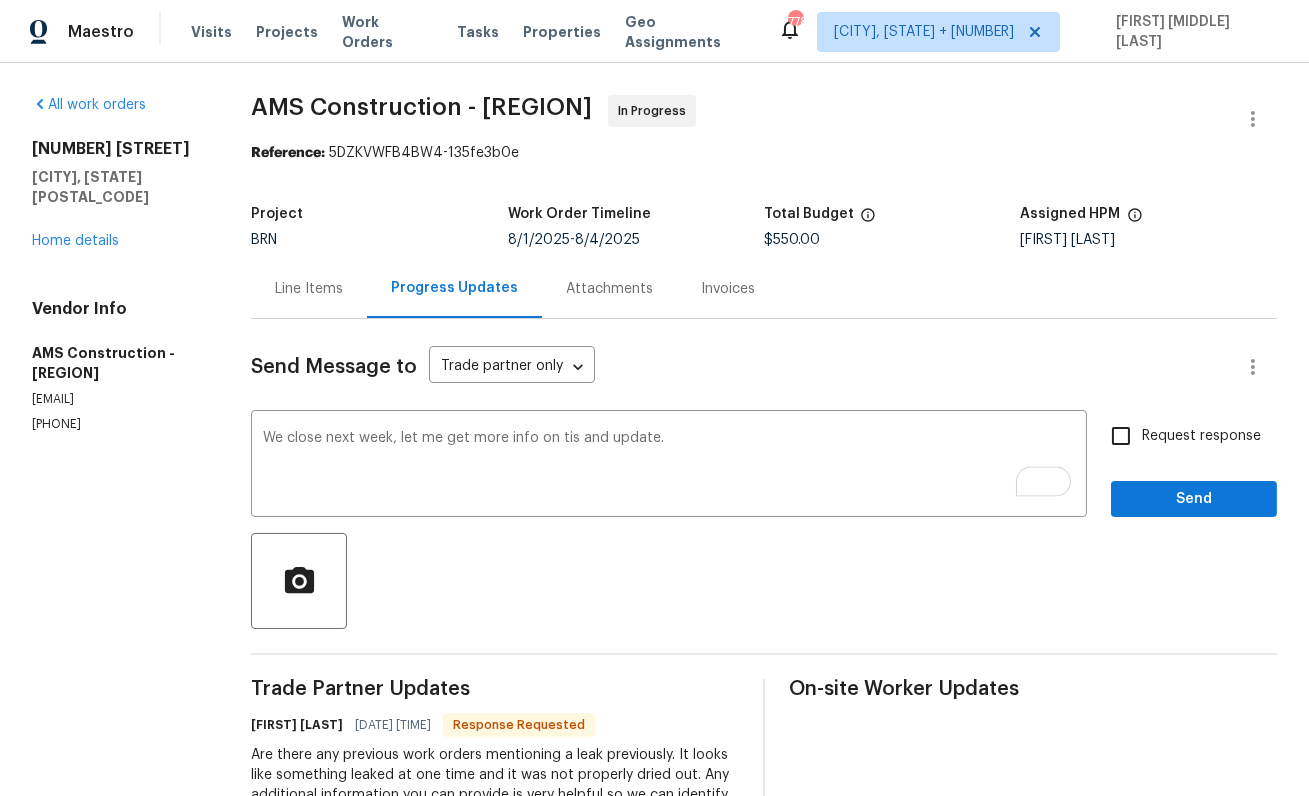 click on "Request response" at bounding box center [1201, 436] 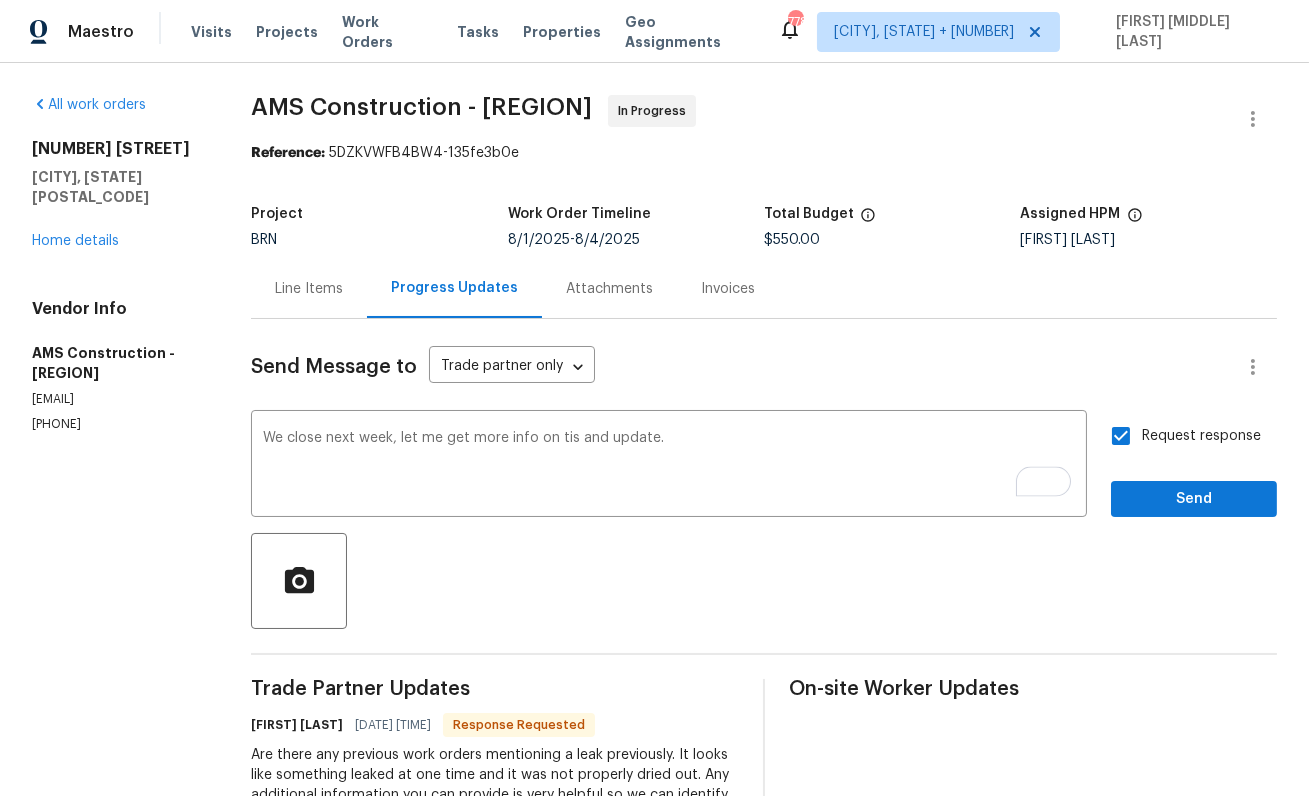 click at bounding box center (764, 581) 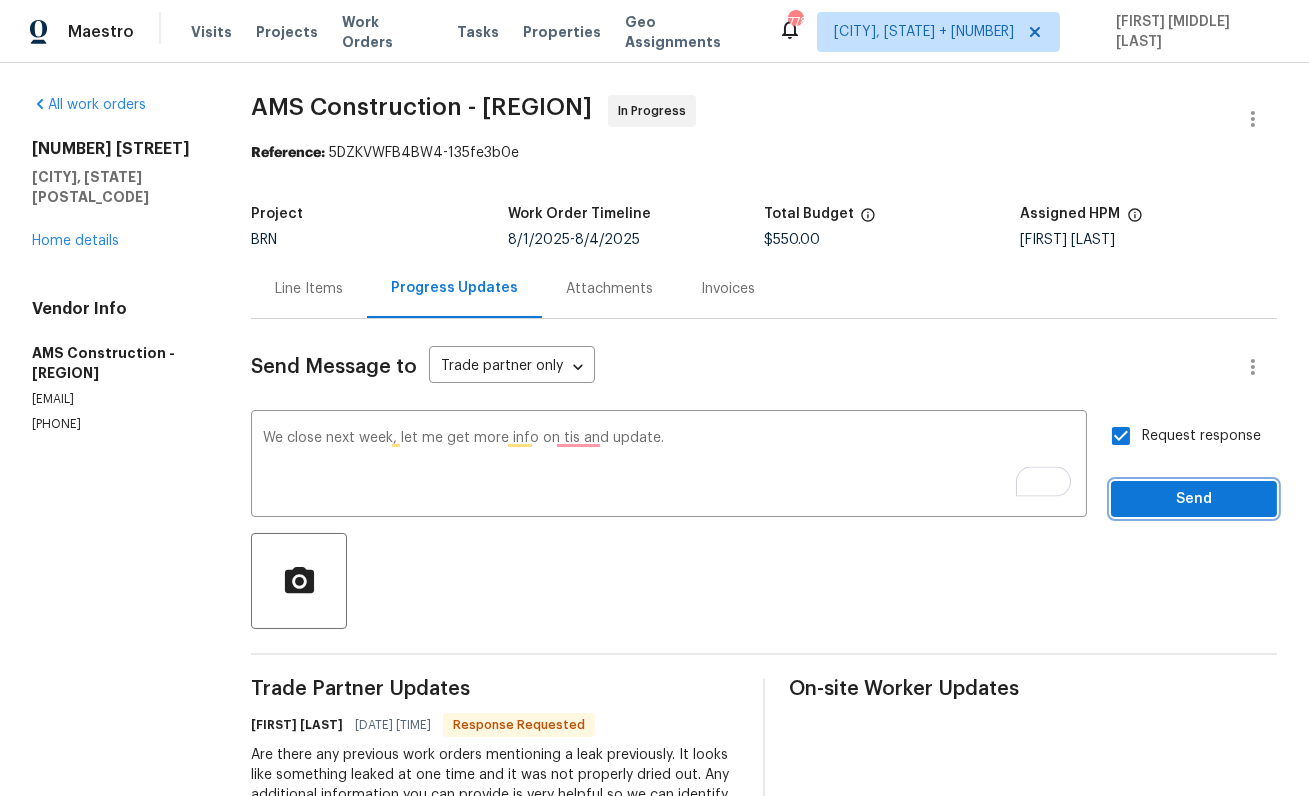 click on "Send" at bounding box center [1194, 499] 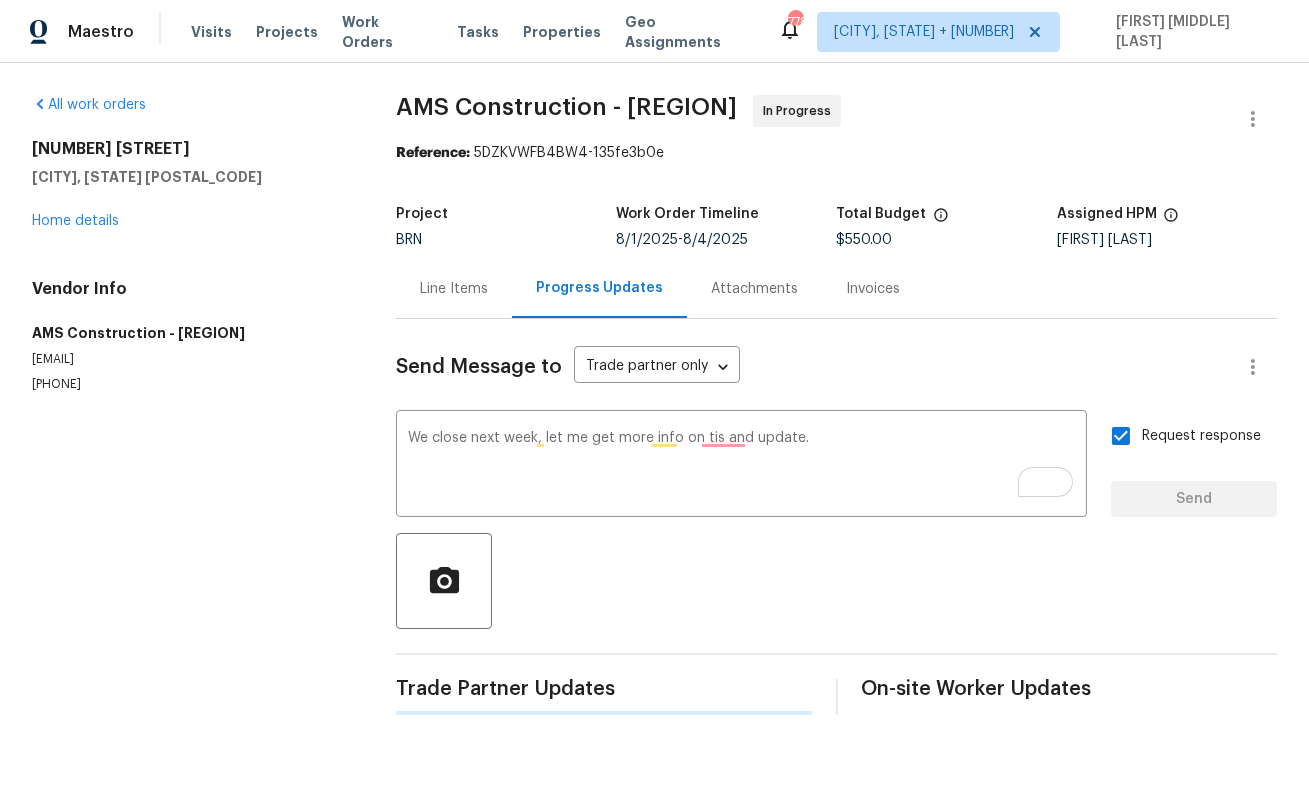 type 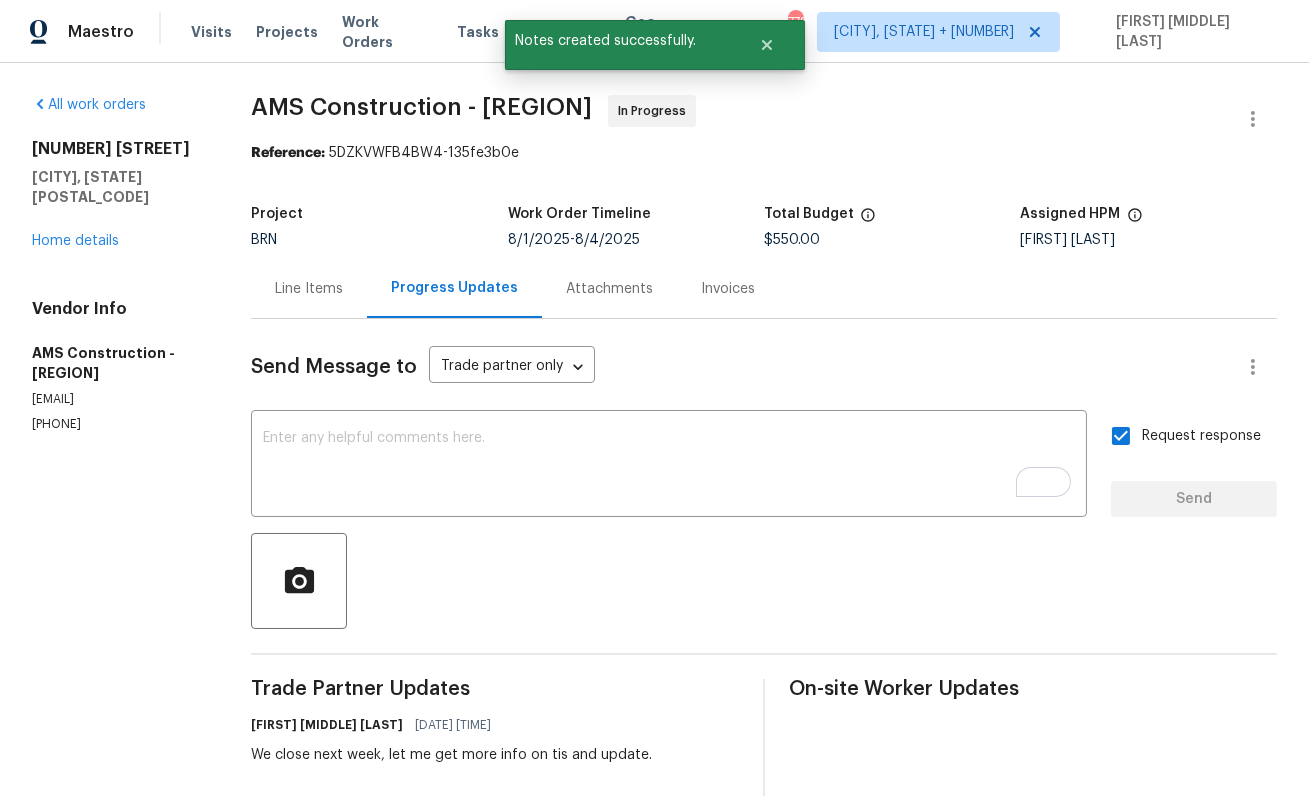 click on "AMS Construction - DFW" at bounding box center [421, 107] 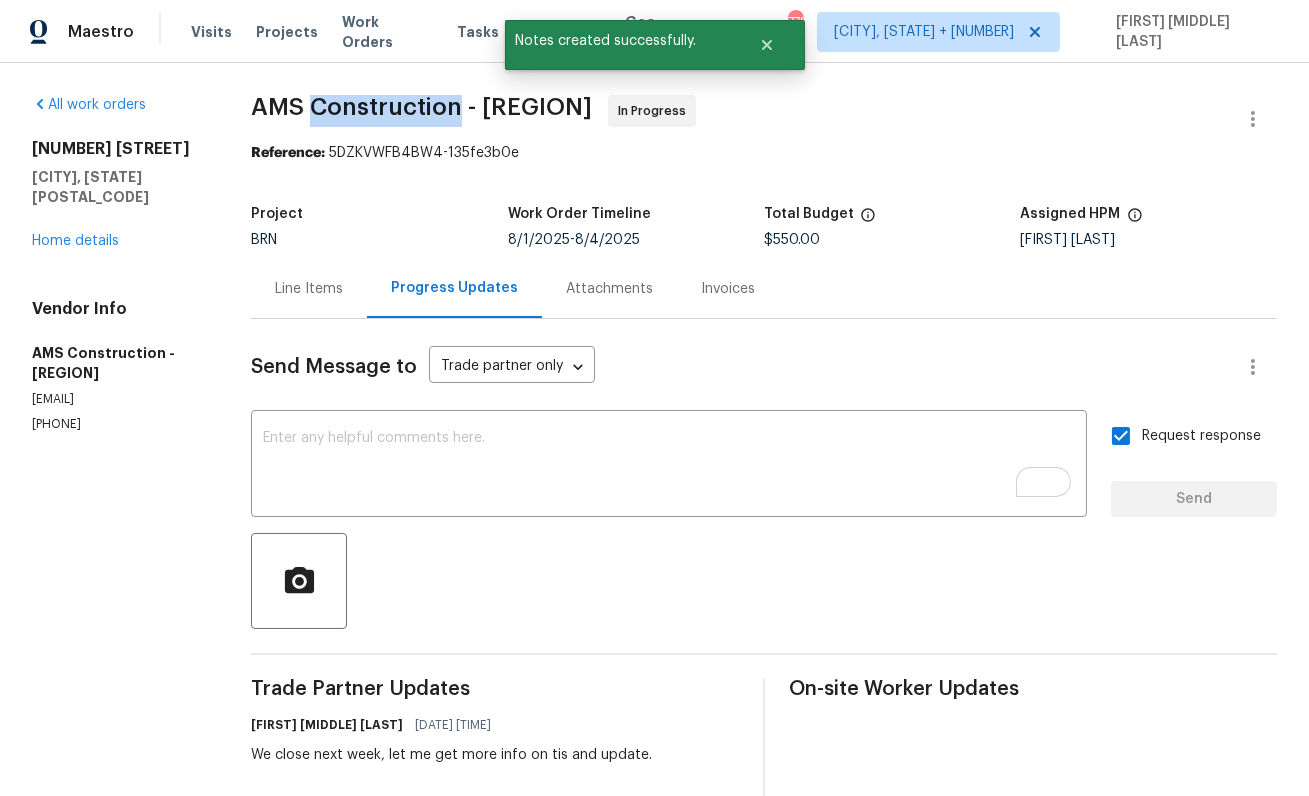 click on "AMS Construction - DFW" at bounding box center [421, 107] 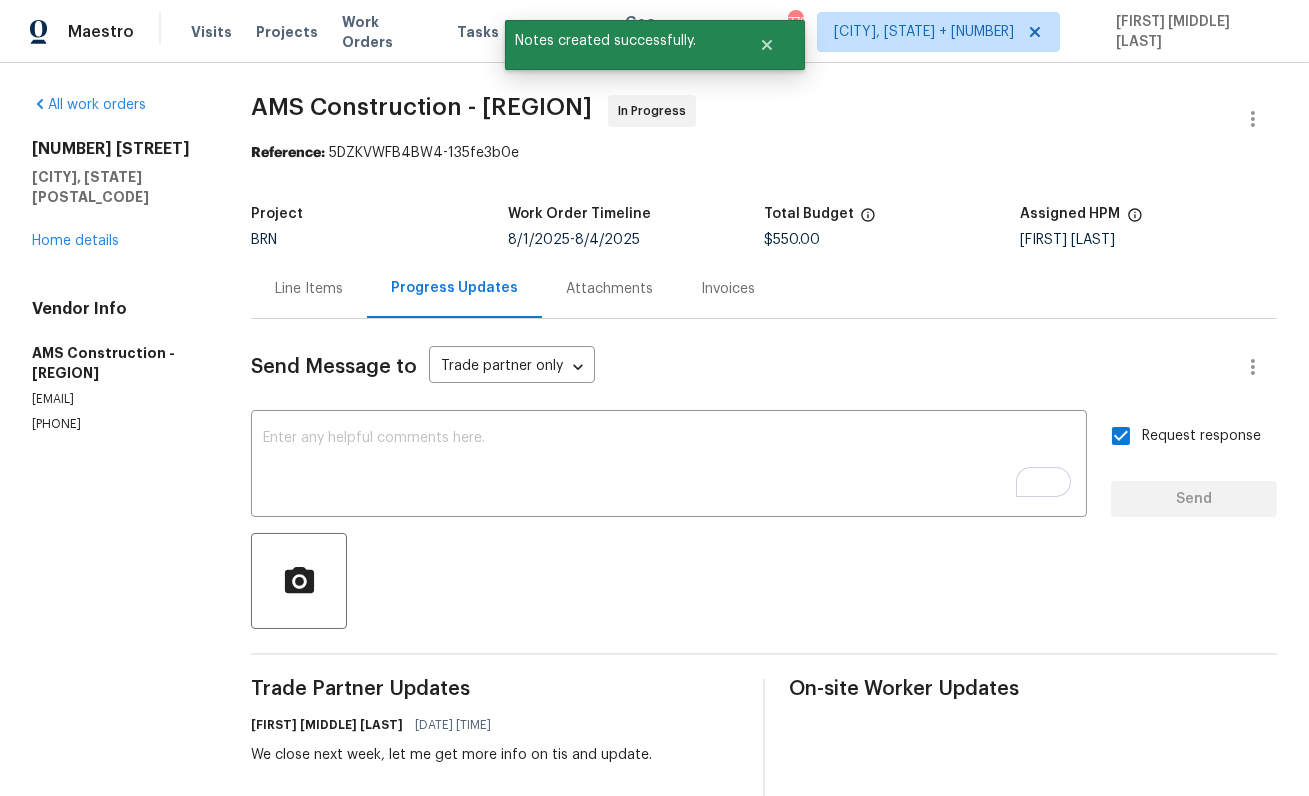 click on "AMS Construction - DFW" at bounding box center (421, 107) 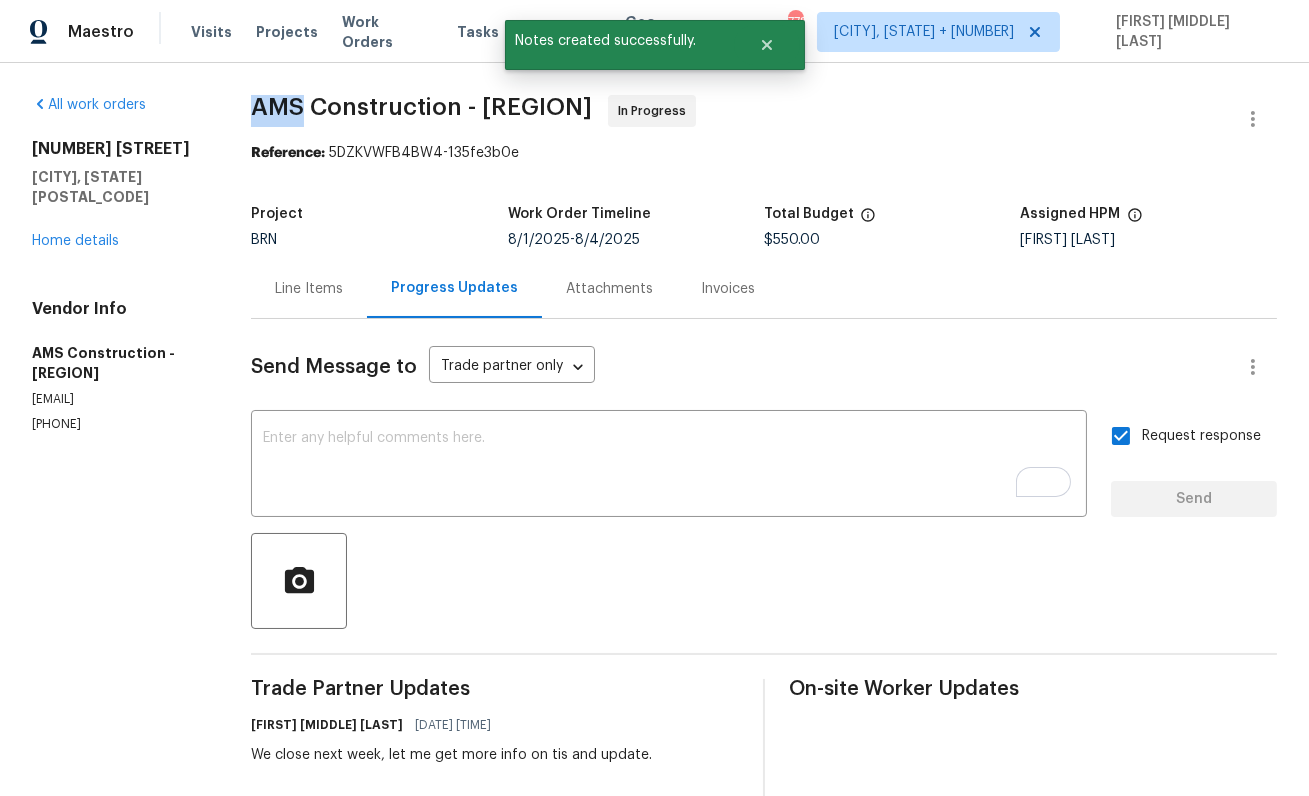 click on "AMS Construction - DFW" at bounding box center (421, 107) 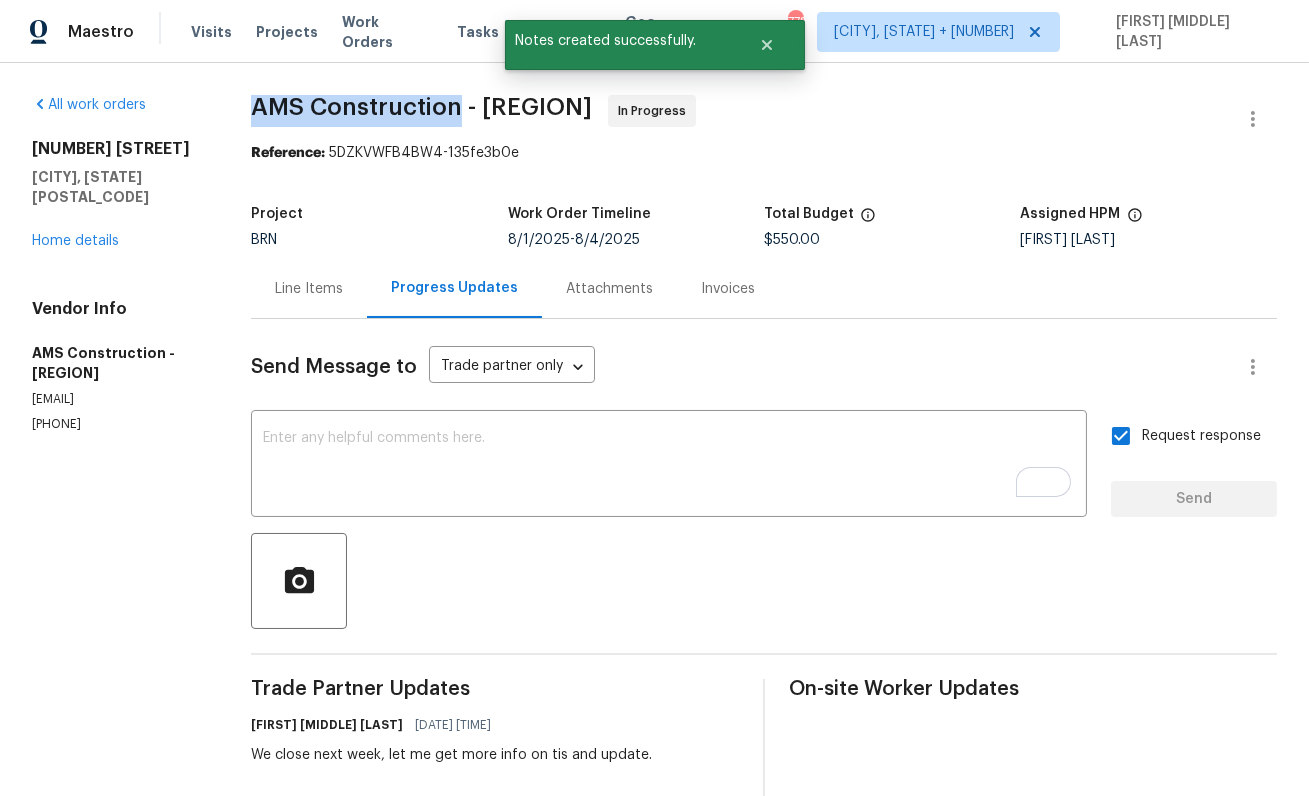 click on "AMS Construction - DFW" at bounding box center (421, 107) 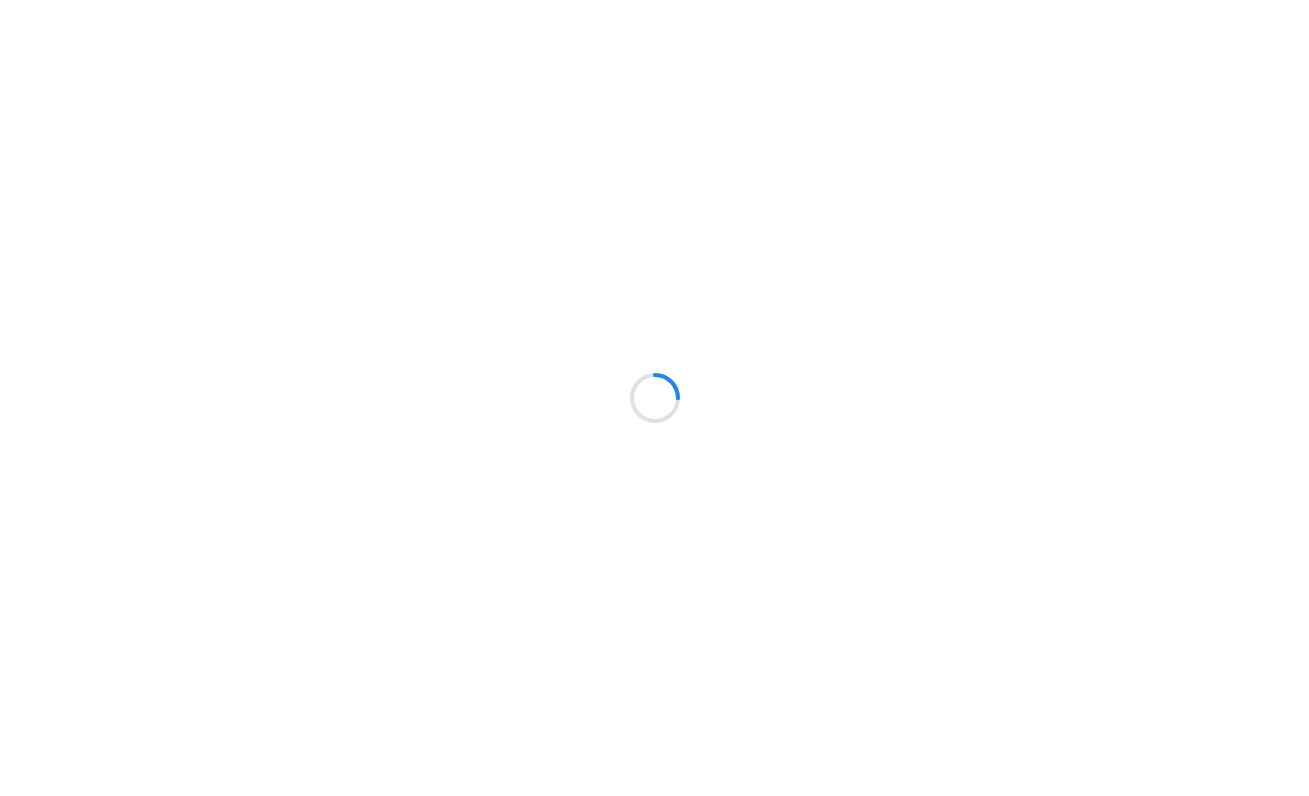 scroll, scrollTop: 0, scrollLeft: 0, axis: both 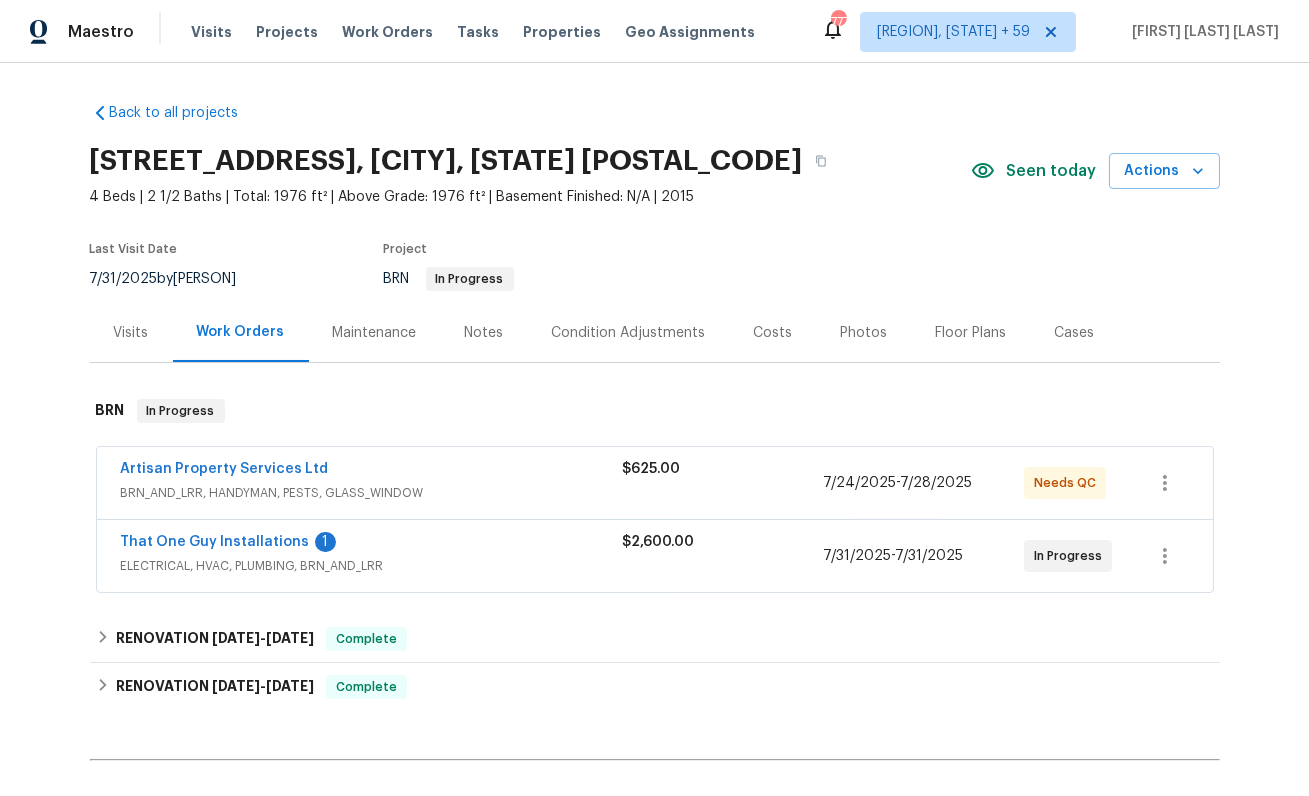 click on "Artisan Property Services Ltd BRN_AND_LRR, HANDYMAN, PESTS, GLASS_WINDOW $625.00 [DATE]  -  [DATE] Needs QC" at bounding box center [655, 483] 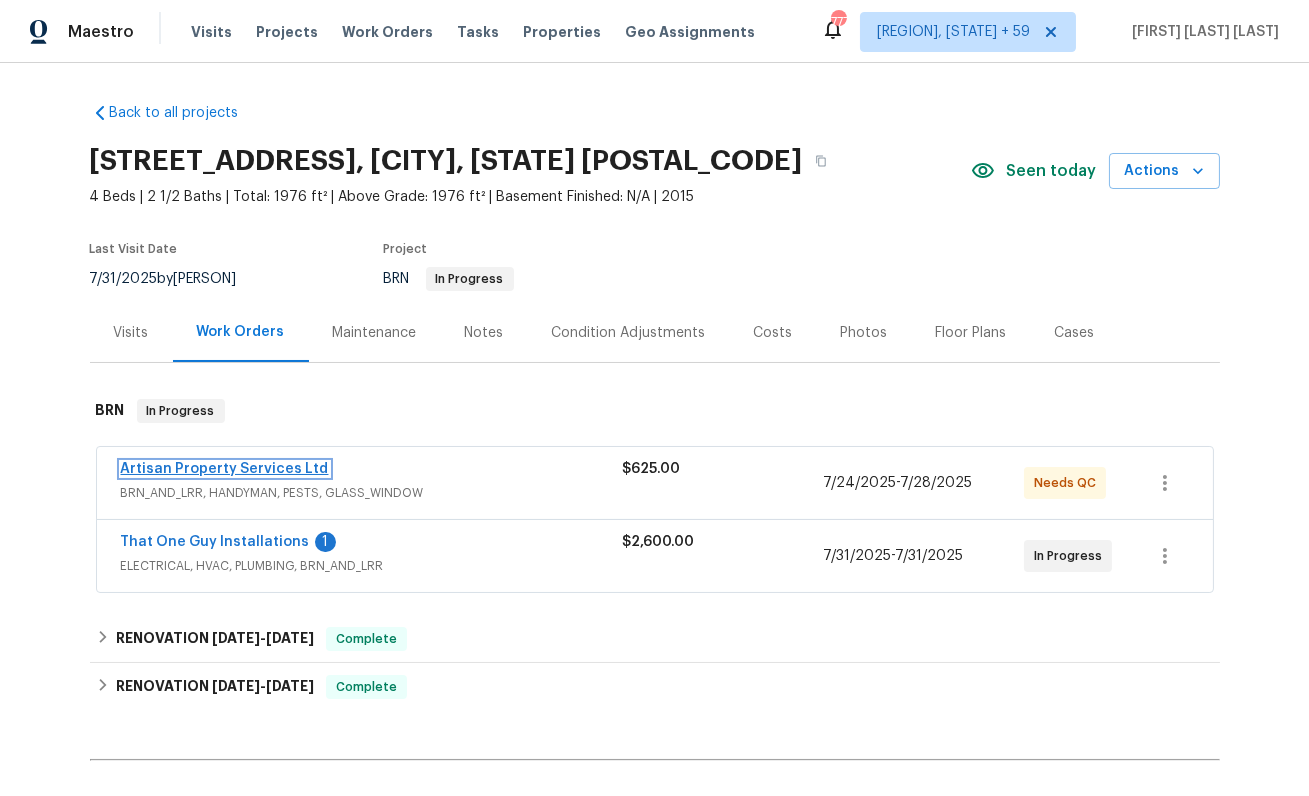click on "Artisan Property Services Ltd" at bounding box center (225, 469) 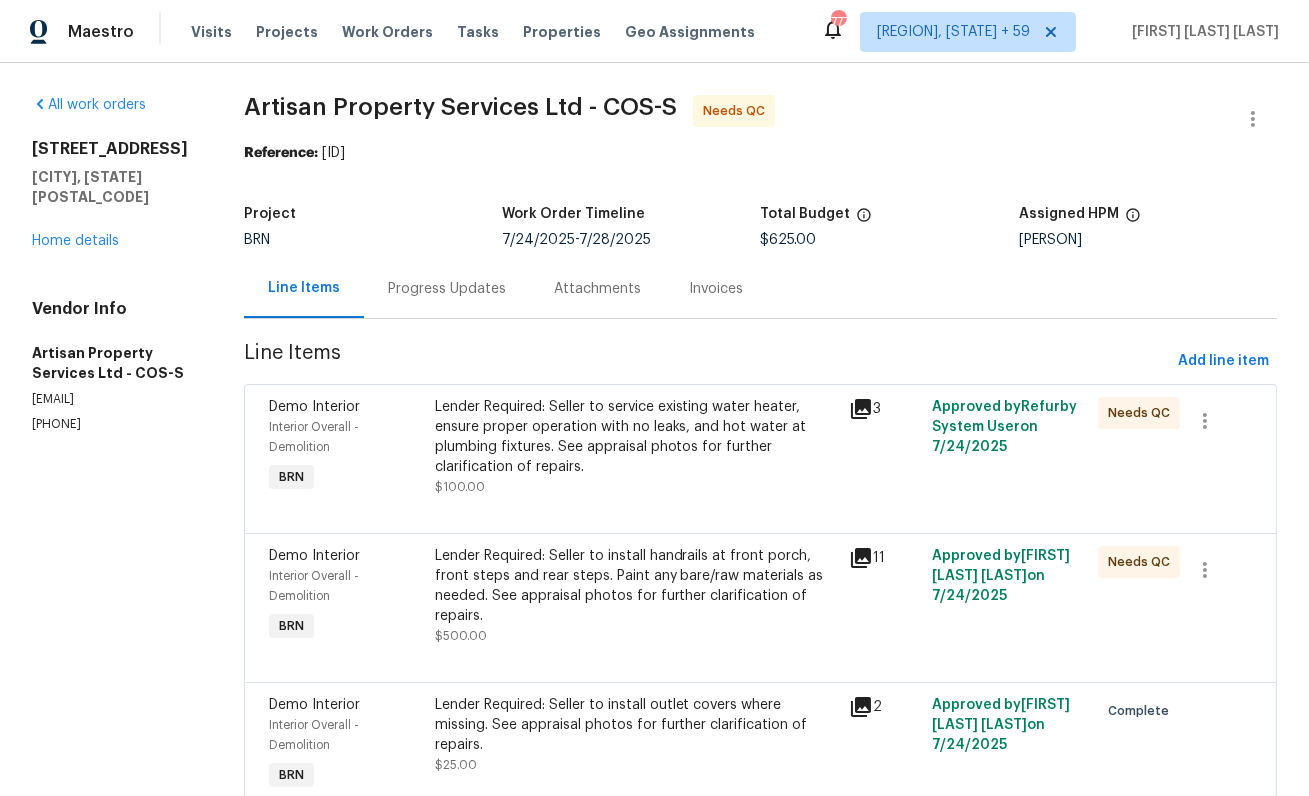 click on "Lender Required: Seller to service existing water heater, ensure proper operation with no leaks, and hot water at plumbing fixtures. See appraisal photos for further clarification of repairs." at bounding box center (636, 437) 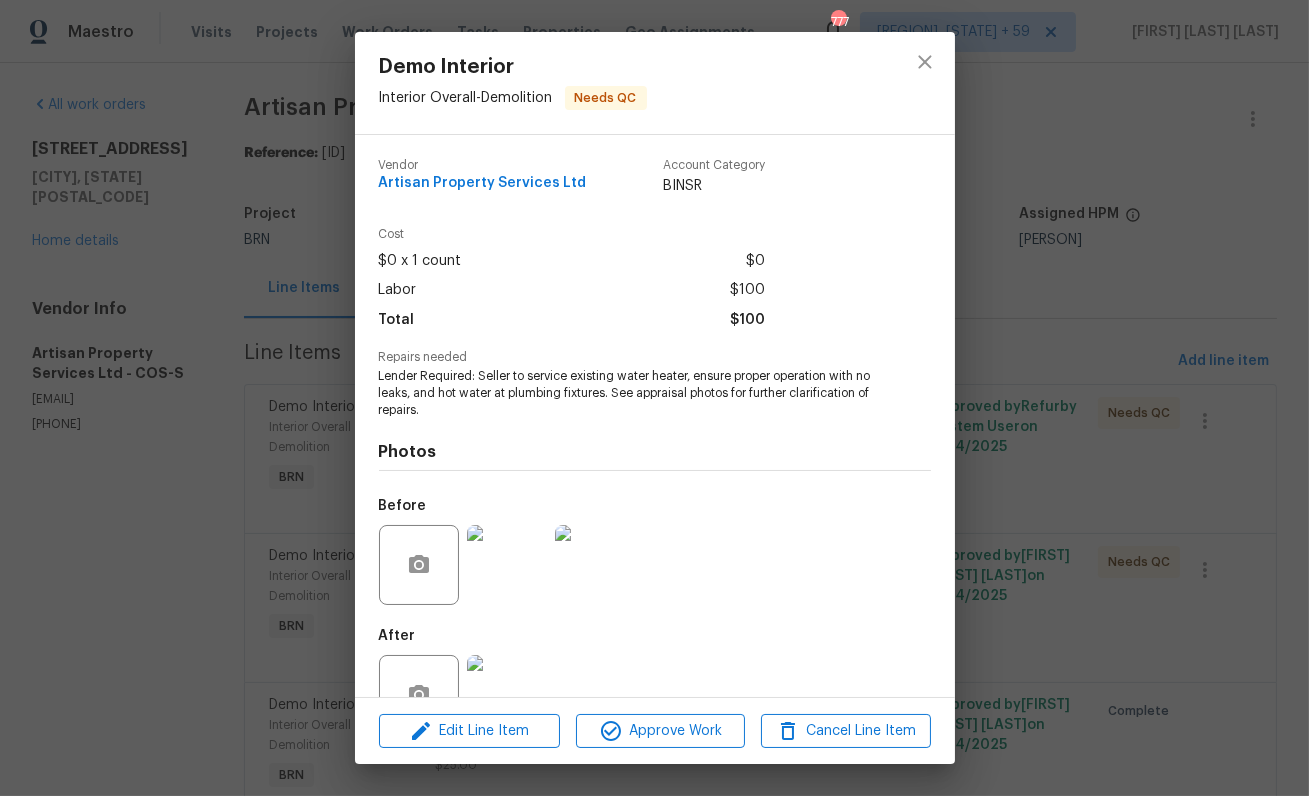 click on "Demo Interior Interior Overall  -  Demolition Needs QC Vendor Artisan Property Services Ltd Account Category BINSR Cost $0 x 1 count $0 Labor $100 Total $100 Repairs needed Lender Required: Seller to service existing water heater, ensure proper operation with no leaks, and hot water at plumbing fixtures. See appraisal photos for further clarification of repairs. Photos Before After  Edit Line Item  Approve Work  Cancel Line Item" at bounding box center (654, 398) 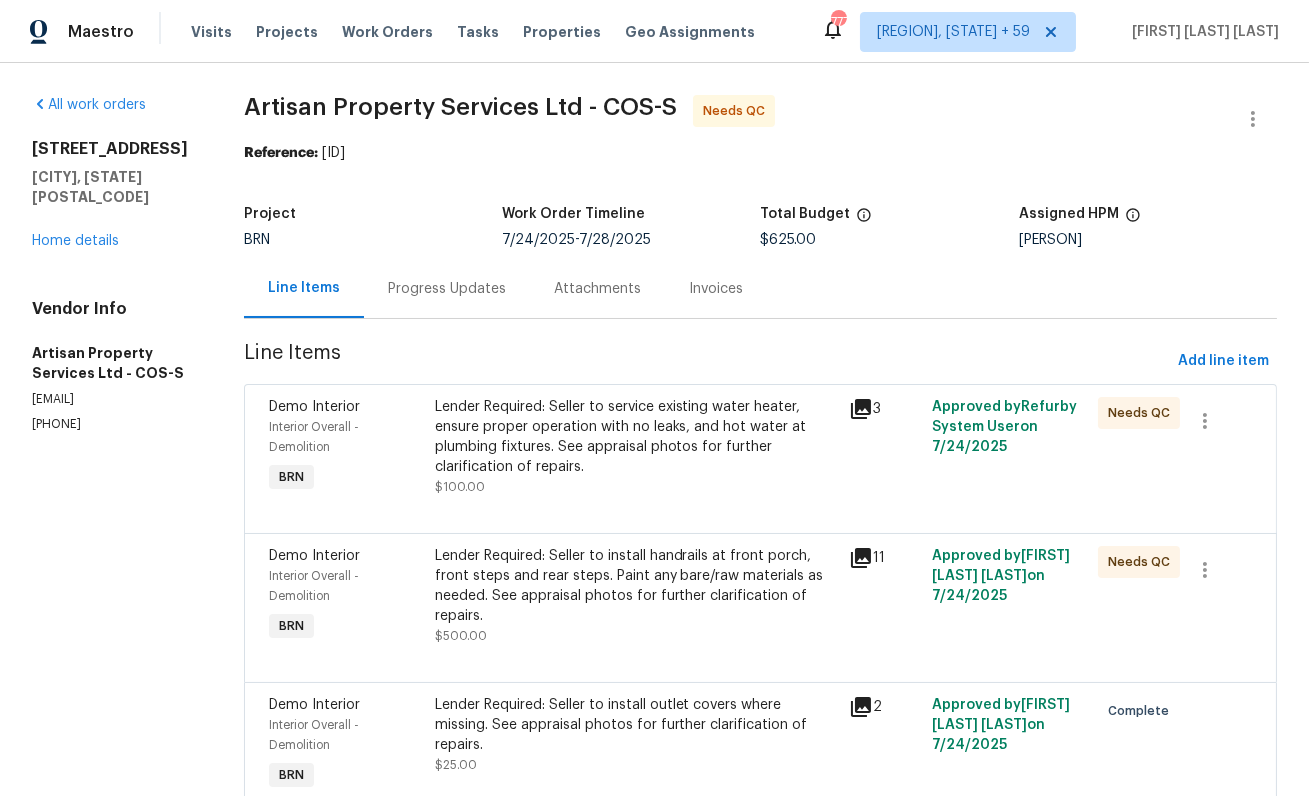 click on "Progress Updates" at bounding box center [447, 288] 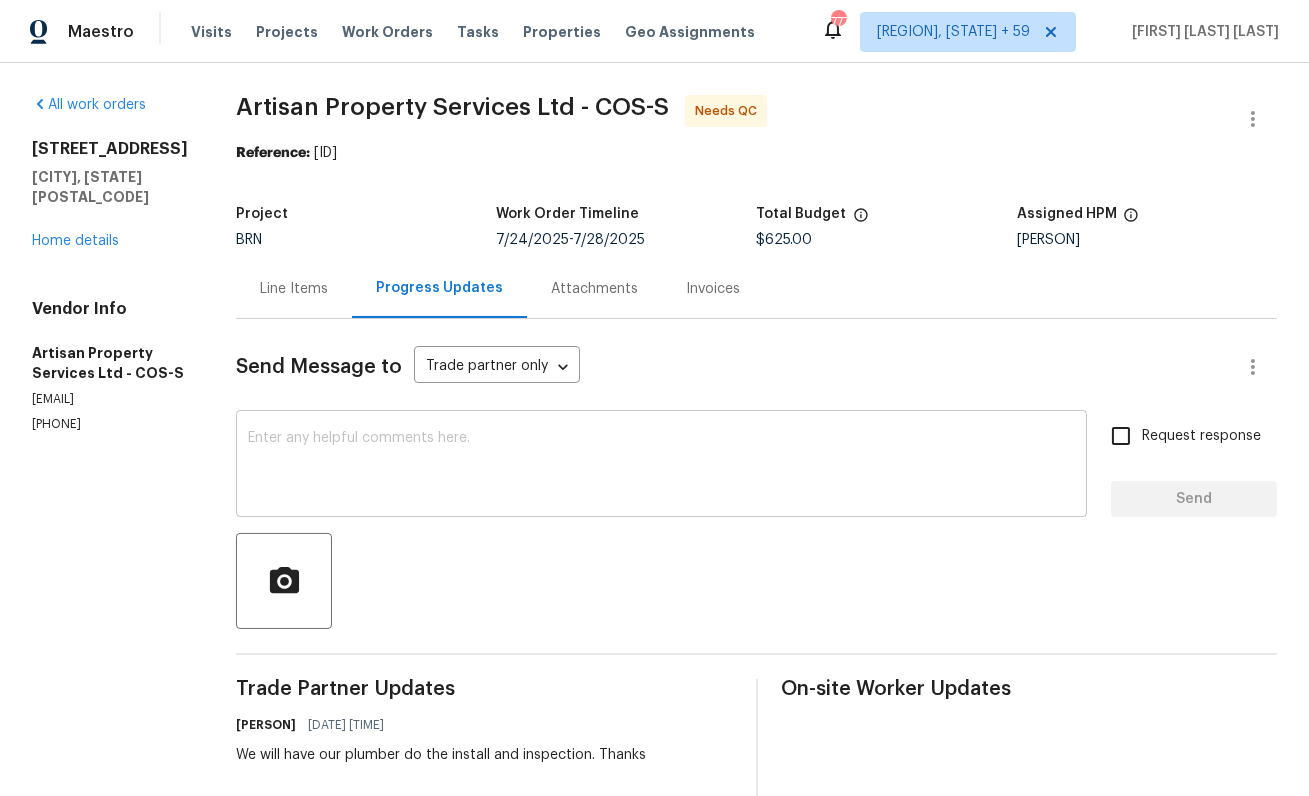 click on "x ​" at bounding box center [661, 466] 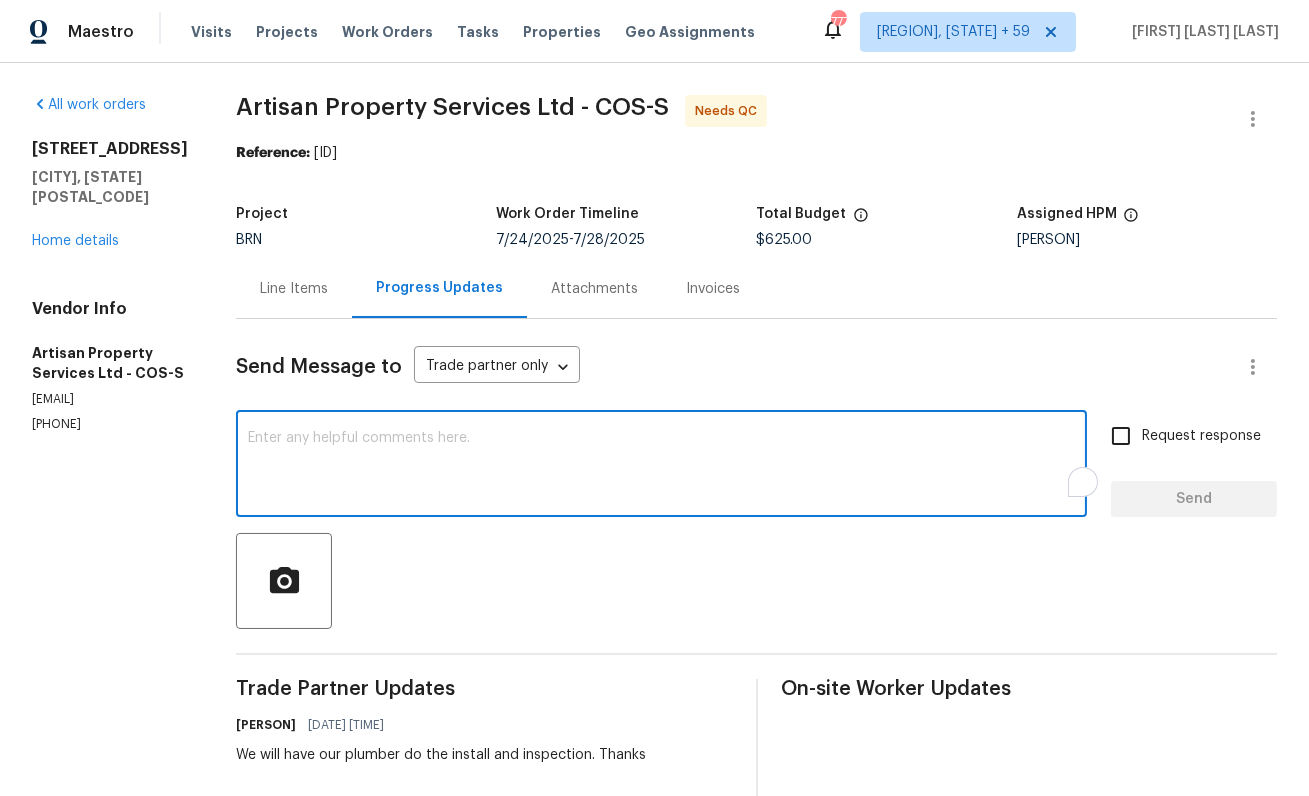 click on "x ​" at bounding box center [661, 466] 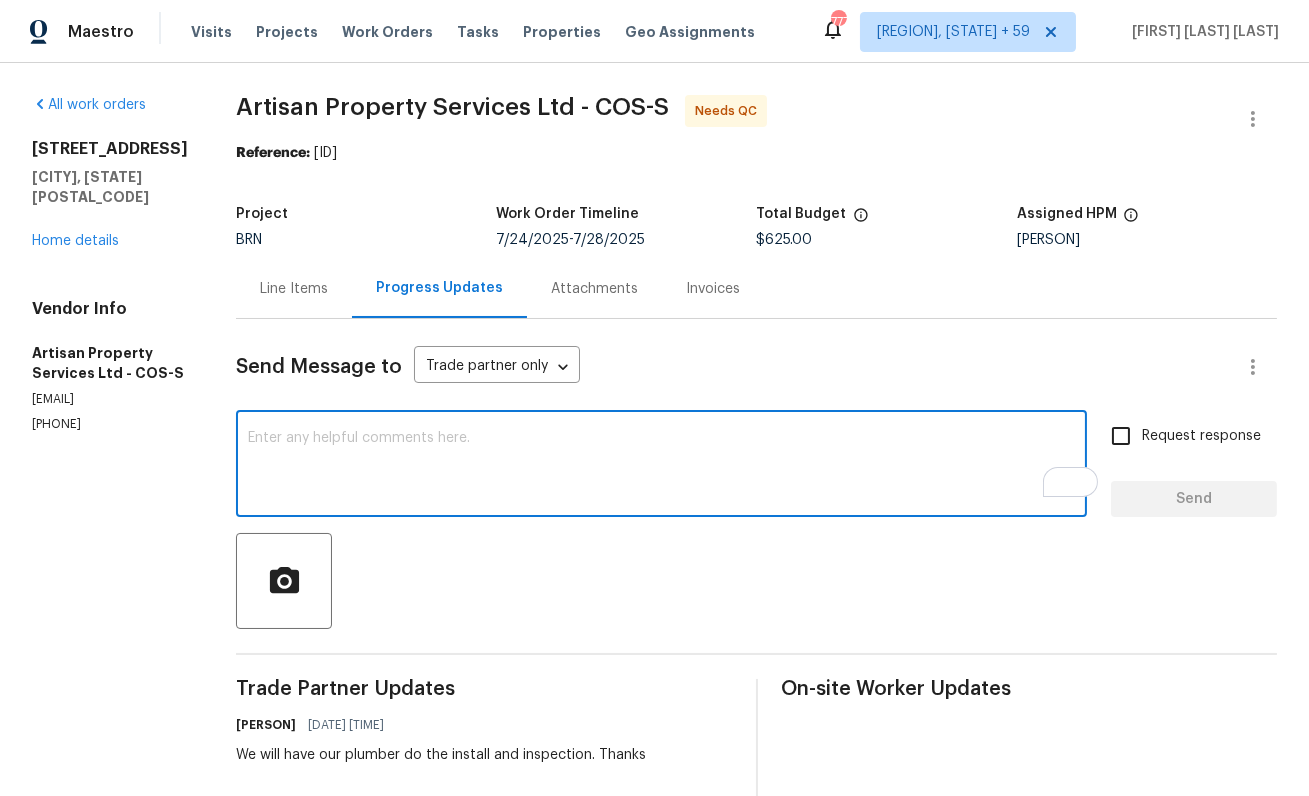 scroll, scrollTop: 186, scrollLeft: 0, axis: vertical 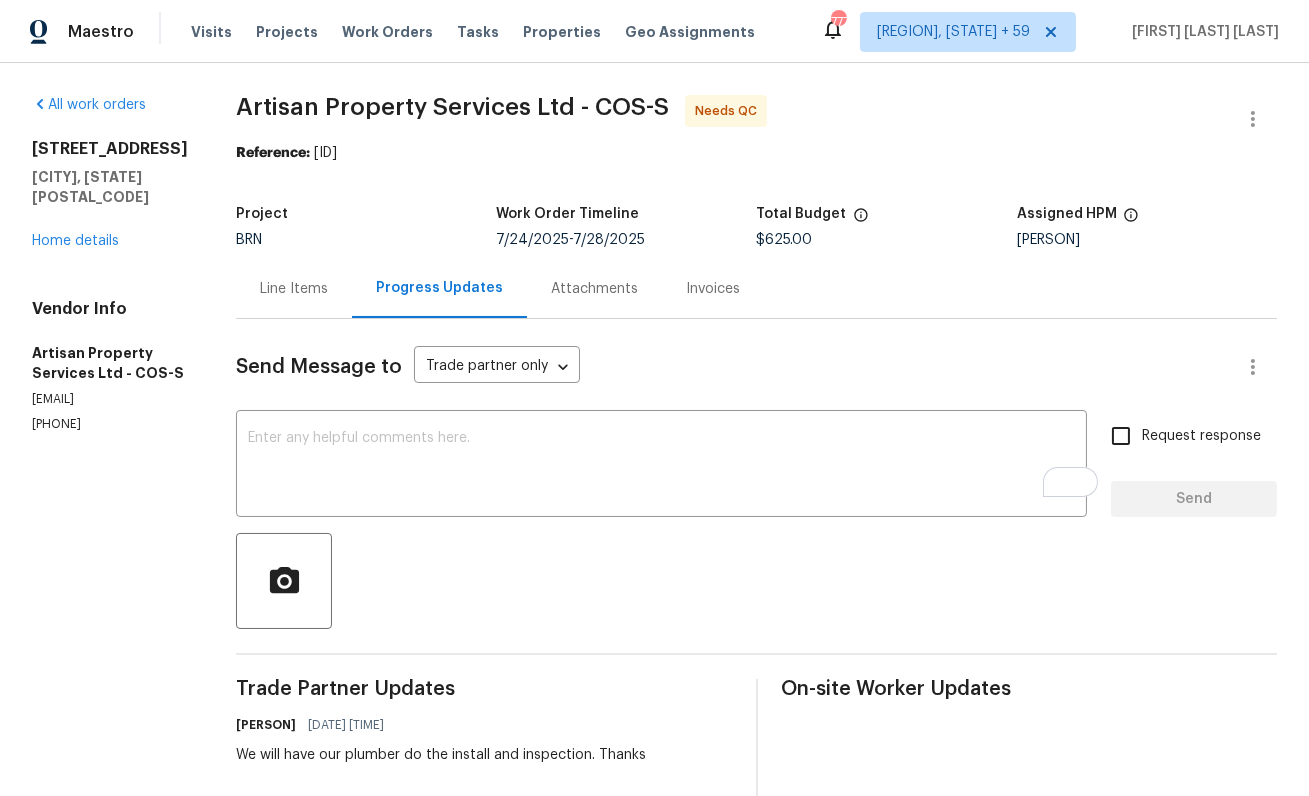 click on "Line Items" at bounding box center [294, 289] 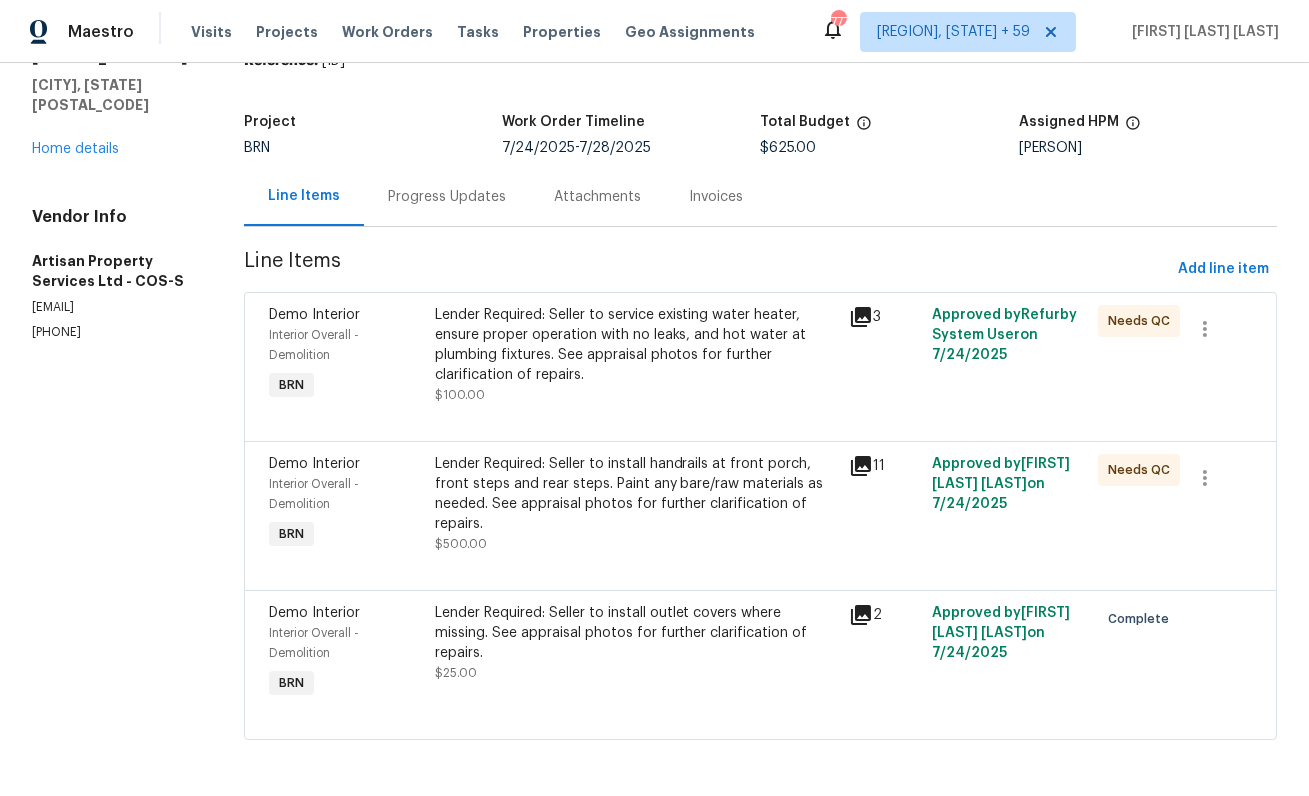 click on "Lender Required: Seller to install handrails at front porch, front steps and rear steps. Paint any bare/raw materials as needed. See appraisal photos for further clarification of repairs." at bounding box center [636, 494] 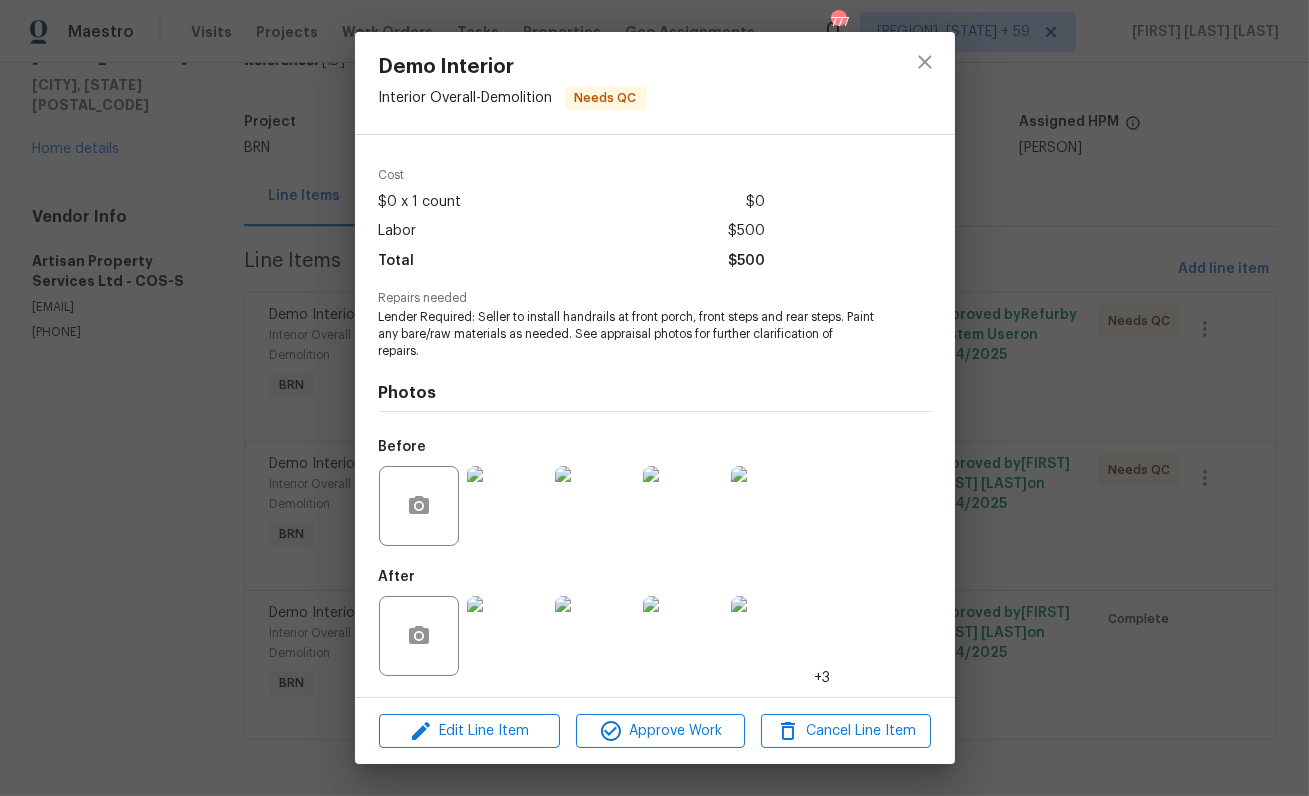 click at bounding box center (507, 636) 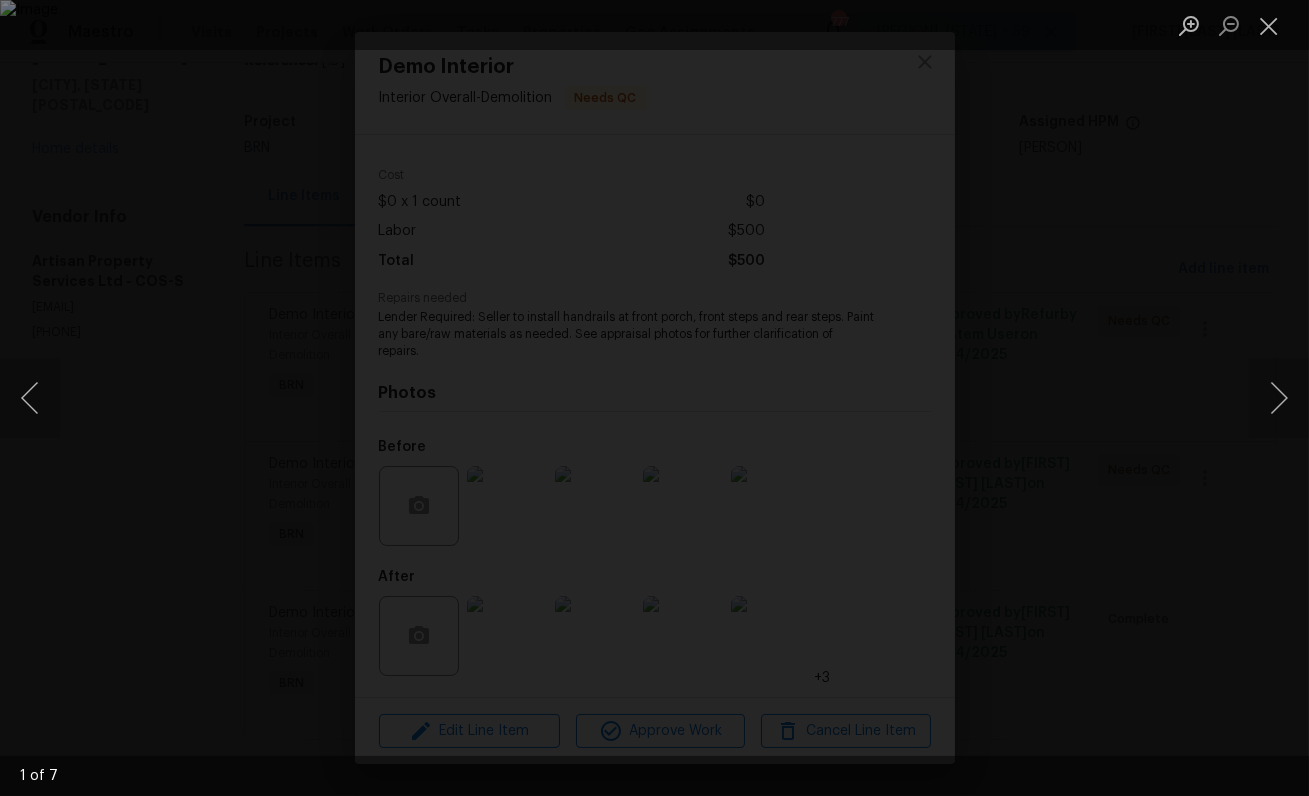 click at bounding box center [654, 398] 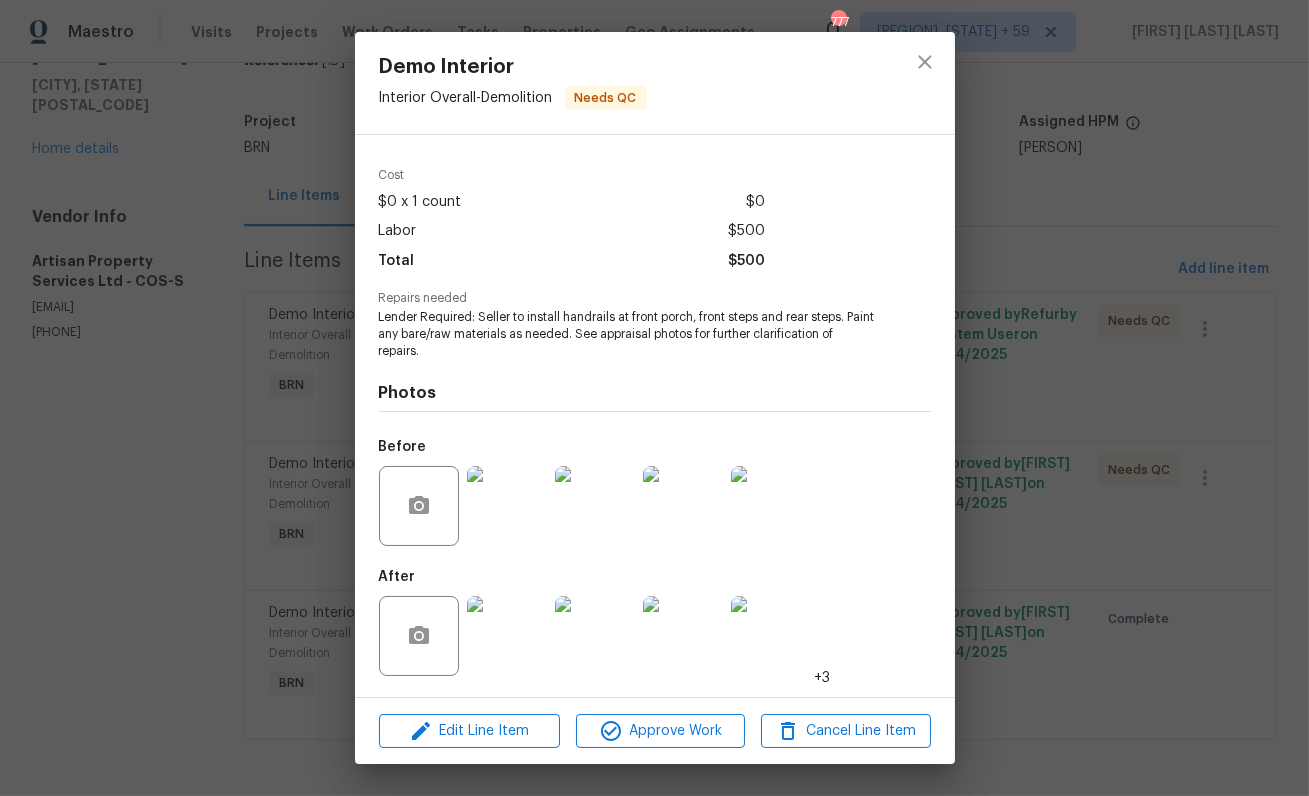 click on "Demo Interior Interior Overall  -  Demolition Needs QC Vendor Artisan Property Services Ltd Account Category BINSR Cost $0 x 1 count $0 Labor $500 Total $500 Repairs needed Lender Required: Seller to install handrails at front porch, front steps and rear steps. Paint any bare/raw materials as needed. See appraisal photos for further clarification of repairs. Photos Before After  +3  Edit Line Item  Approve Work  Cancel Line Item" at bounding box center (654, 398) 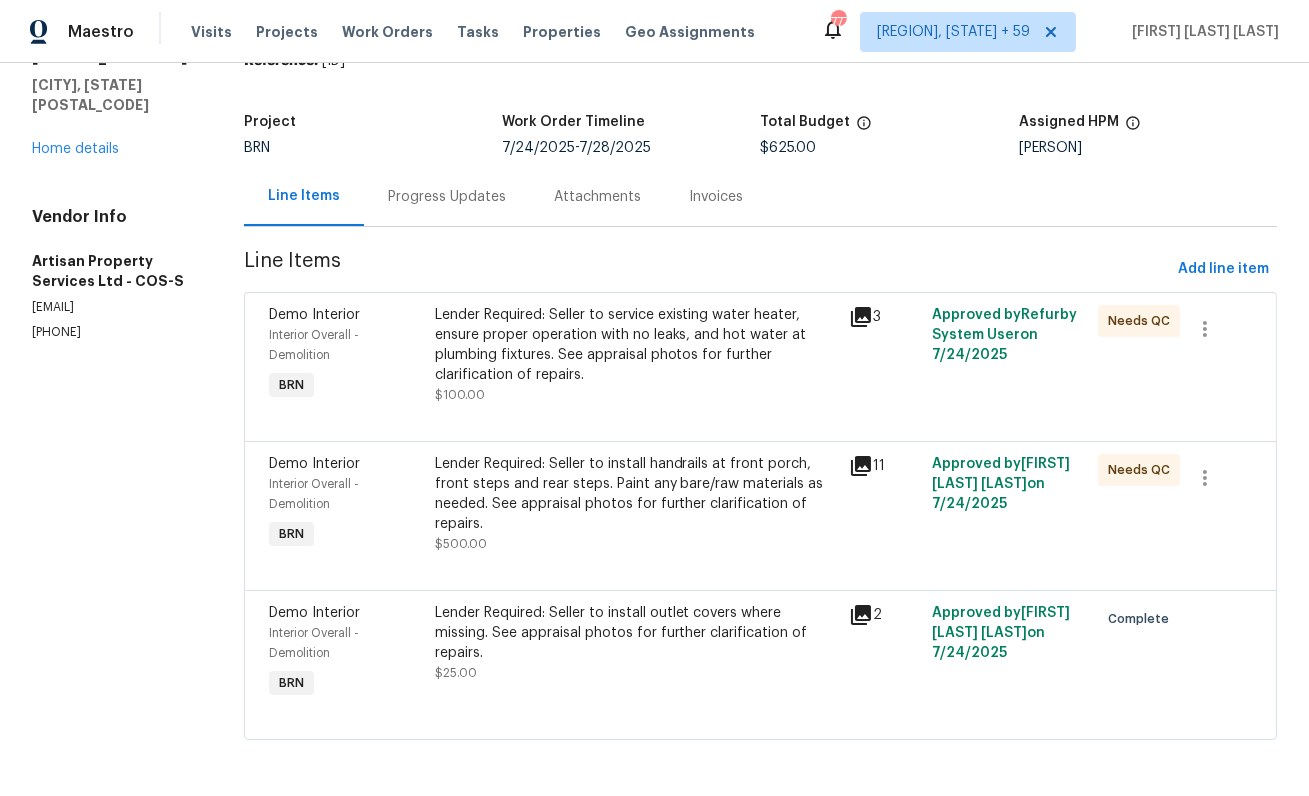 click on "Lender Required: Seller to install handrails at front porch, front steps and rear steps. Paint any bare/raw materials as needed. See appraisal photos for further clarification of repairs." at bounding box center [636, 494] 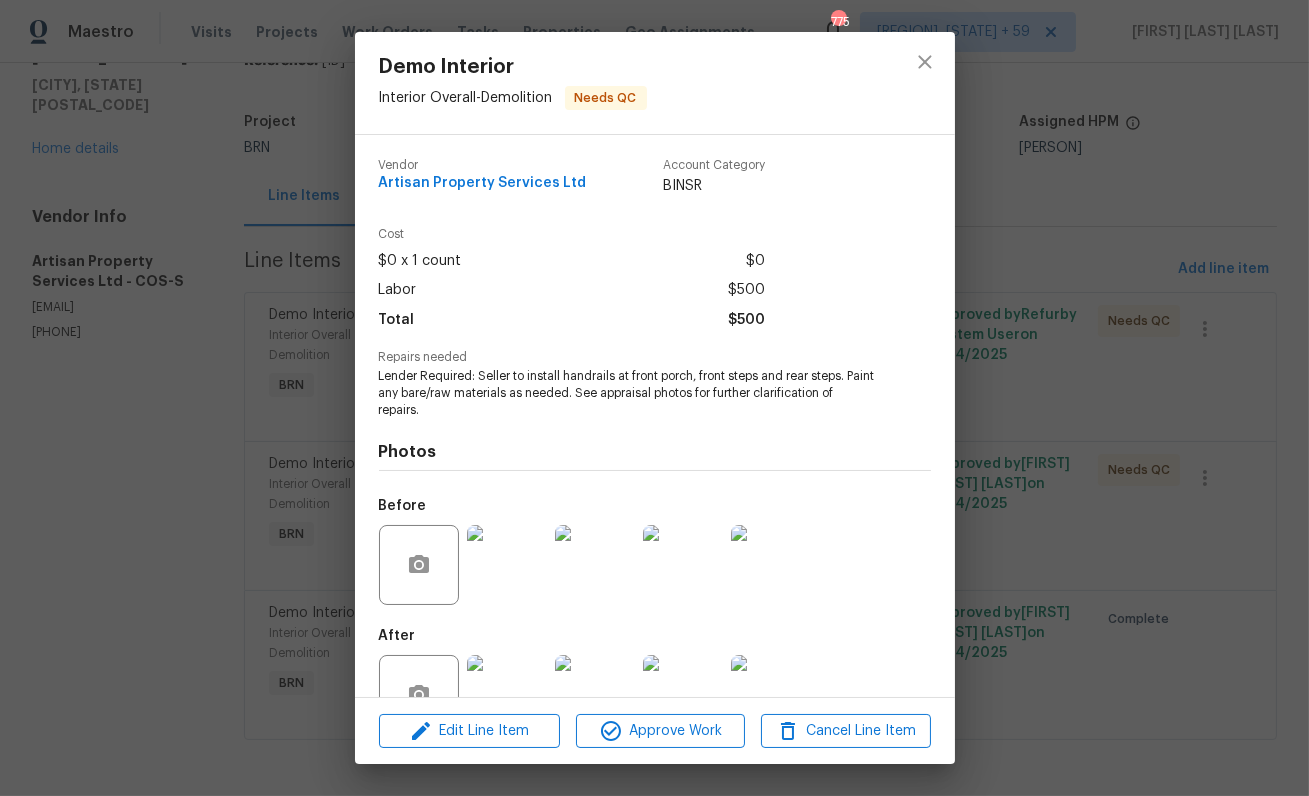 click at bounding box center (507, 695) 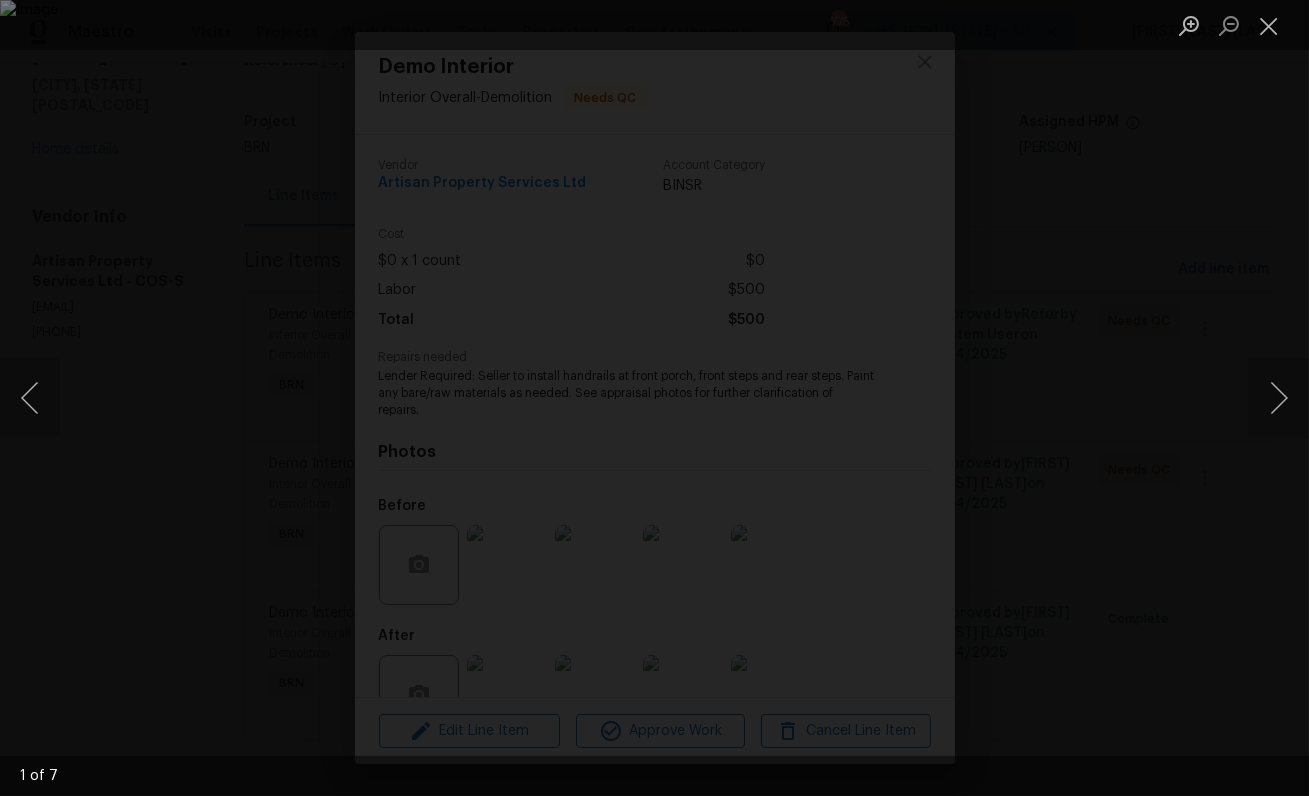 click at bounding box center [654, 398] 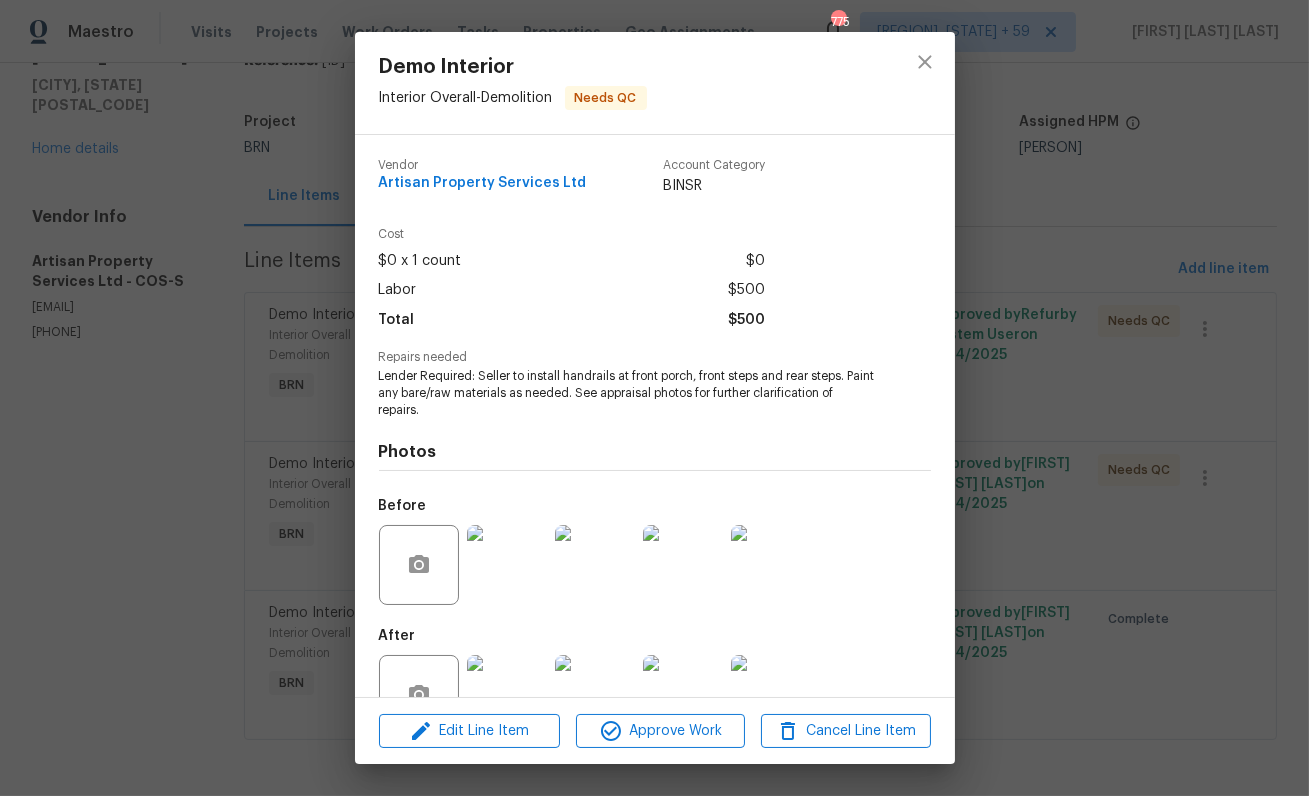 click on "Demo Interior Interior Overall  -  Demolition Needs QC Vendor Artisan Property Services Ltd Account Category BINSR Cost $0 x 1 count $0 Labor $500 Total $500 Repairs needed Lender Required: Seller to install handrails at front porch, front steps and rear steps. Paint any bare/raw materials as needed. See appraisal photos for further clarification of repairs. Photos Before After  +3  Edit Line Item  Approve Work  Cancel Line Item" at bounding box center (654, 398) 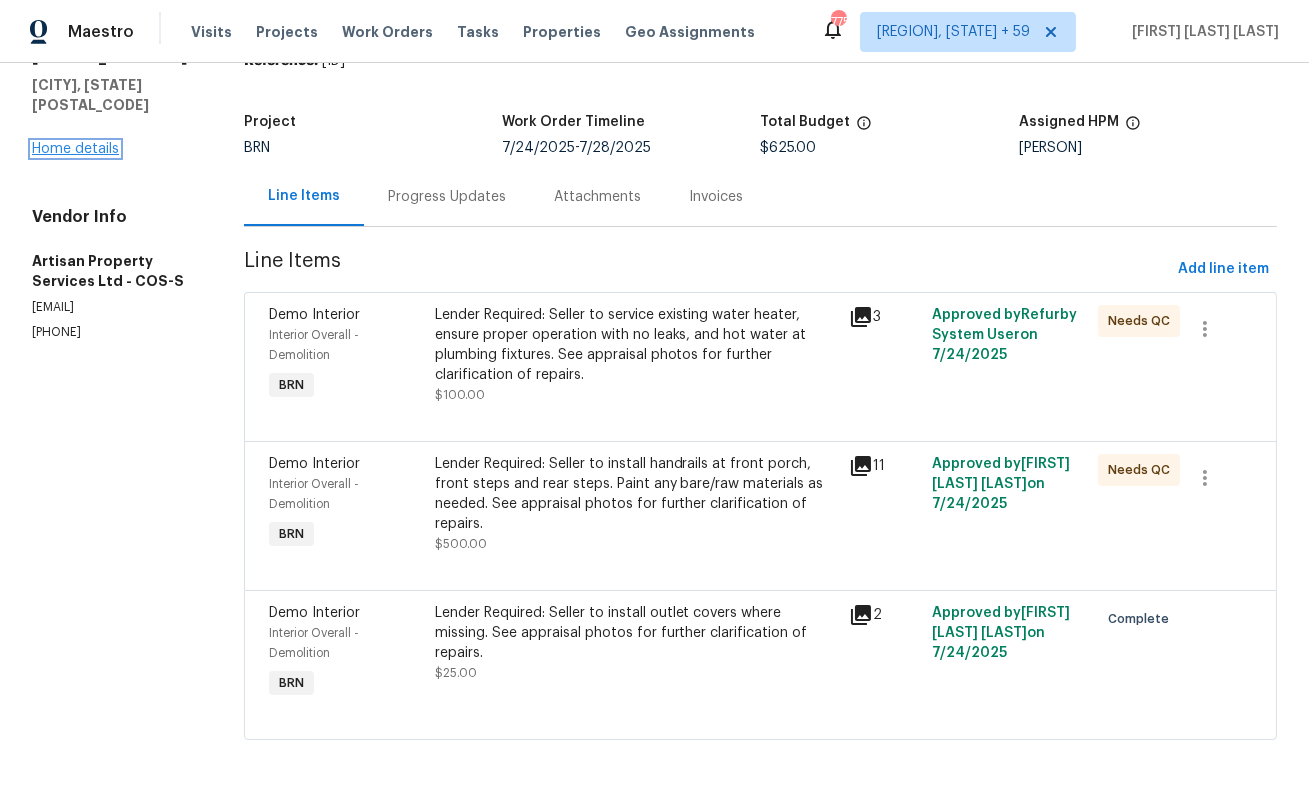 click on "Home details" at bounding box center (75, 149) 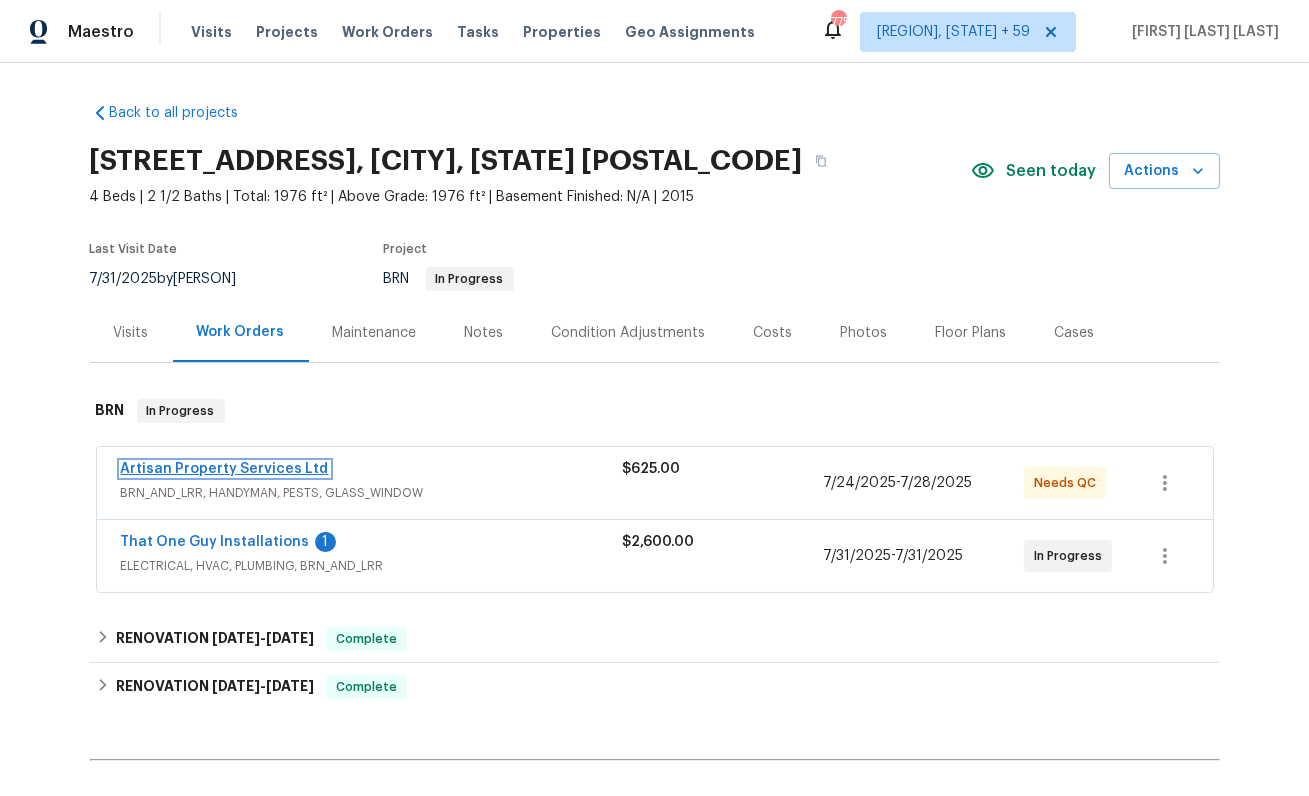 click on "Artisan Property Services Ltd" at bounding box center (225, 469) 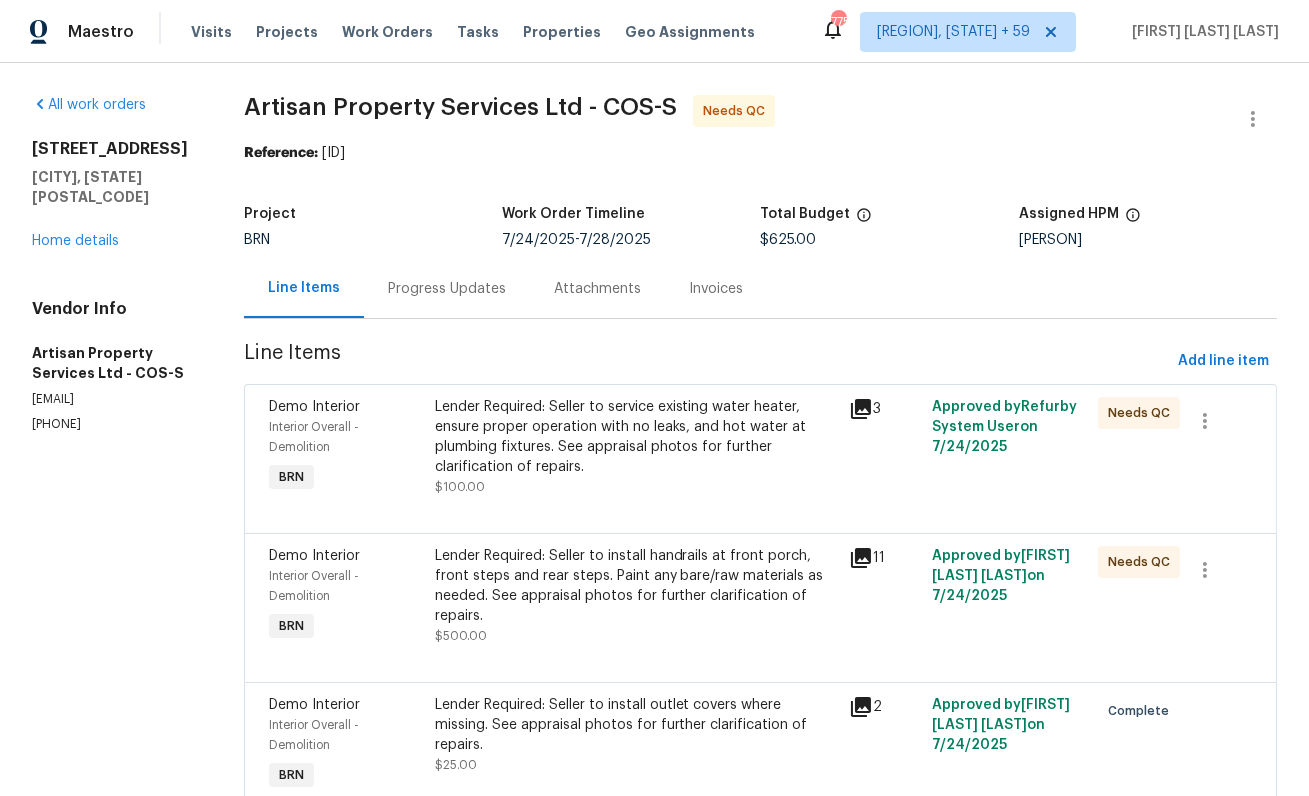 click on "Progress Updates" at bounding box center (447, 288) 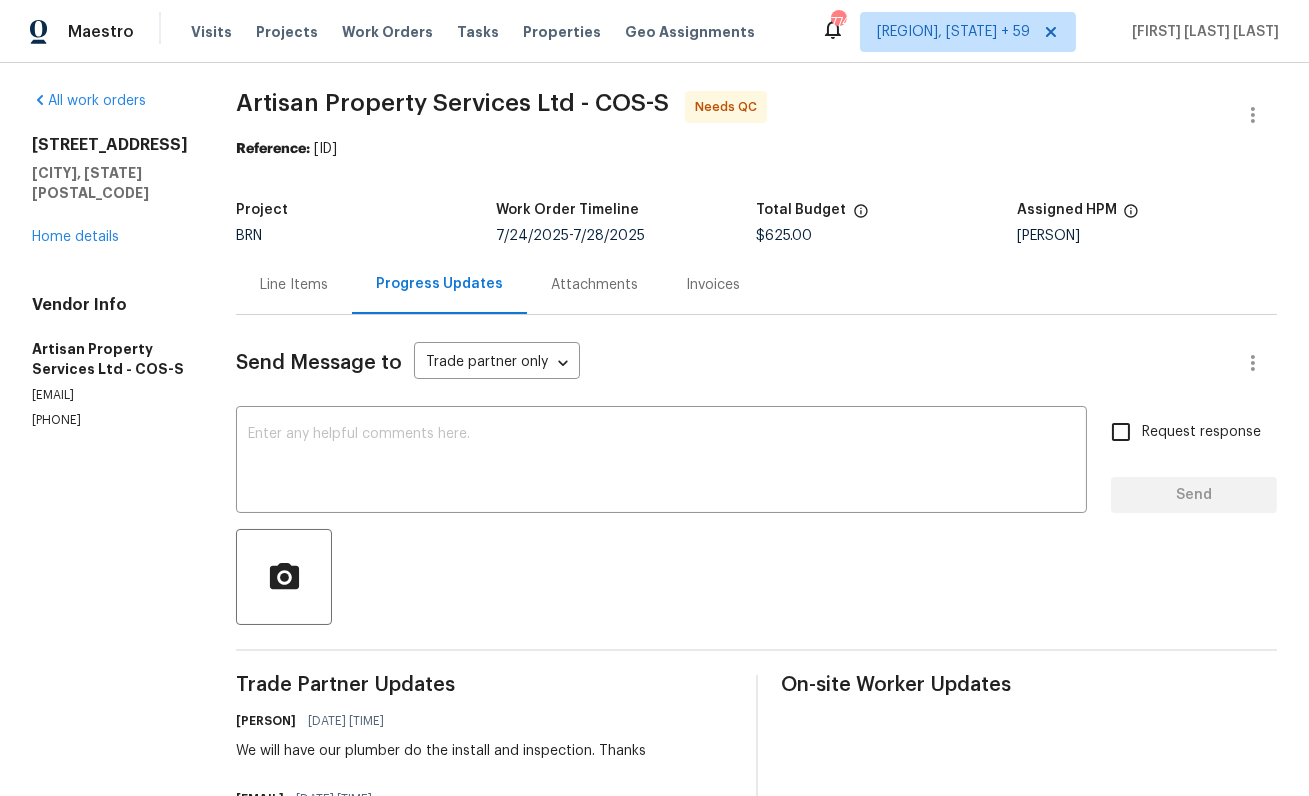 scroll, scrollTop: 0, scrollLeft: 0, axis: both 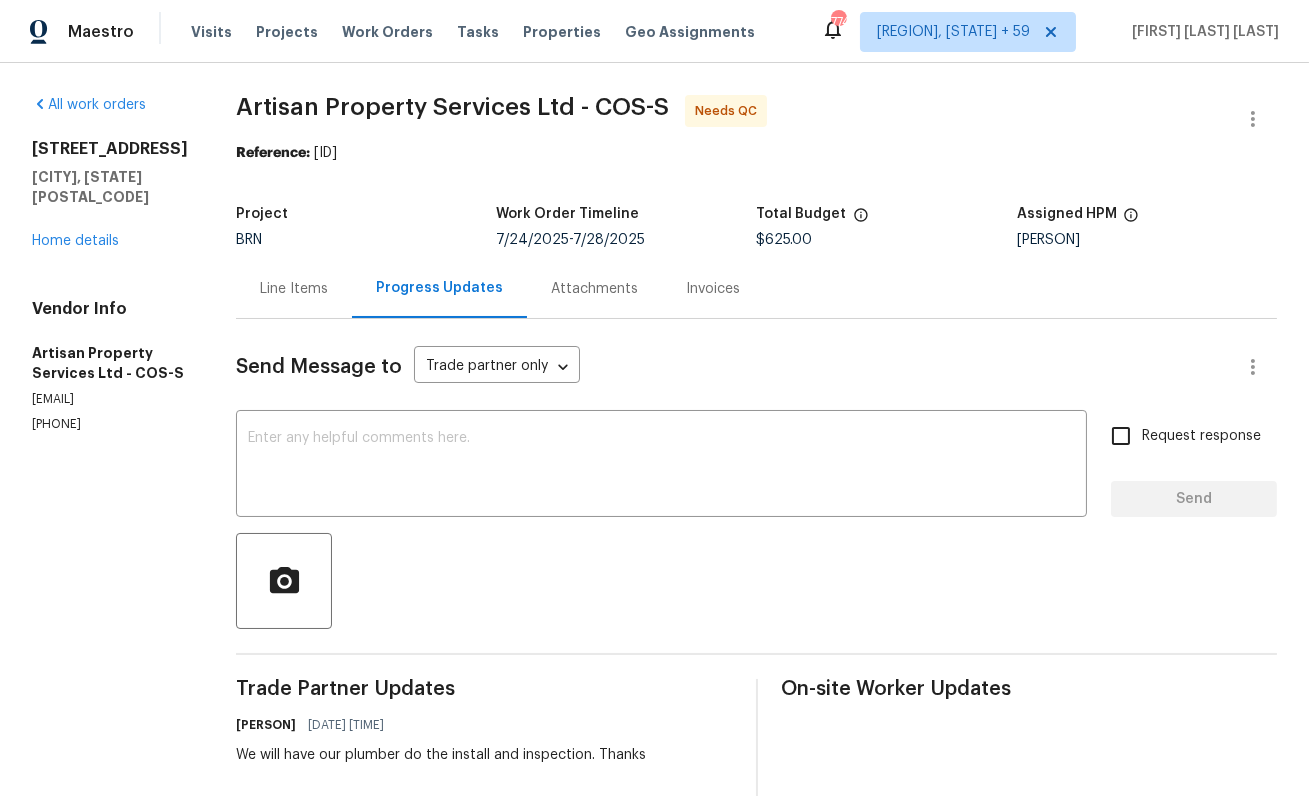 click on "Line Items" at bounding box center [294, 289] 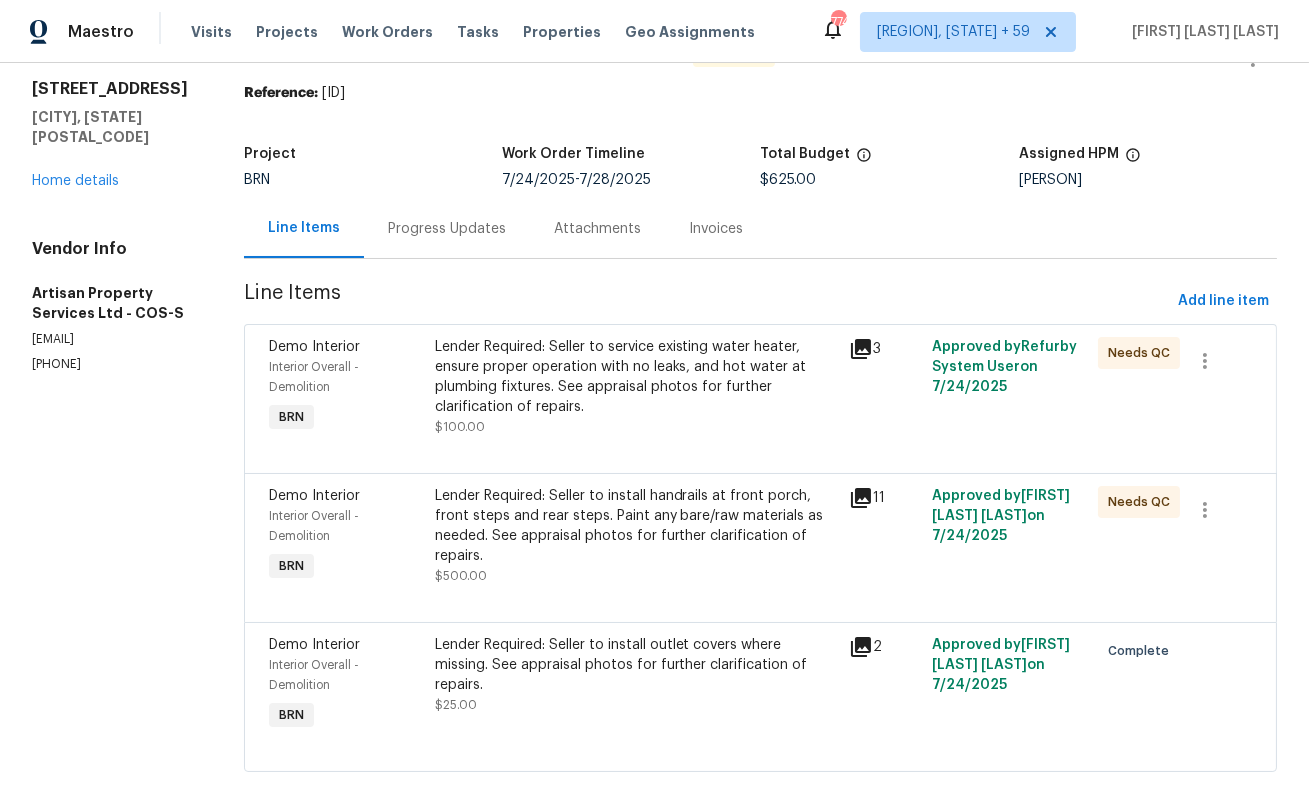 scroll, scrollTop: 94, scrollLeft: 0, axis: vertical 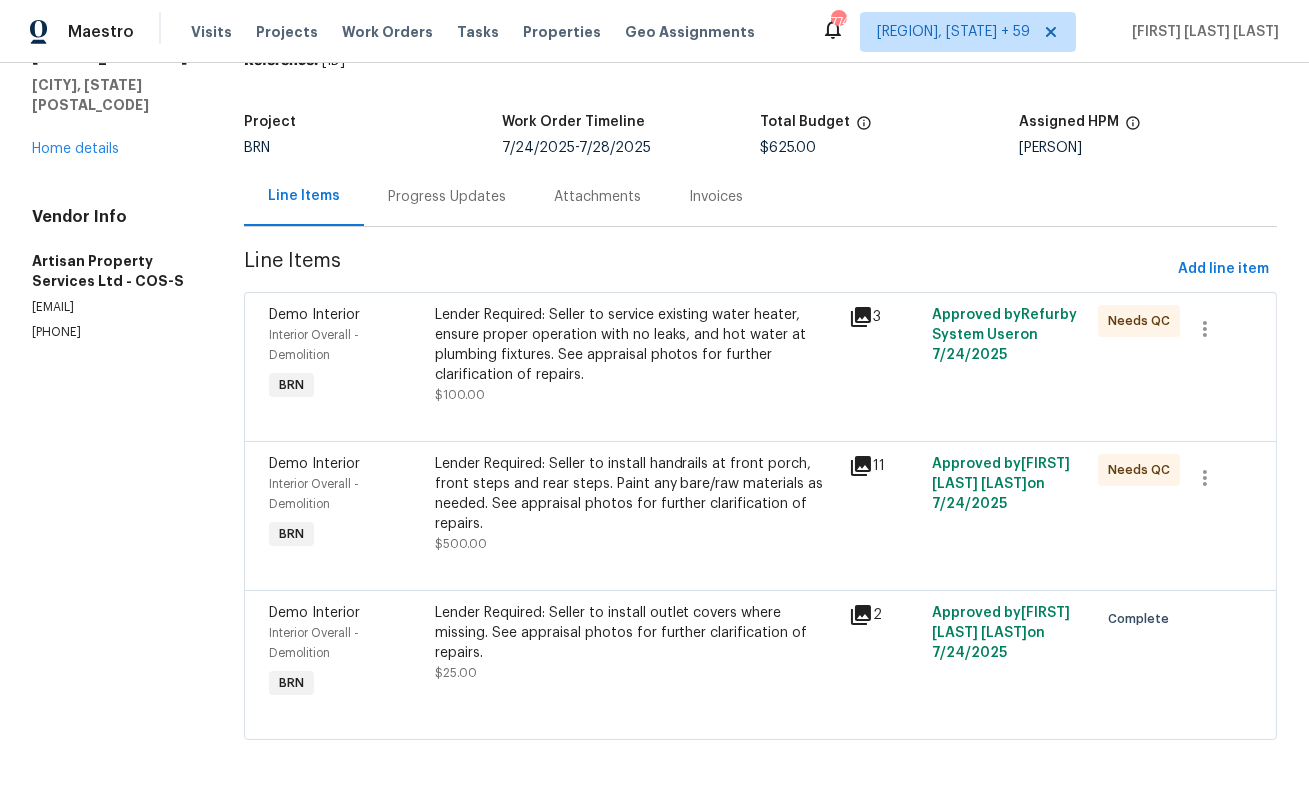 click on "Lender Required: Seller to install handrails at front porch, front steps and rear steps. Paint any bare/raw materials as needed. See appraisal photos for further clarification of repairs." at bounding box center (636, 494) 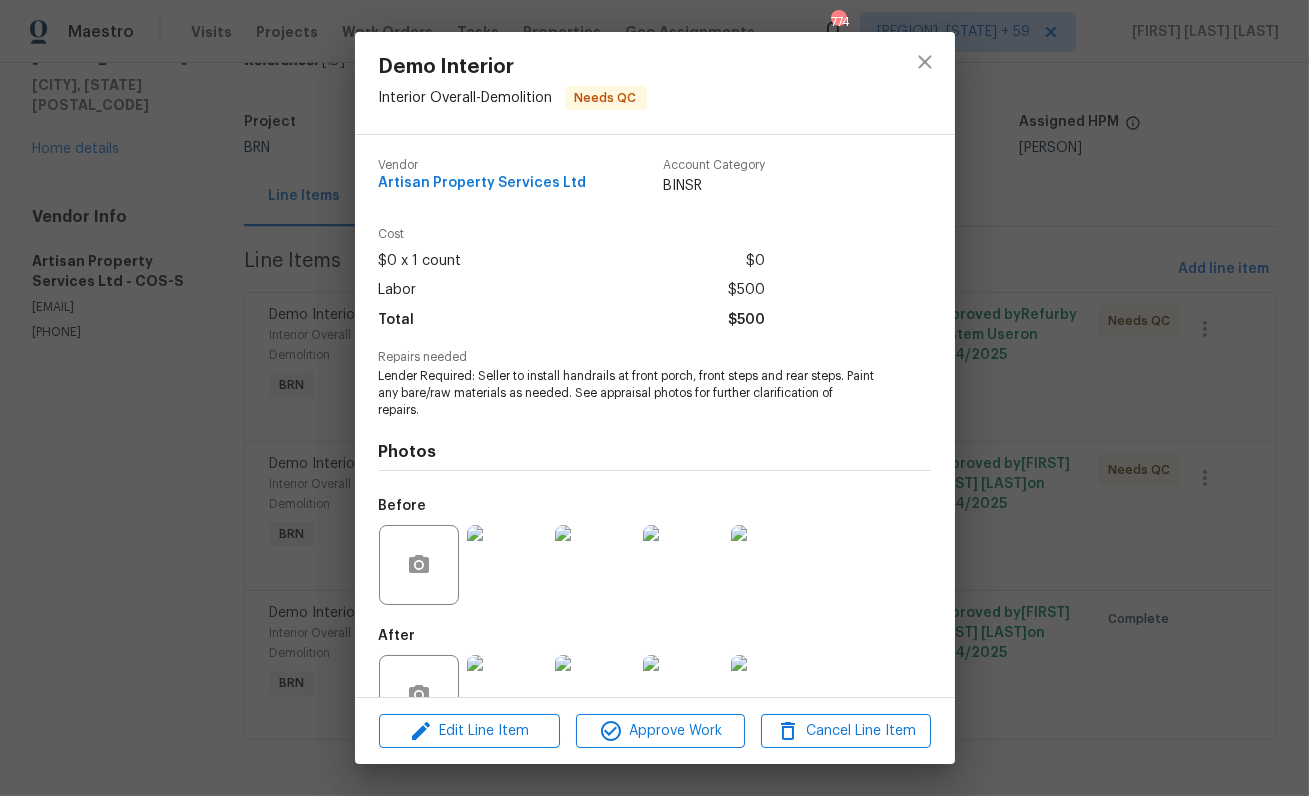 click on "Cost $0 x 1 count $0 Labor $500 Total $500" at bounding box center (655, 289) 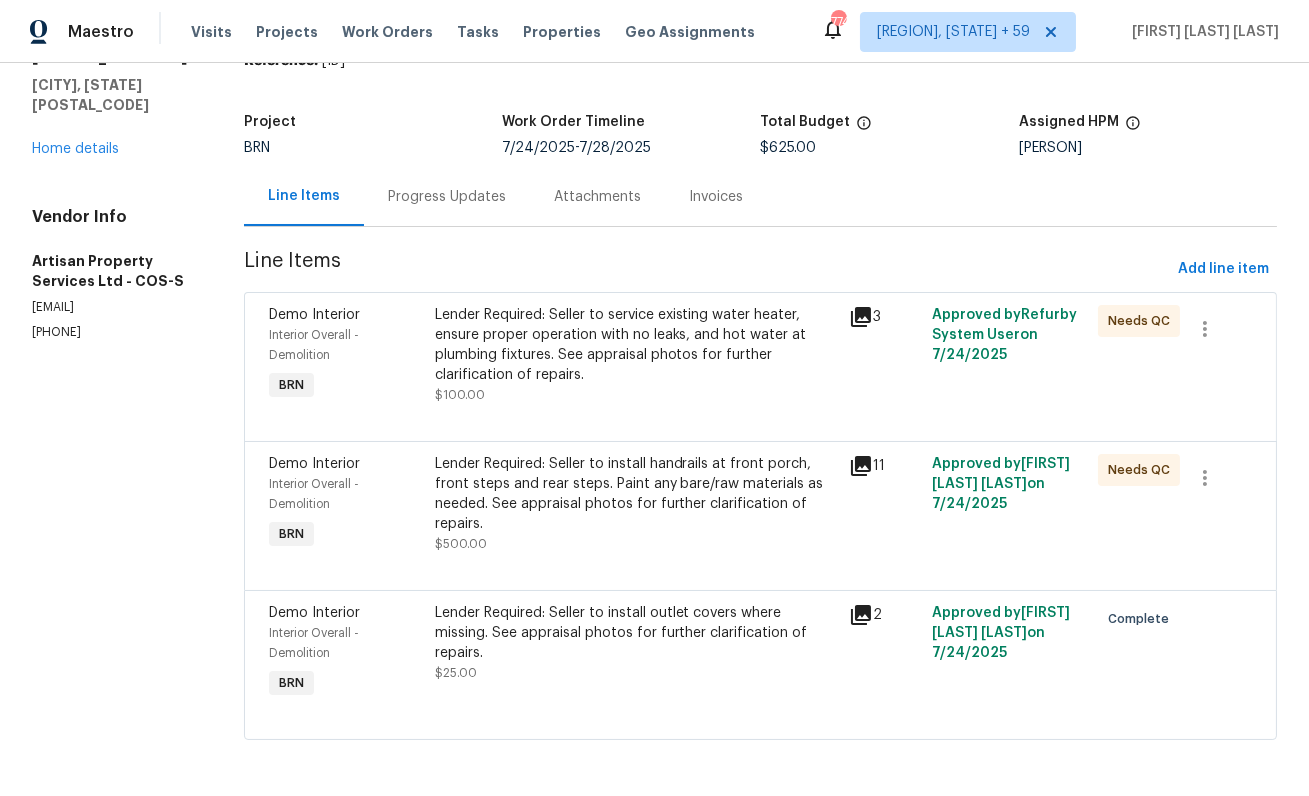 click on "Lender Required: Seller to service existing water heater, ensure proper operation with no leaks, and hot water at plumbing fixtures. See appraisal photos for further clarification of repairs." at bounding box center (636, 345) 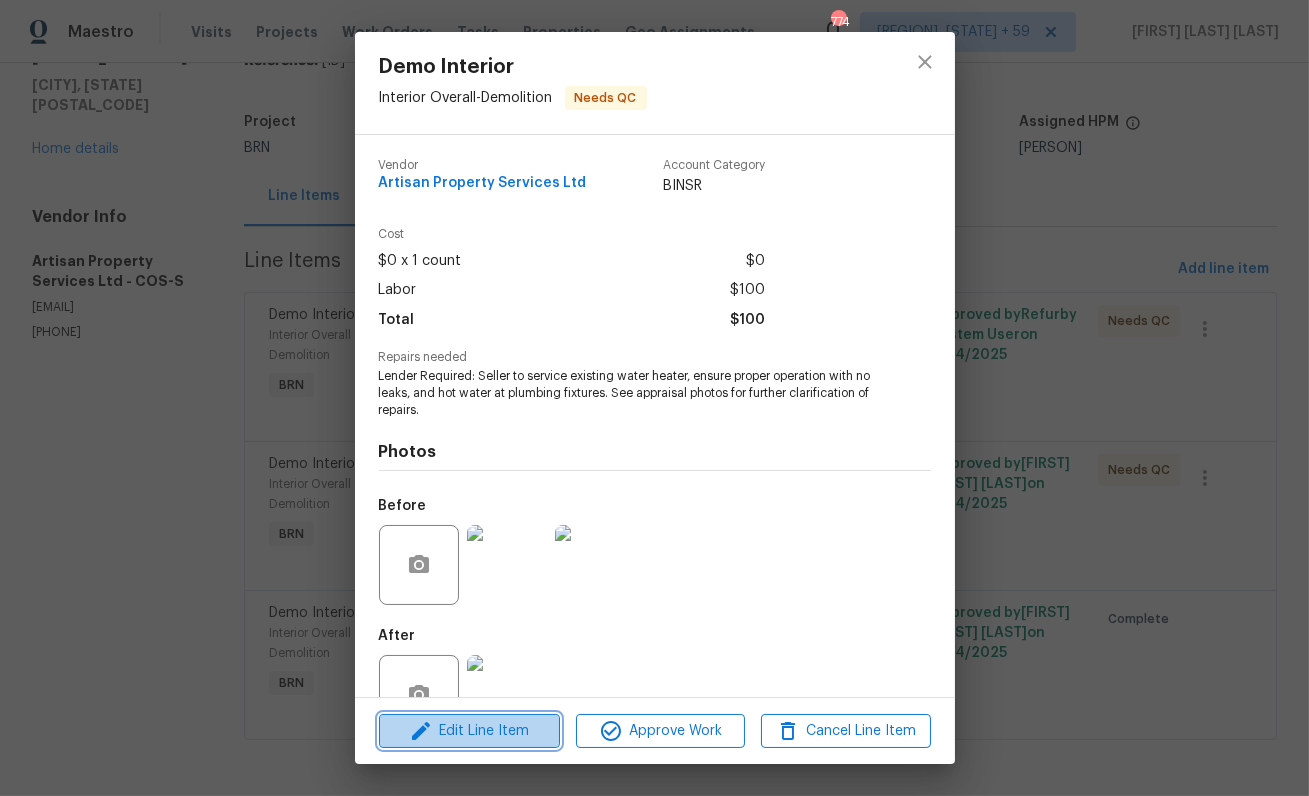 click on "Edit Line Item" at bounding box center [469, 731] 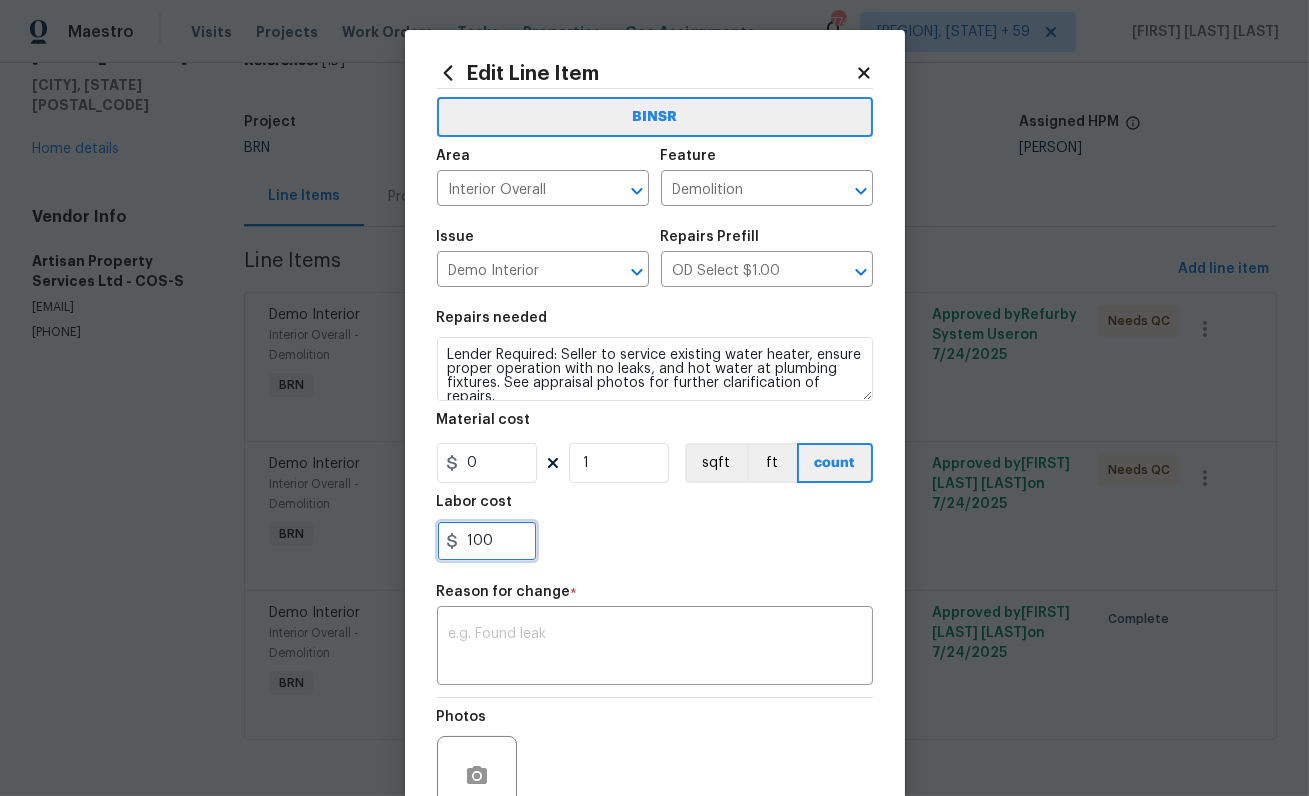 click on "100" at bounding box center (487, 541) 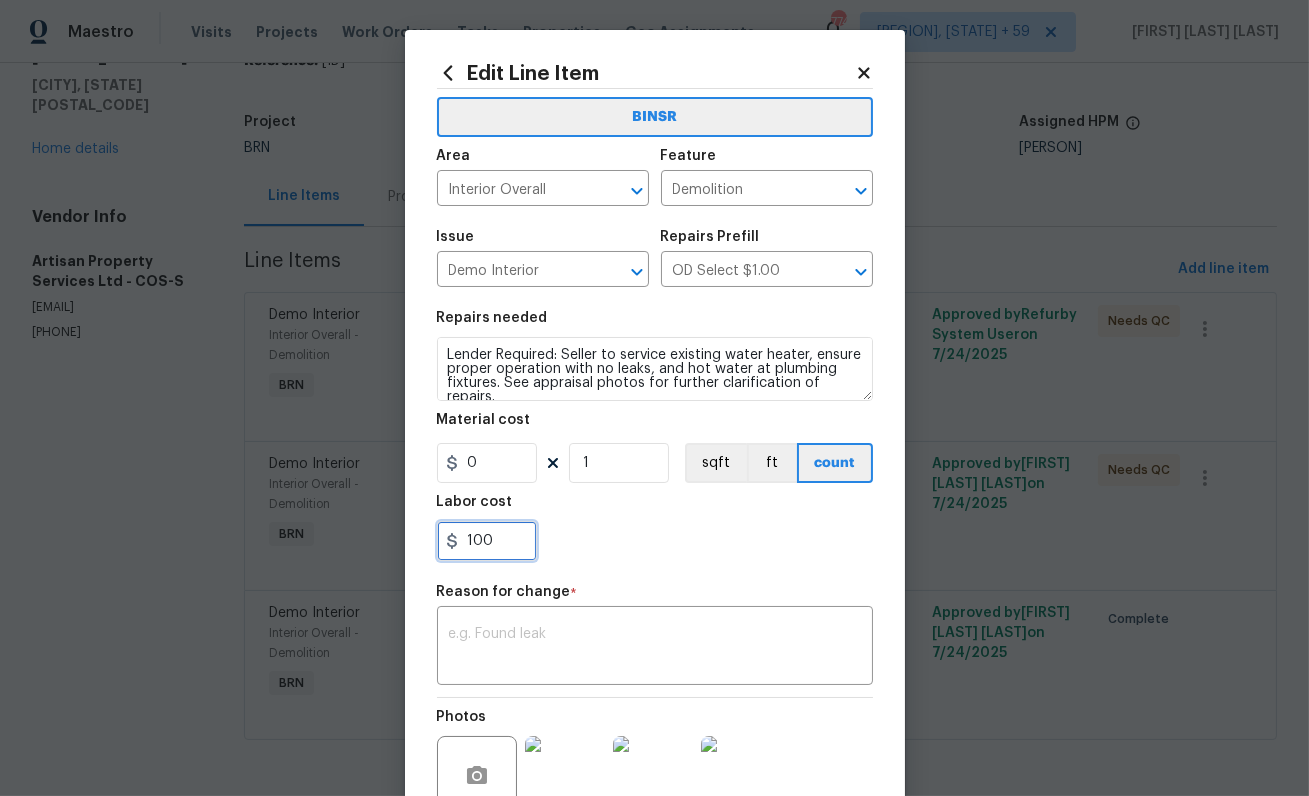 click on "100" at bounding box center (487, 541) 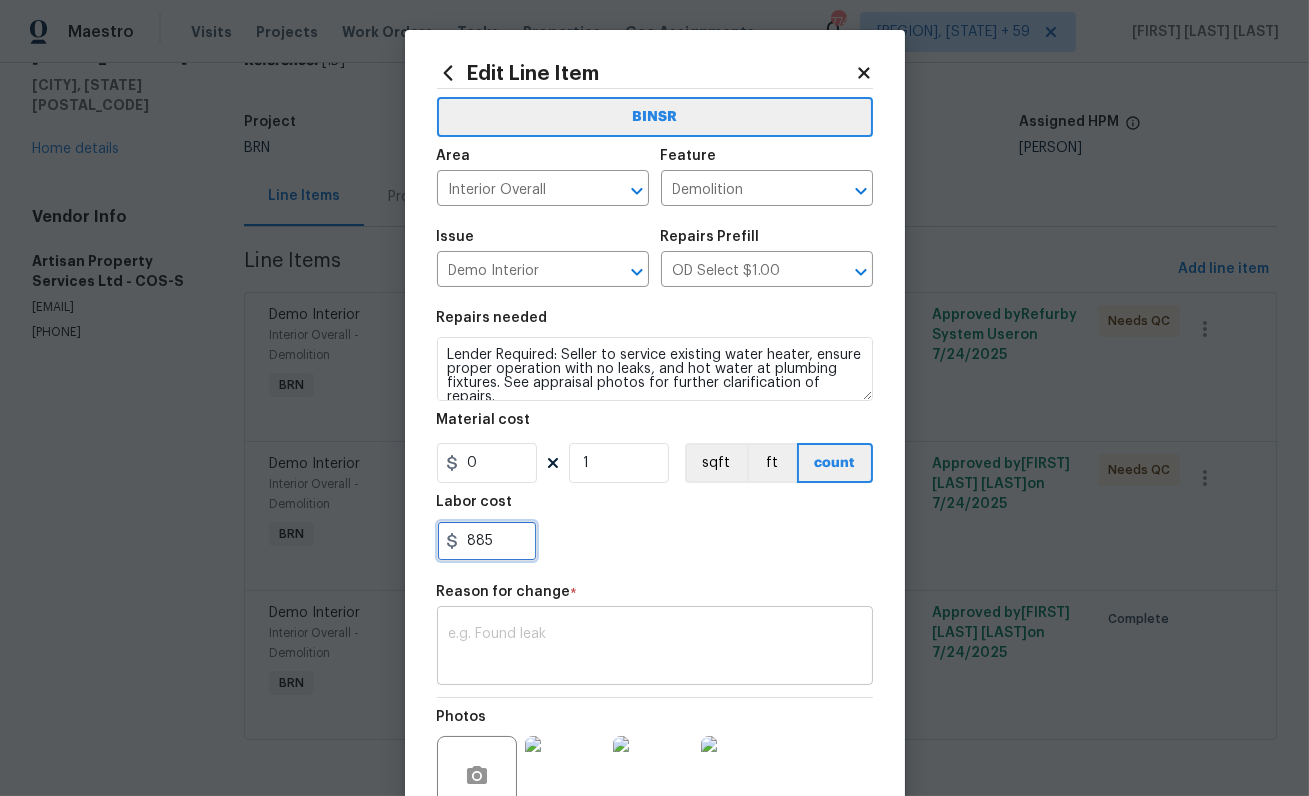 type on "885" 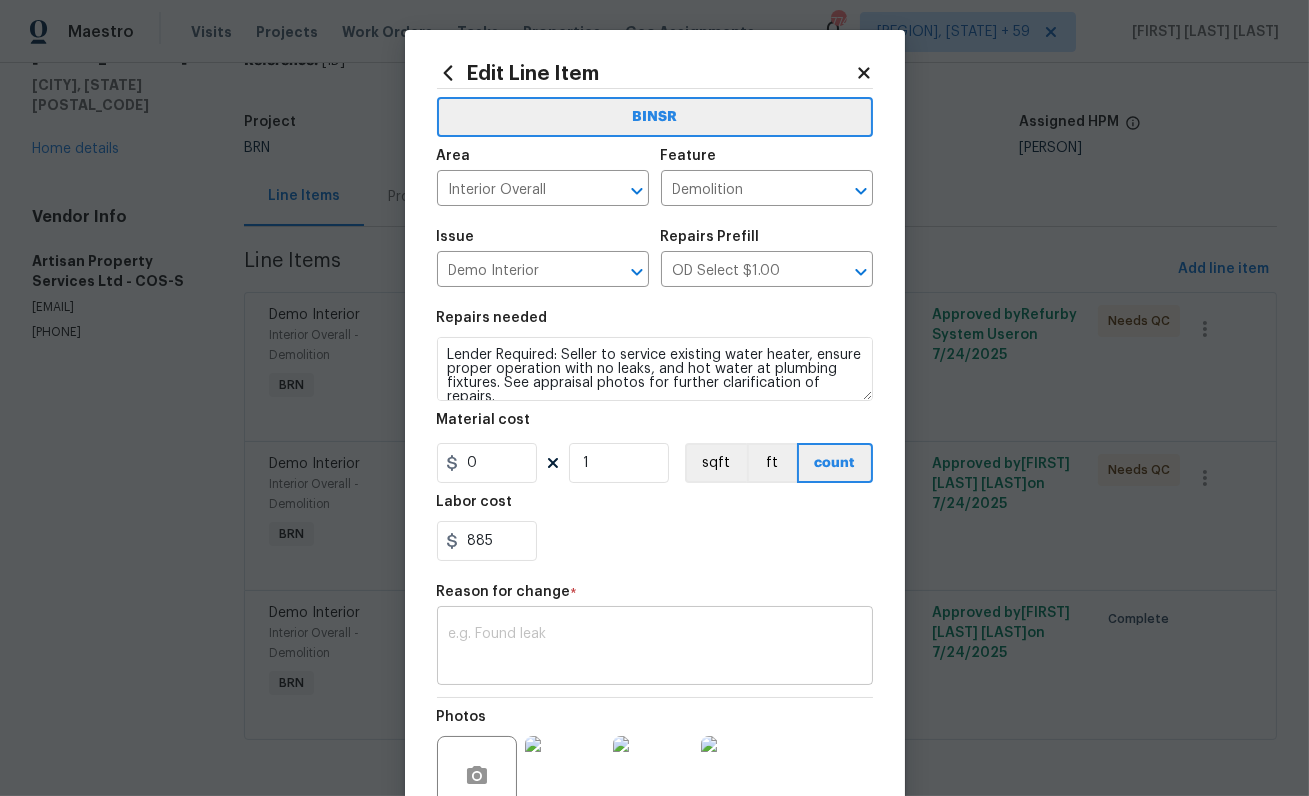 click at bounding box center [655, 648] 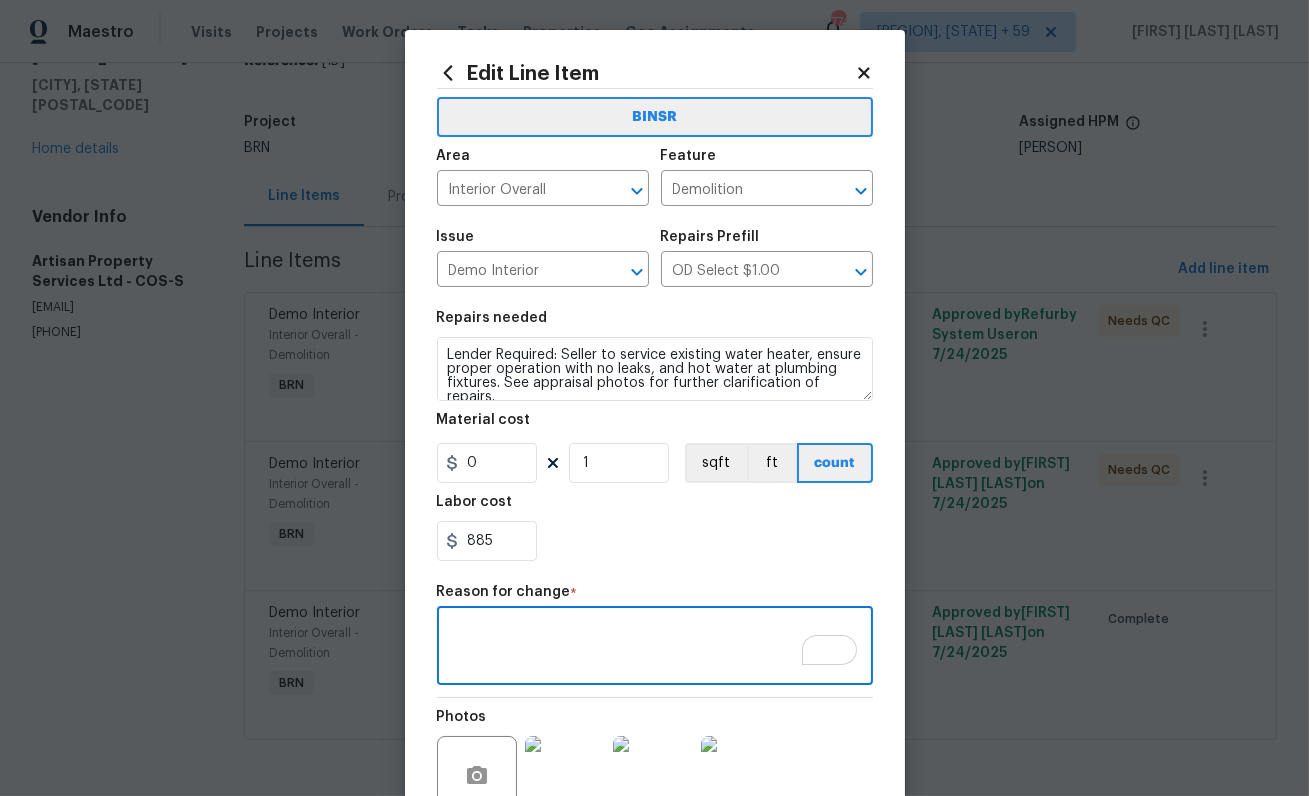 click at bounding box center [655, 648] 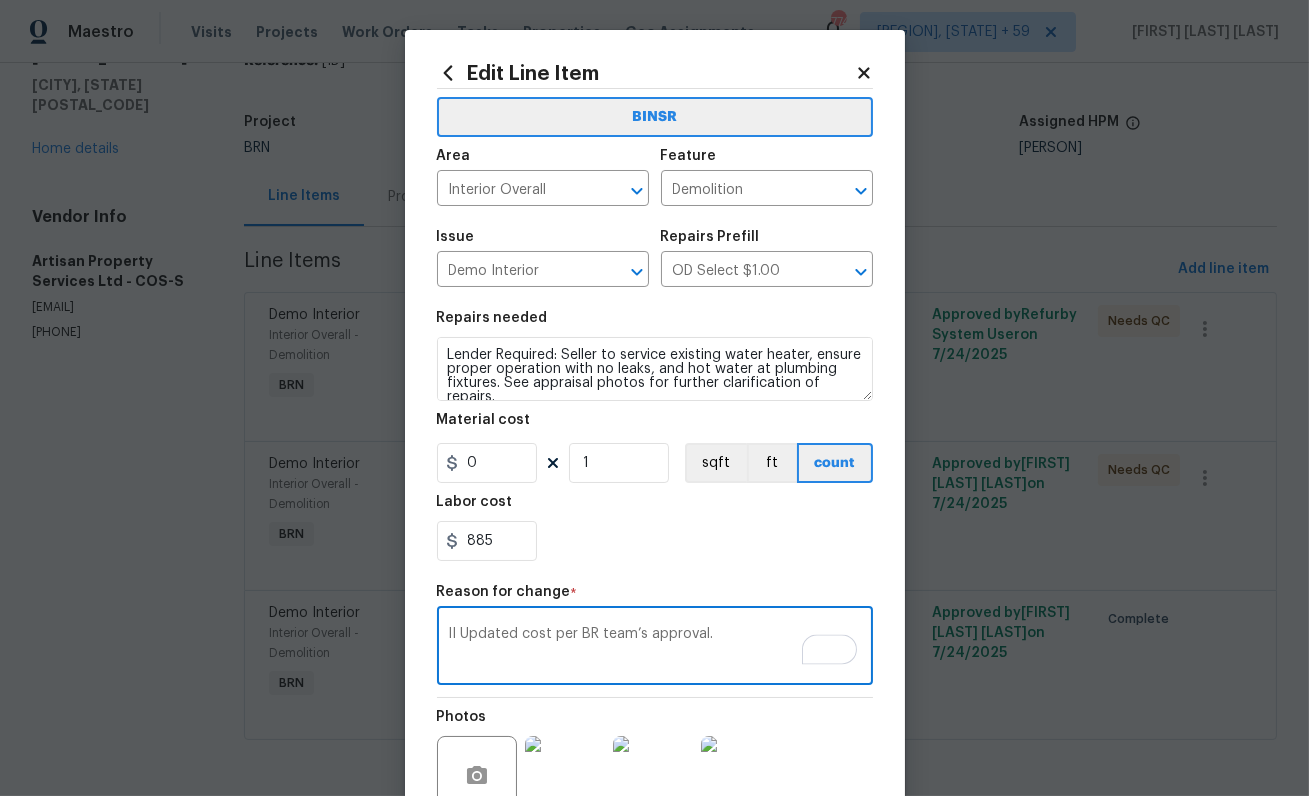 scroll, scrollTop: 189, scrollLeft: 0, axis: vertical 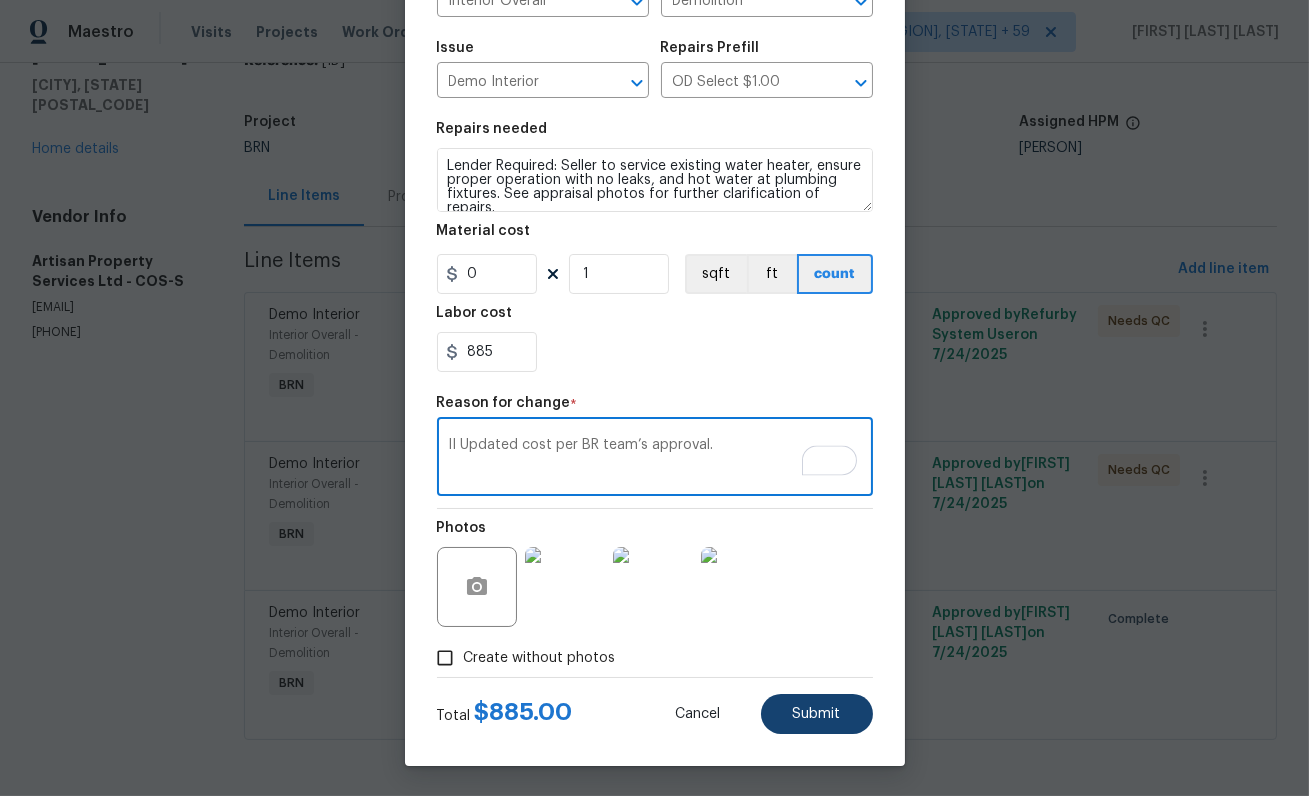 type on "II Updated cost per BR team’s approval." 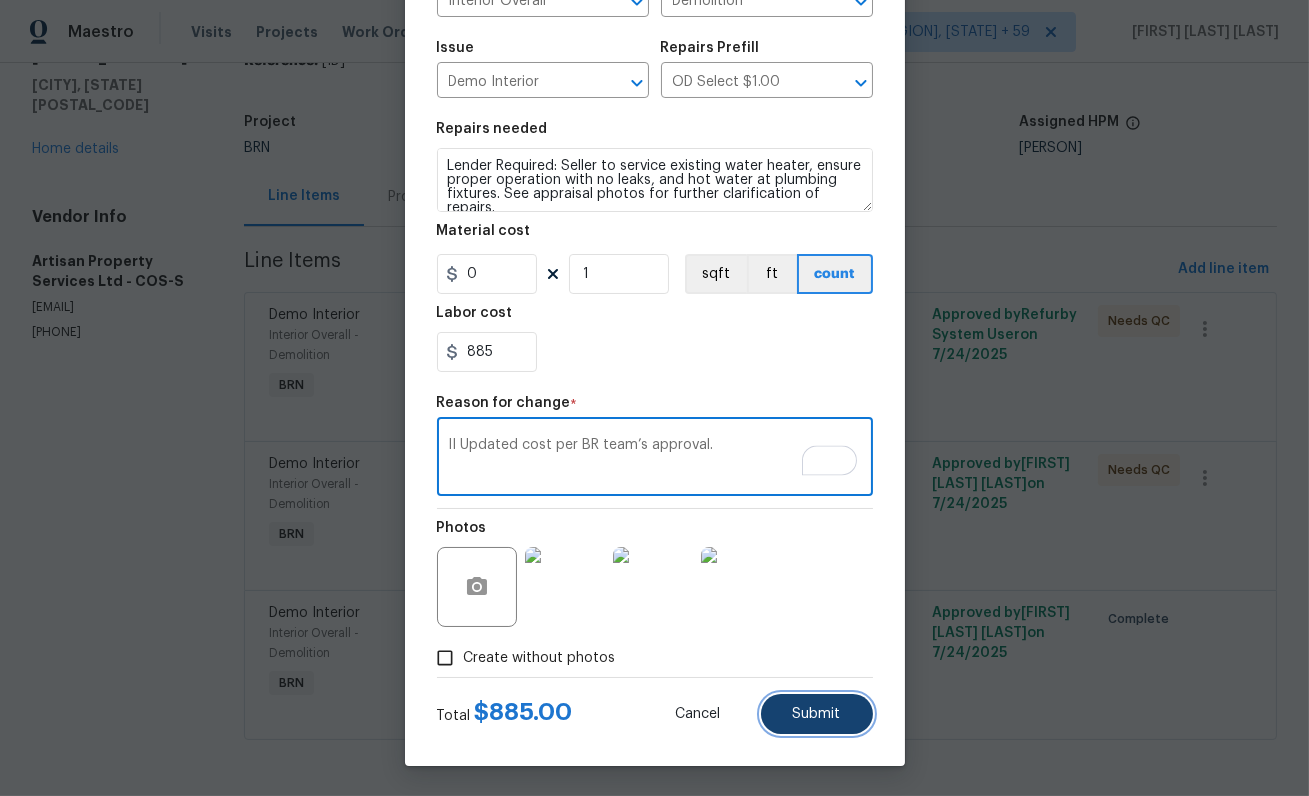 click on "Submit" at bounding box center [817, 714] 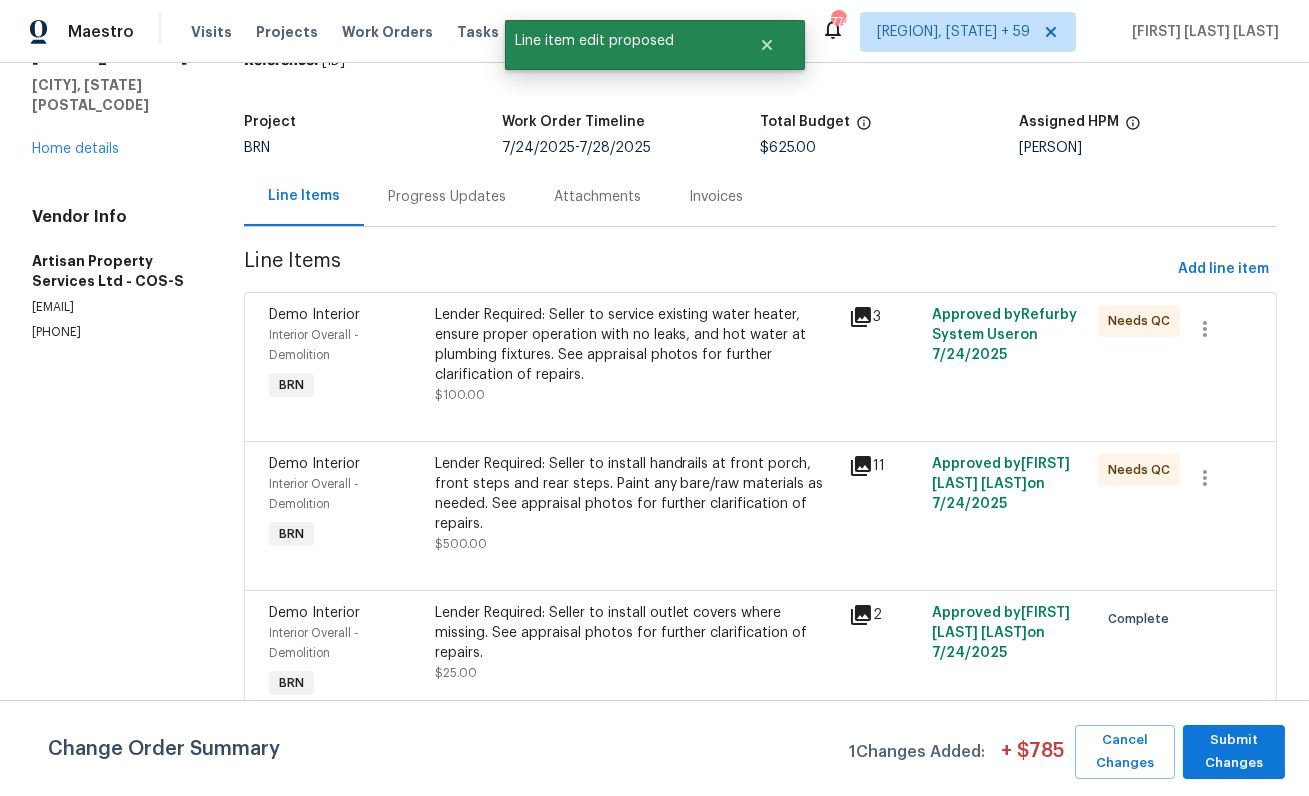 scroll, scrollTop: 0, scrollLeft: 0, axis: both 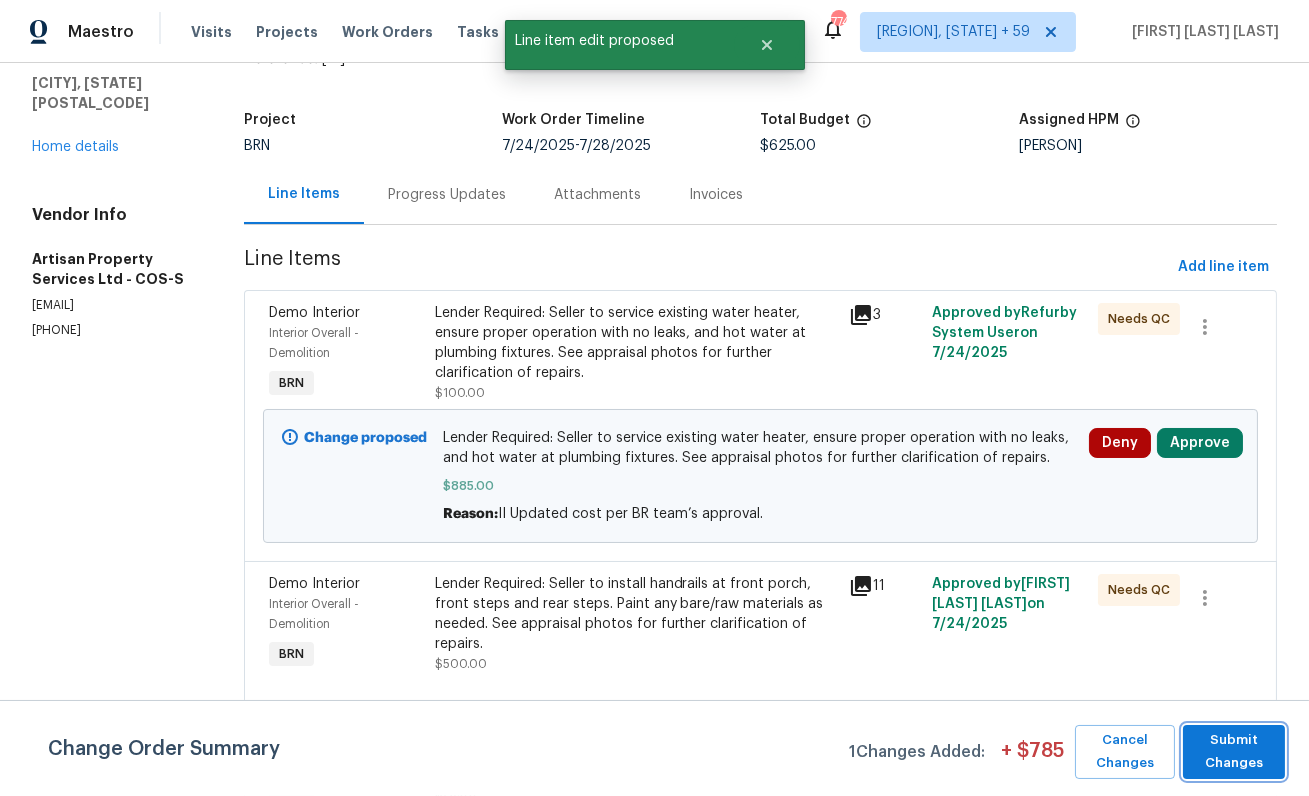 click on "Submit Changes" at bounding box center (1234, 752) 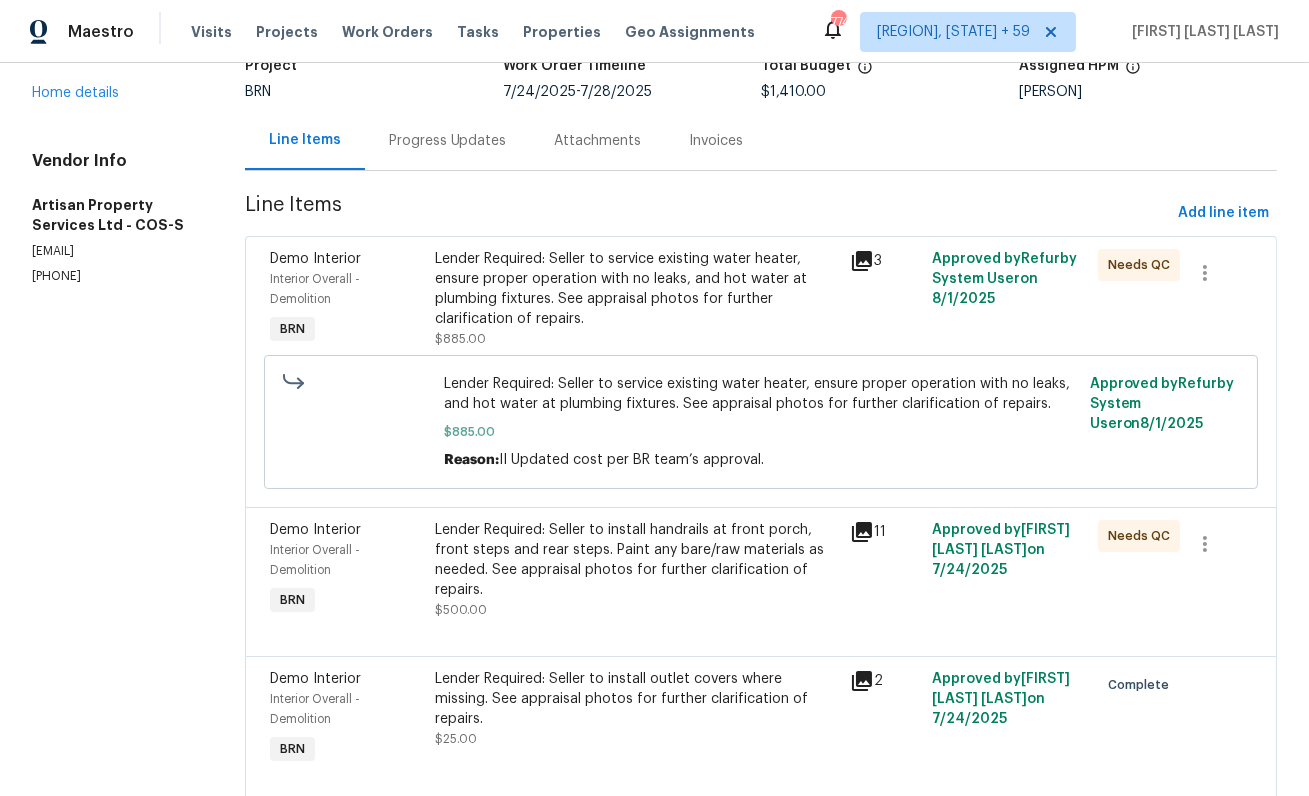 scroll, scrollTop: 154, scrollLeft: 0, axis: vertical 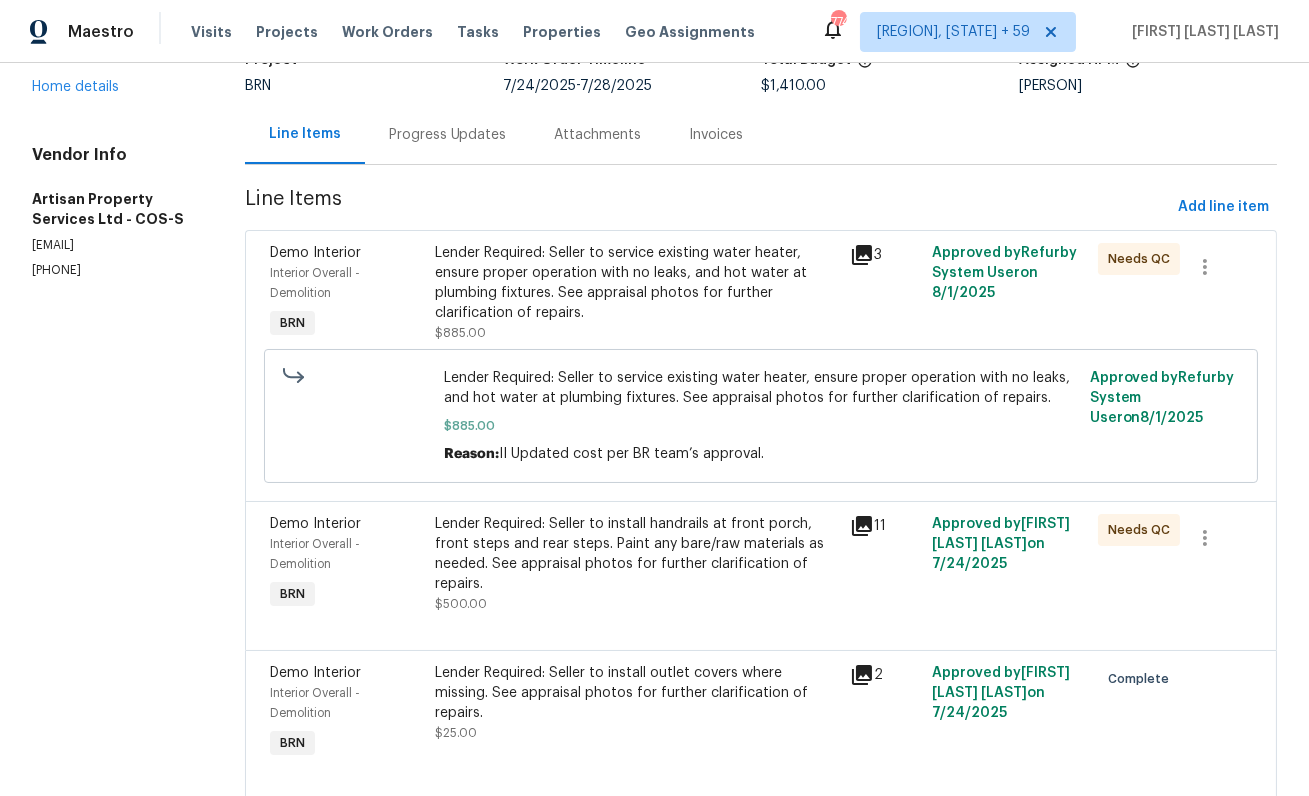 click on "Lender Required: Seller to install handrails at front porch, front steps and rear steps. Paint any bare/raw materials as needed. See appraisal photos for further clarification of repairs." at bounding box center (636, 554) 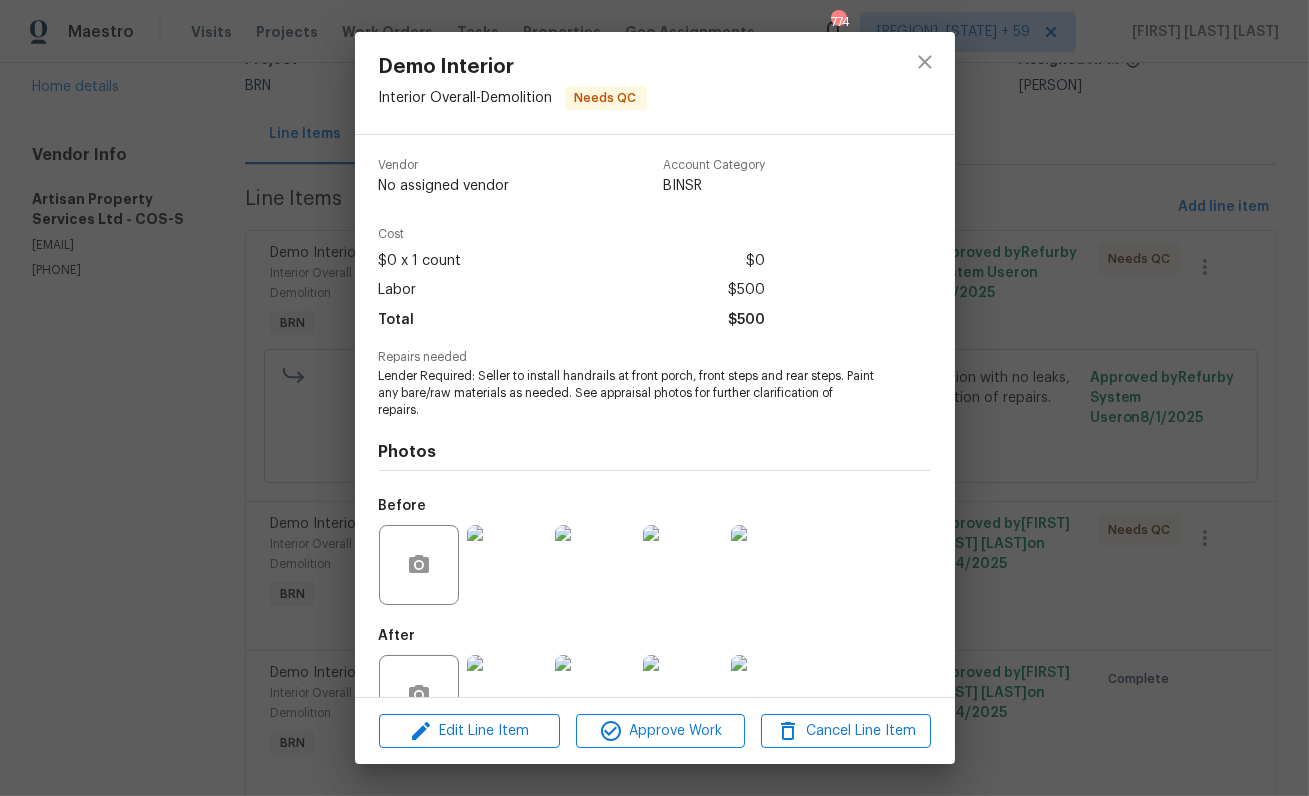 scroll, scrollTop: 60, scrollLeft: 0, axis: vertical 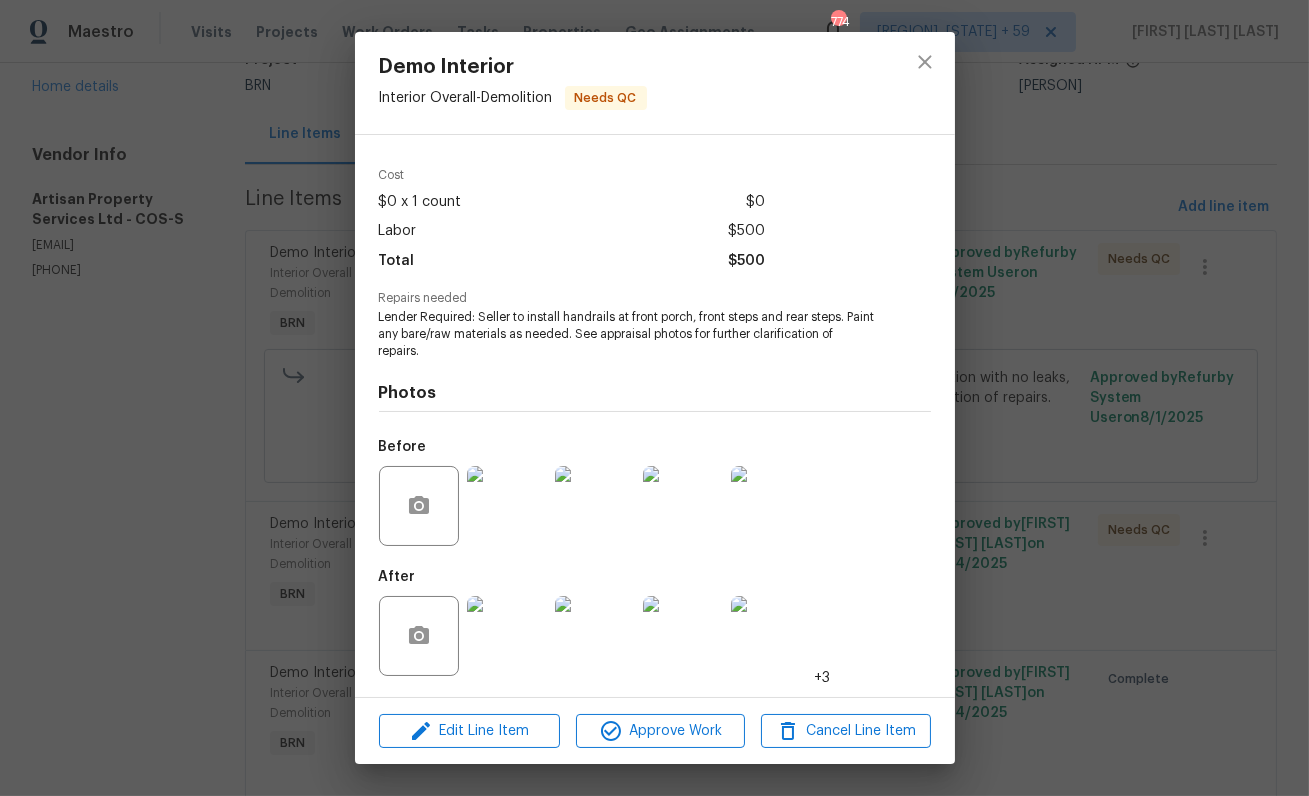 click on "Demo Interior Interior Overall  -  Demolition Needs QC Vendor Artisan Property Services Ltd Account Category BINSR Cost $0 x 1 count $0 Labor $500 Total $500 Repairs needed Lender Required: Seller to install handrails at front porch, front steps and rear steps. Paint any bare/raw materials as needed. See appraisal photos for further clarification of repairs. Photos Before After  +3  Edit Line Item  Approve Work  Cancel Line Item" at bounding box center (654, 398) 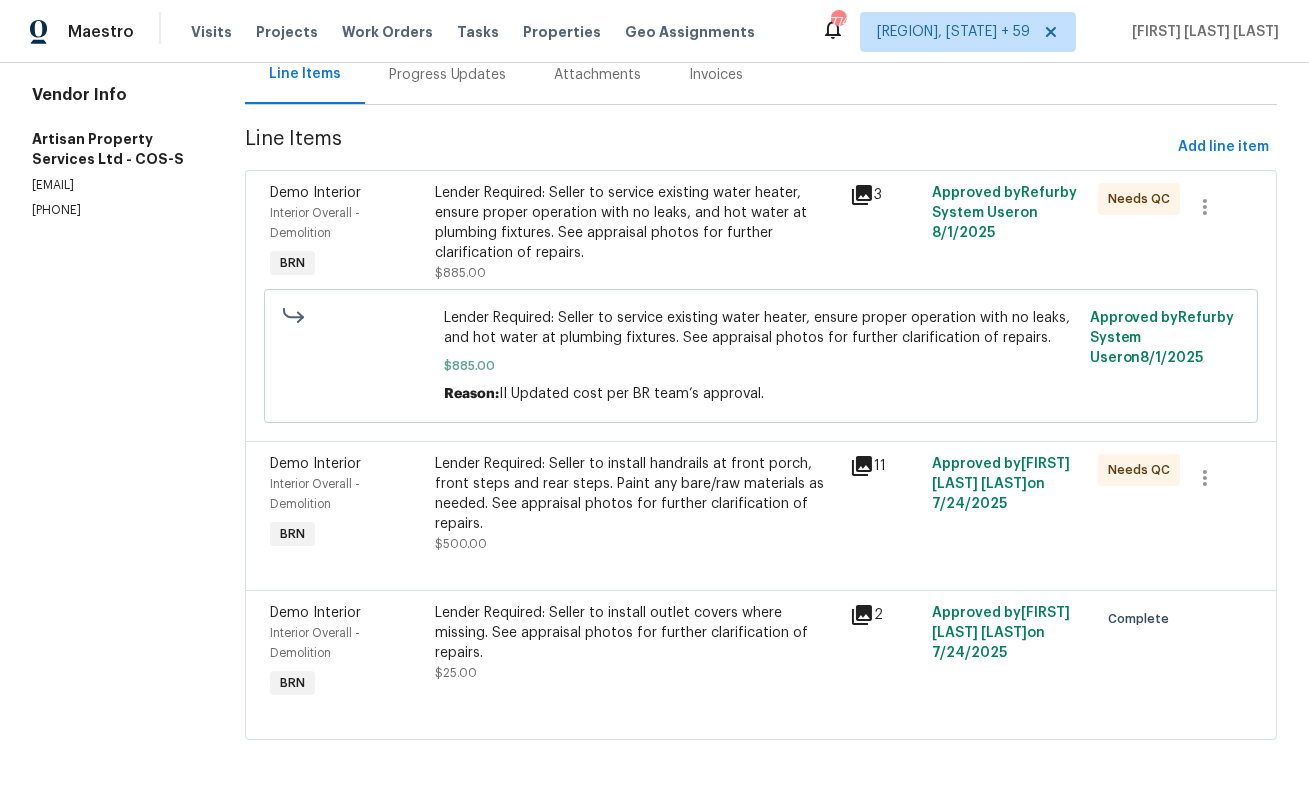 scroll, scrollTop: 0, scrollLeft: 0, axis: both 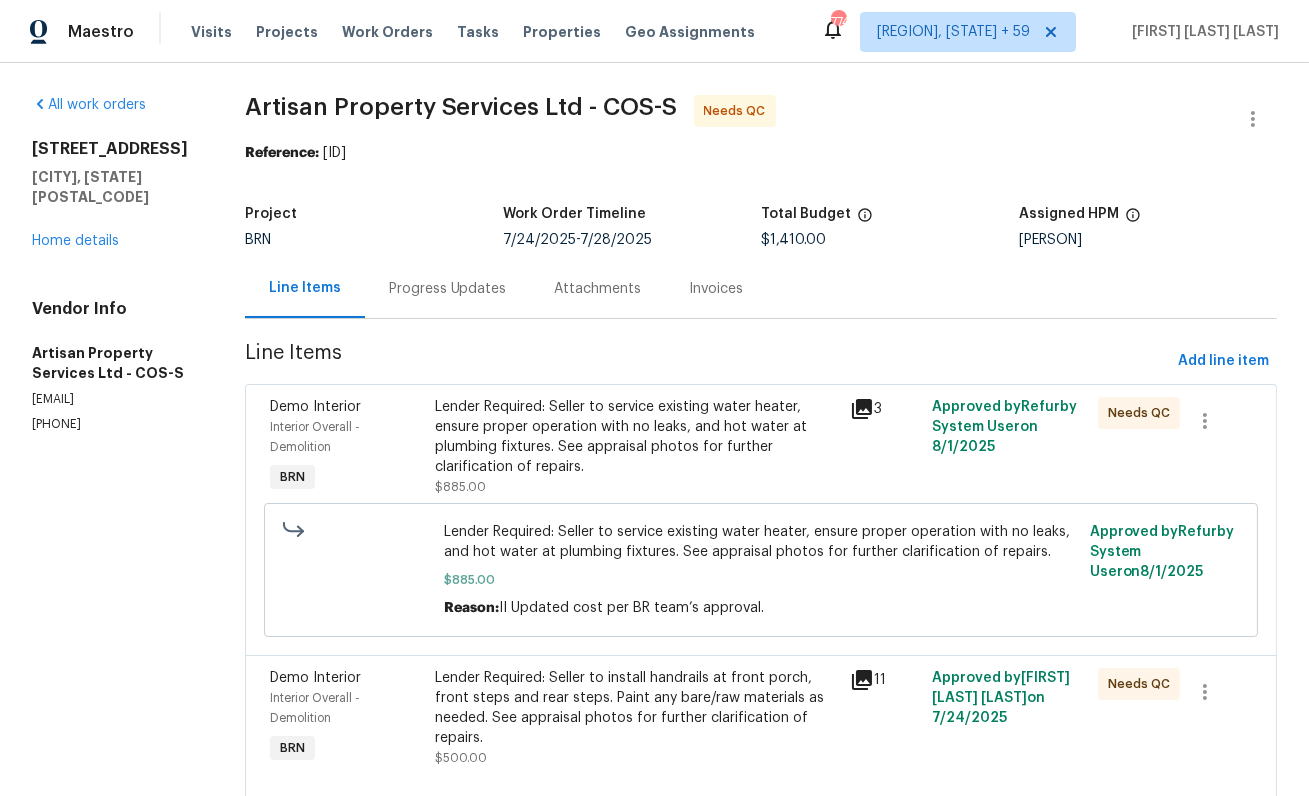 click on "Progress Updates" at bounding box center (448, 289) 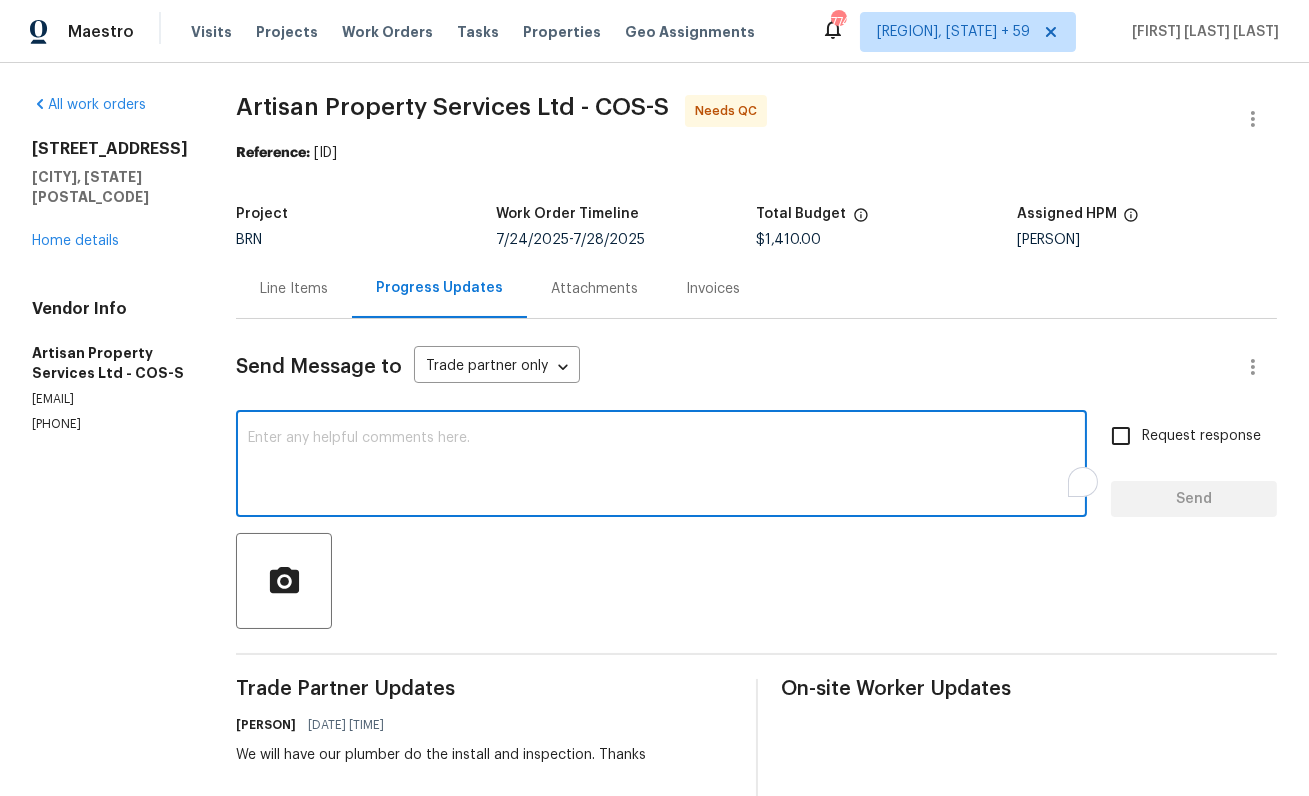 click at bounding box center (661, 466) 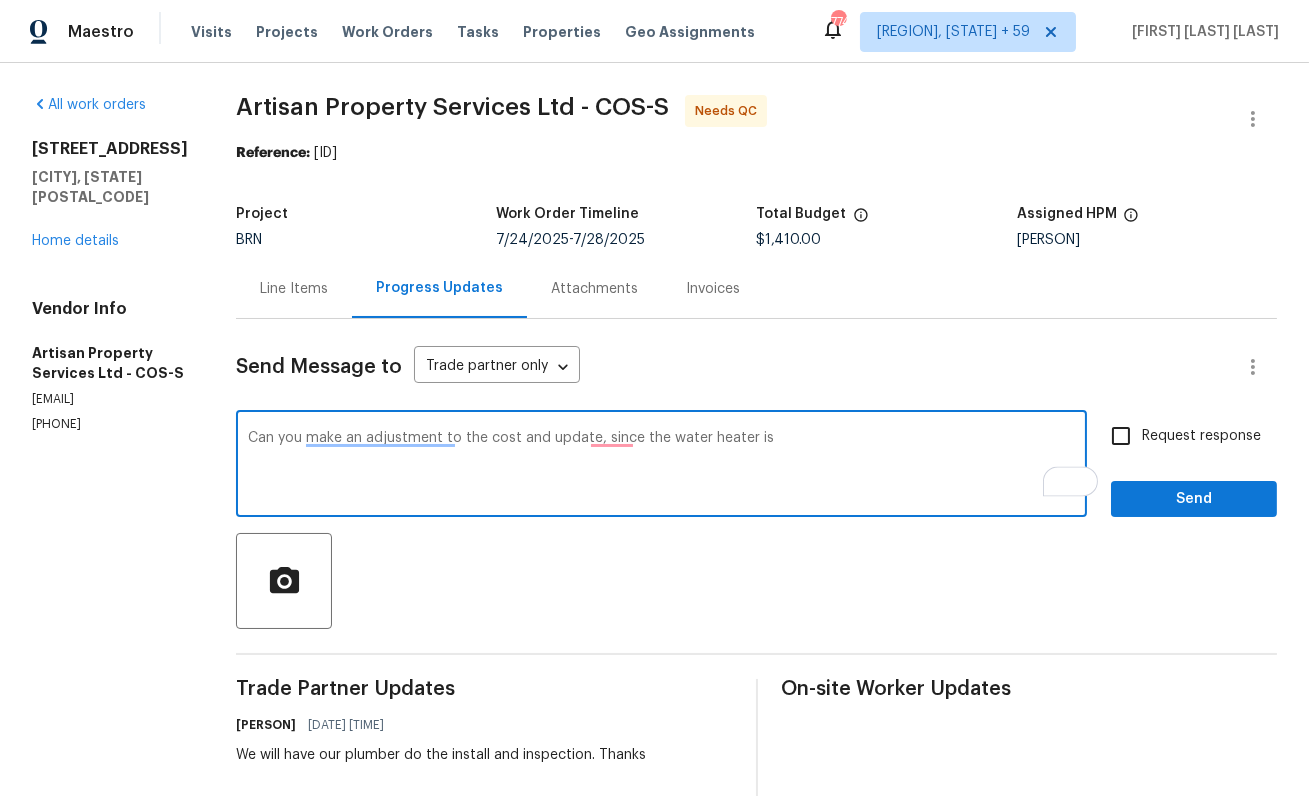 click on "Can you make an adjustment to the cost and update, since the water heater is" at bounding box center [661, 466] 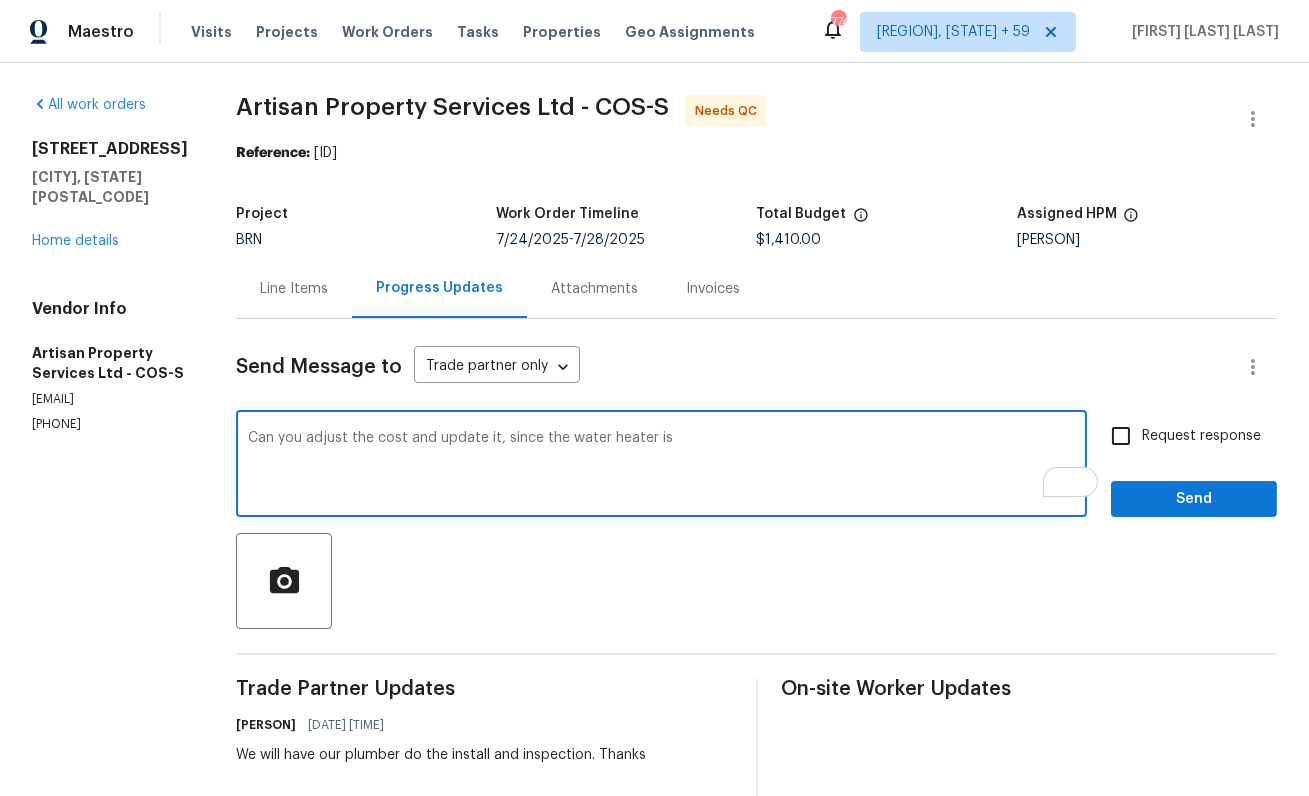 click on "Can you adjust the cost and update it, since the water heater is" at bounding box center [661, 466] 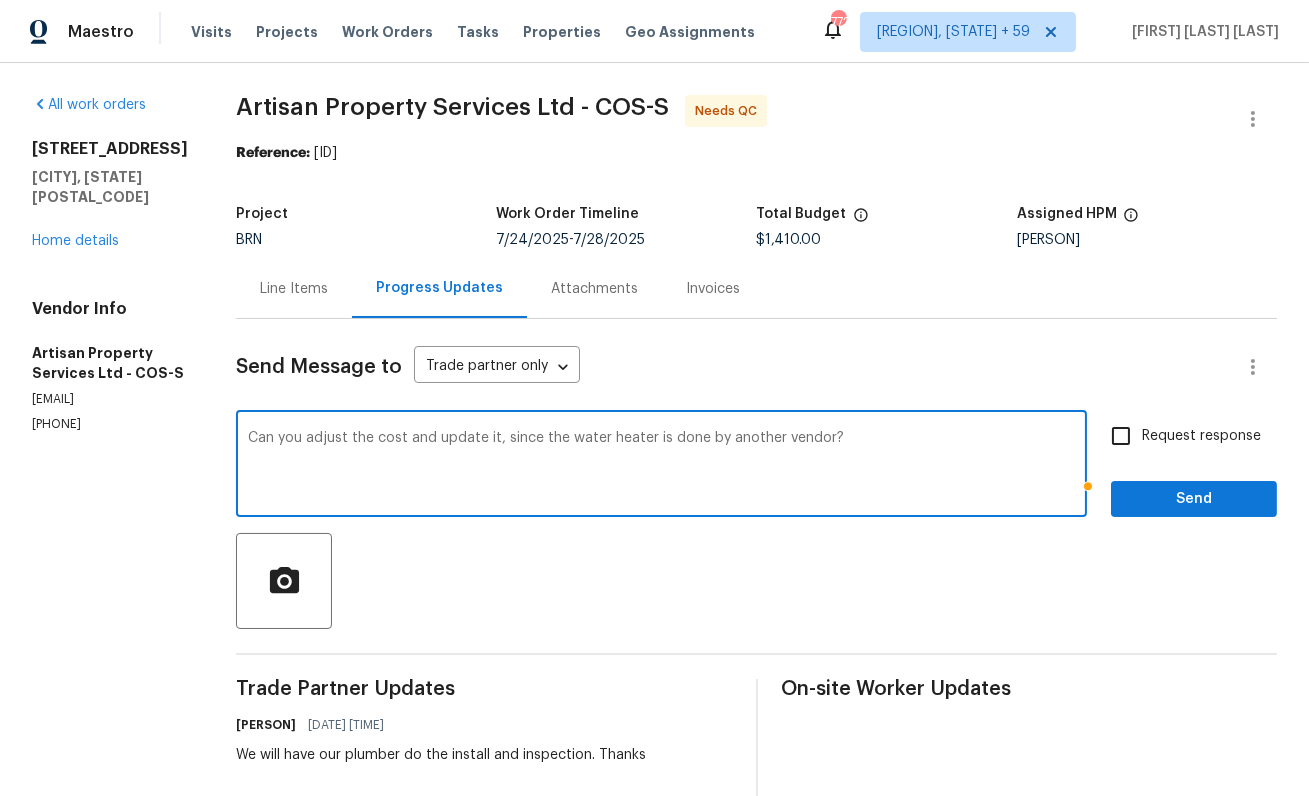 type on "Can you adjust the cost and update it, since the water heater is done by another vendor?" 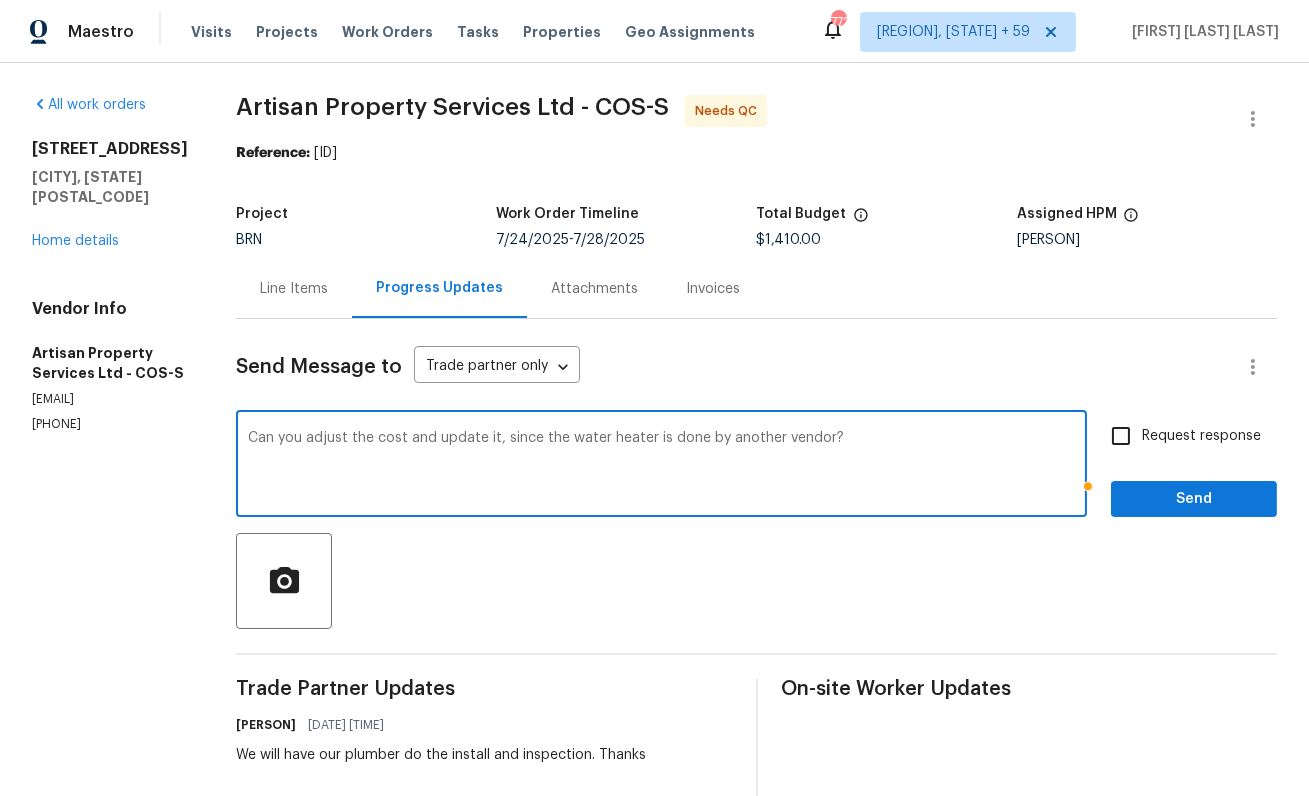click on "Request response" at bounding box center [1121, 436] 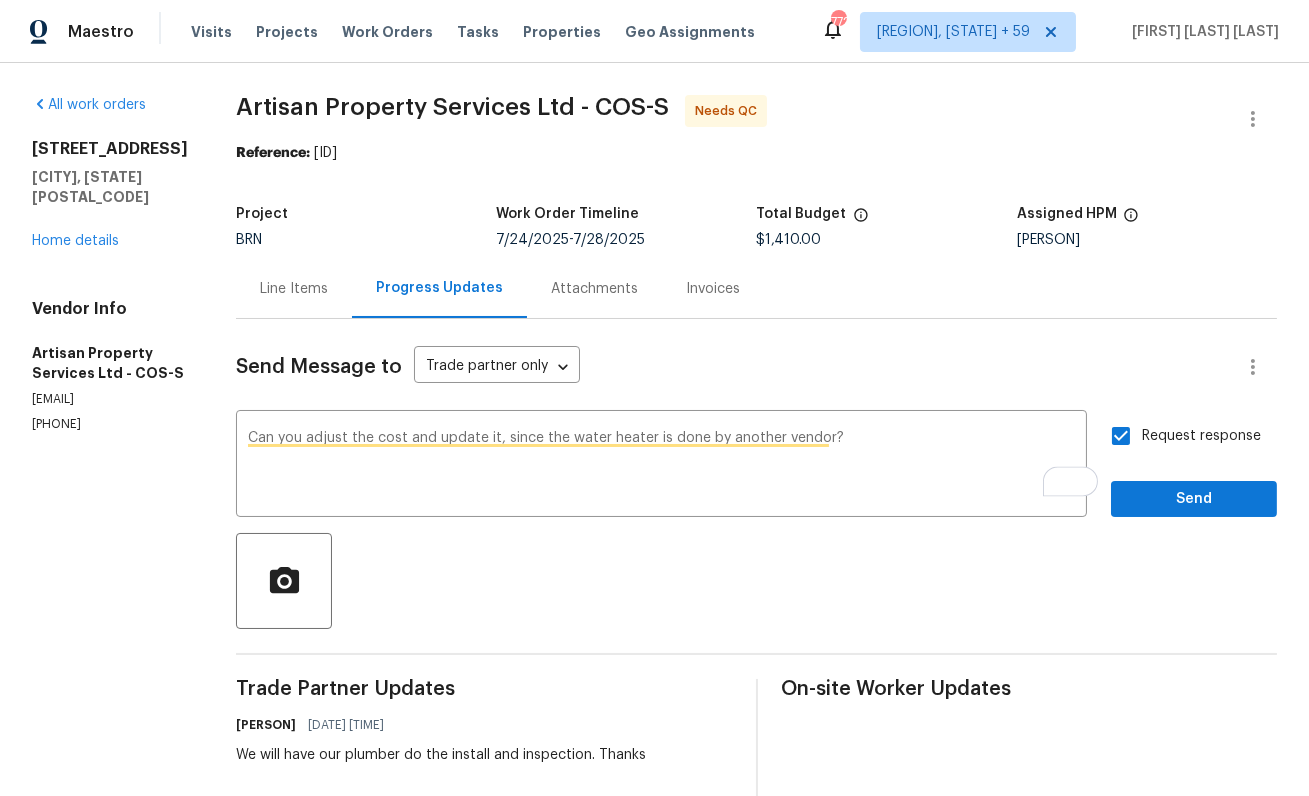 click on "Send Message to Trade partner only Trade partner only ​ Can you adjust the cost and update it, since the water heater is done by another vendor? x ​ Request response Send Trade Partner Updates Chris Thomas 07/31/2025 7:21 AM We will have our plumber do the install and inspection.  Thanks brandon@artisan-ps.com 07/30/2025 9:11 AM We got it to light but the burner will not turn on. We have tried finding all the places to get the part but they do not have them in stock. brandon@artisan-ps.com 07/29/2025 3:47 PM Done can you add 200 more thanks Isabel Sangeetha Ireland 07/29/2025 1:31 PM Sure thank you, please update once done, thank you! brandon@artisan-ps.com 07/29/2025 10:26 AM I have a guy headed to add handrails on the front step. Also, the water heater was working correctly we could not find any evidence of a leak and water temperature was good.
Get Outlook for iOS&lt; https://aka.ms/o0ukef&gt; Isabel Sangeetha Ireland 07/29/2025 8:00 AM Isabel Sangeetha Ireland 07/29/2025 7:59 AM 07/28/2025 3:28 PM" at bounding box center (756, 1308) 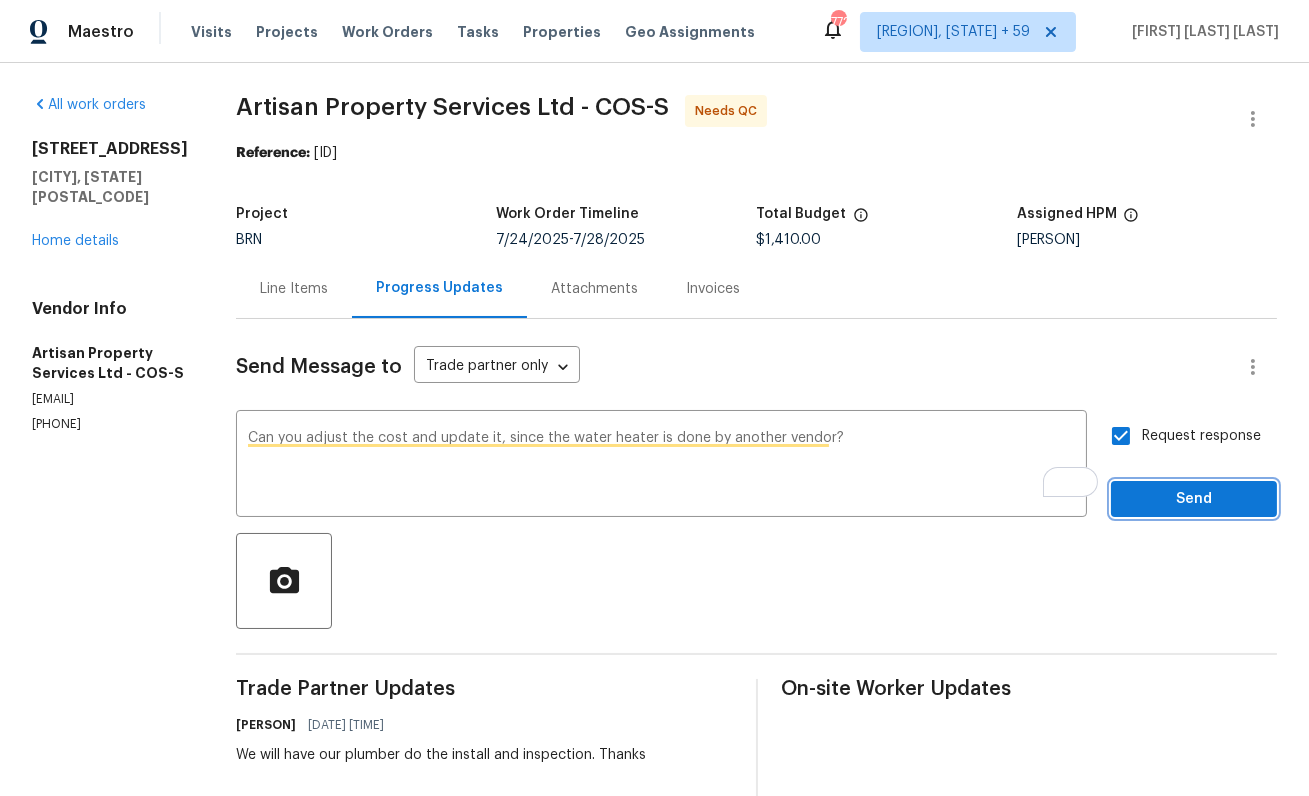 click on "Send" at bounding box center [1194, 499] 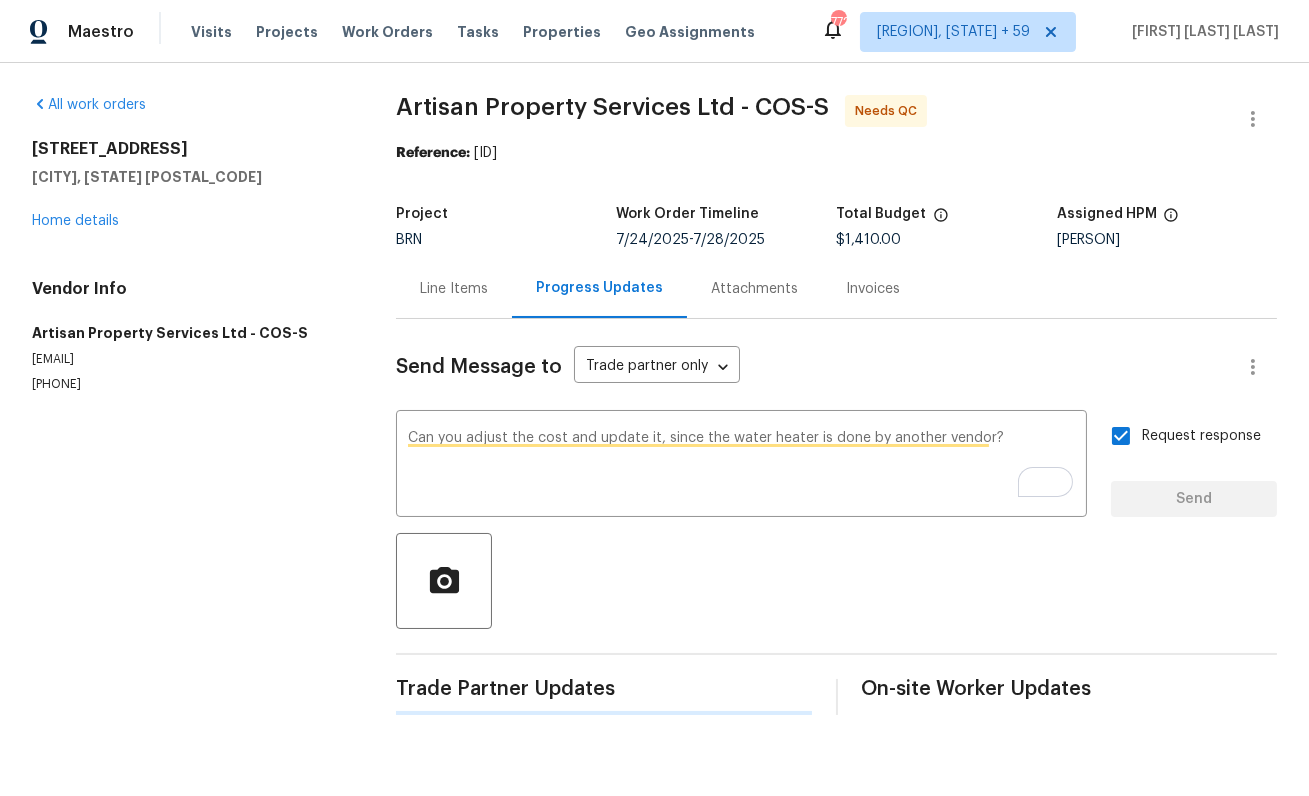 type 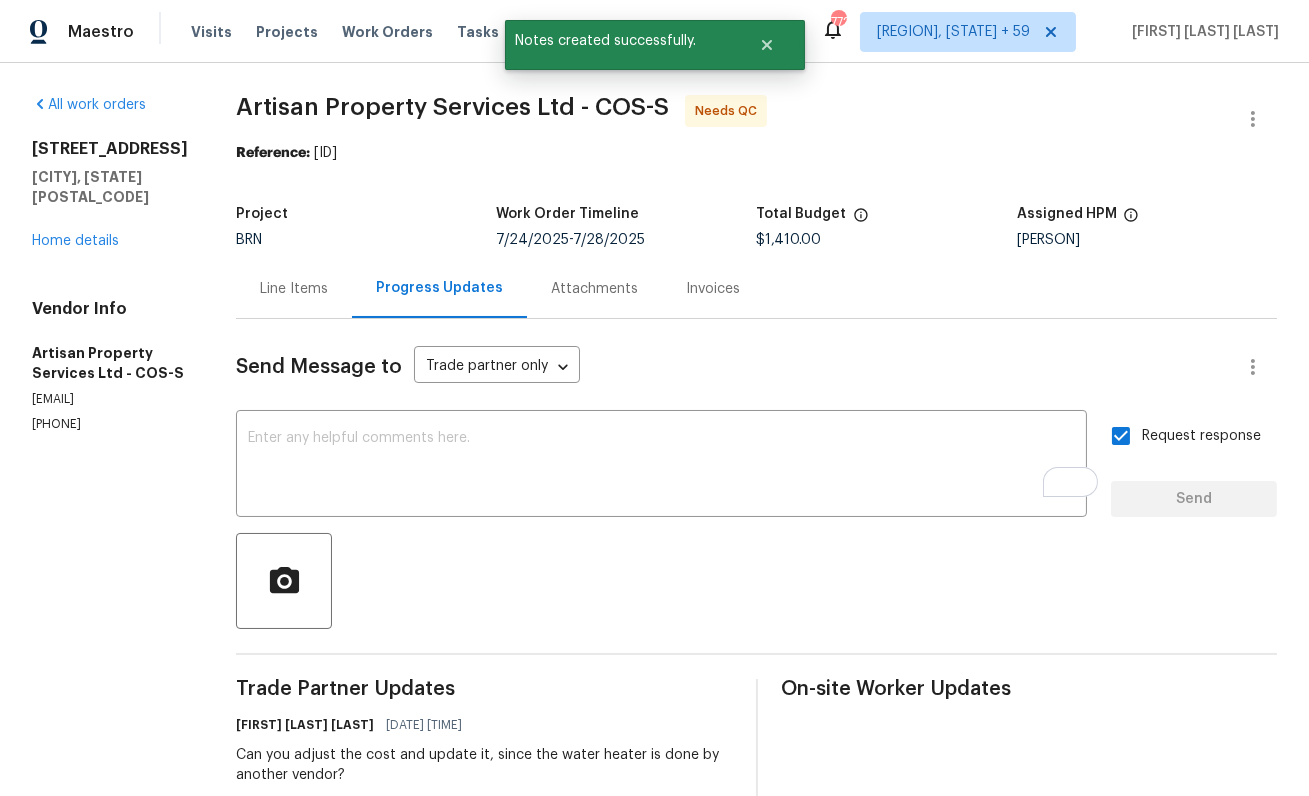 click on "Line Items" at bounding box center [294, 289] 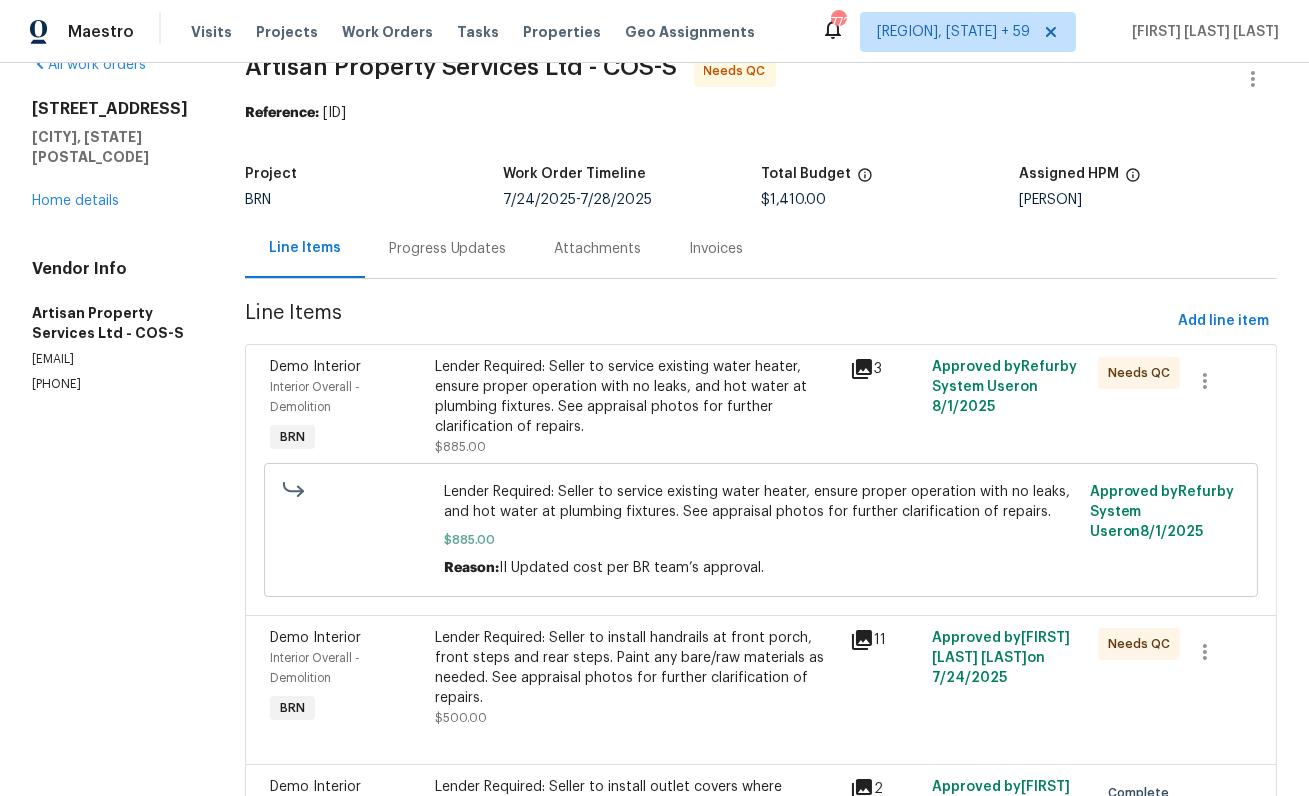 scroll, scrollTop: 47, scrollLeft: 0, axis: vertical 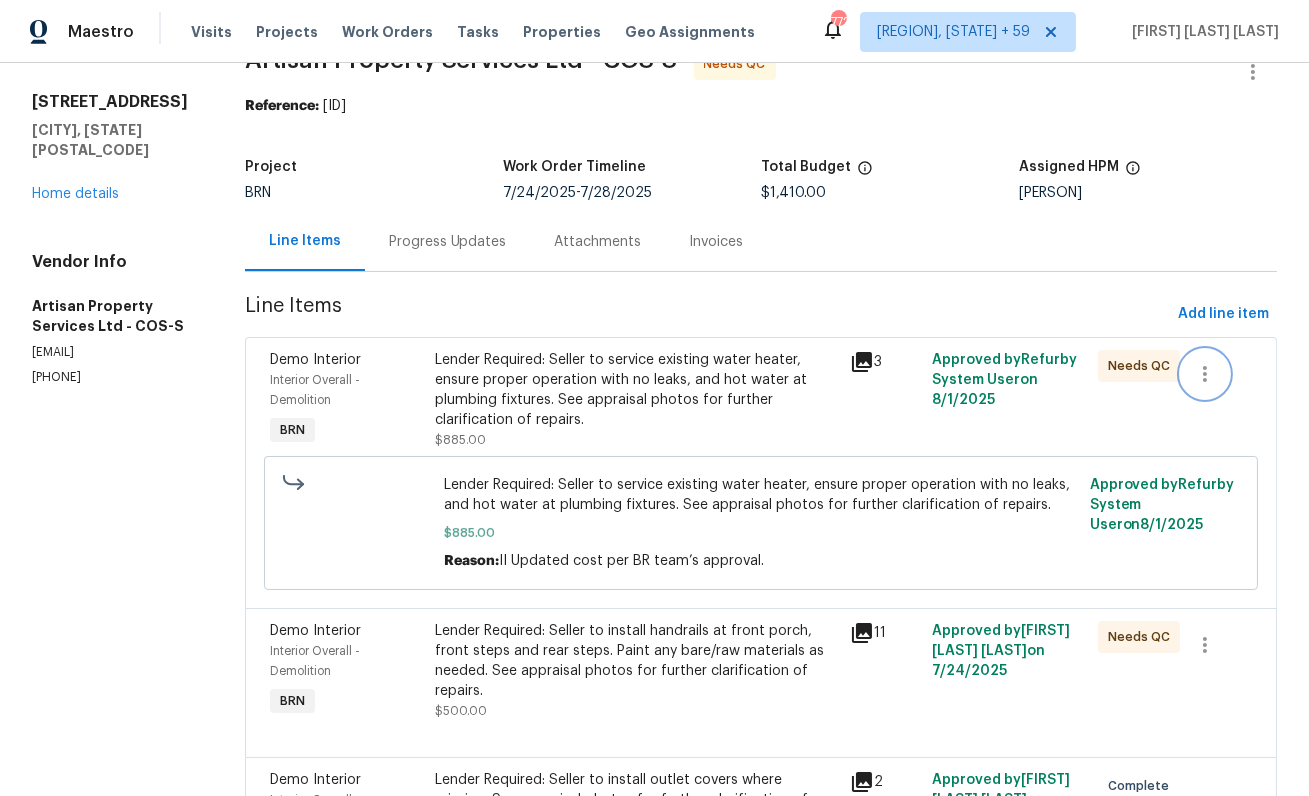 click at bounding box center (1205, 374) 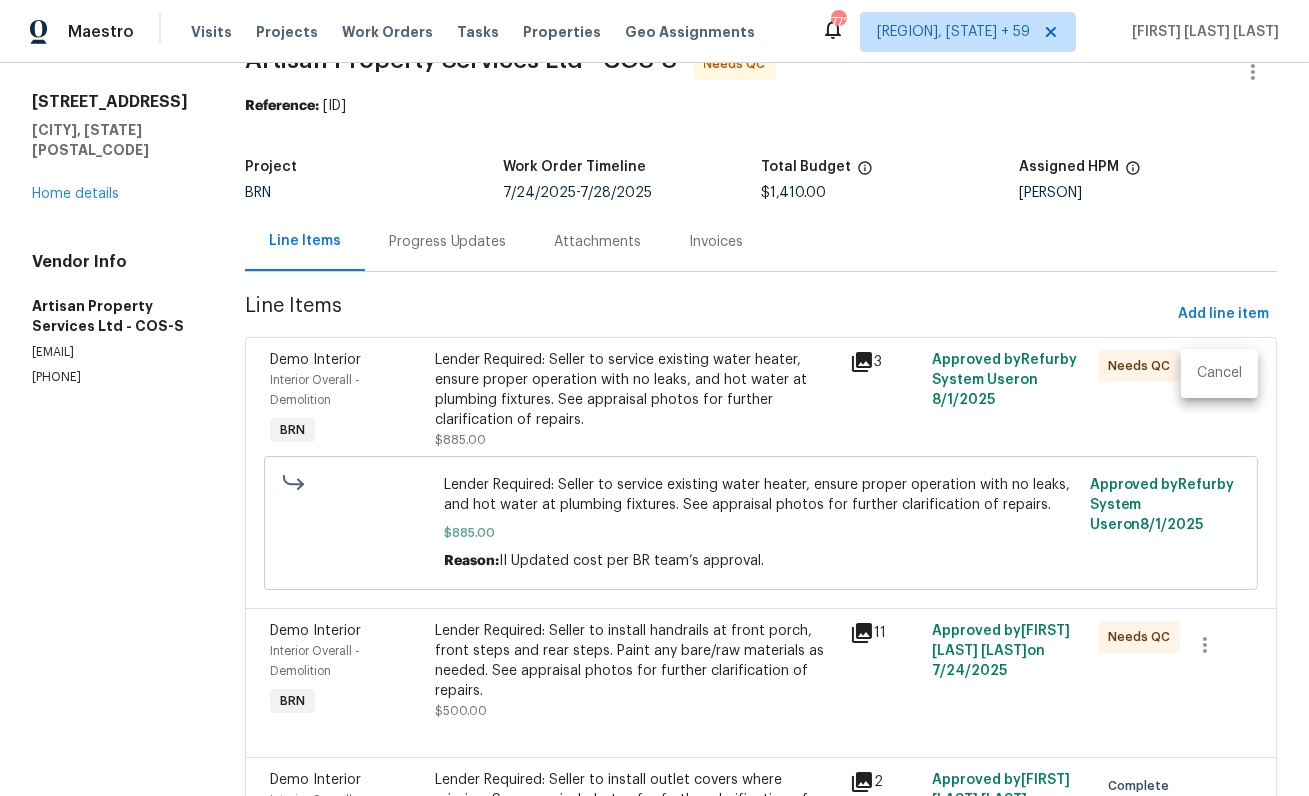 click on "Cancel" at bounding box center (1219, 373) 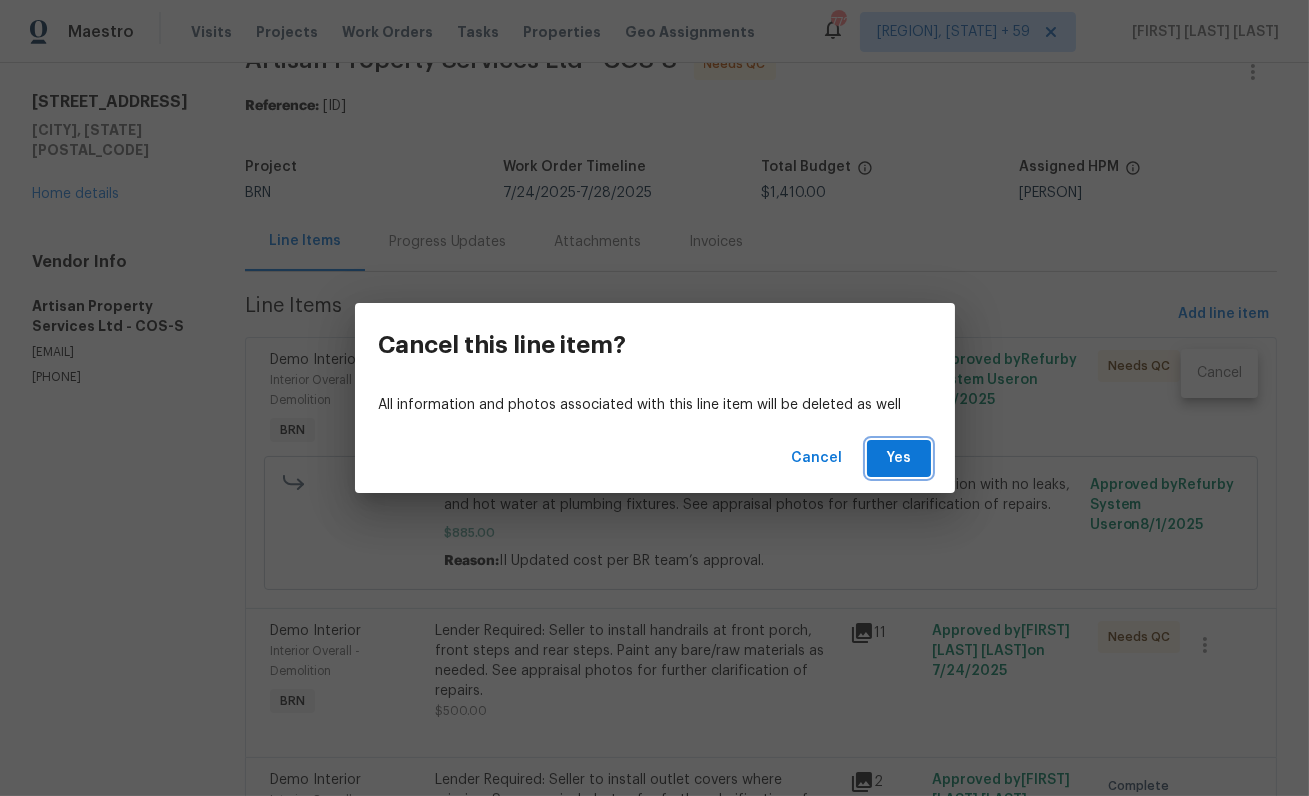 click on "Yes" at bounding box center (899, 458) 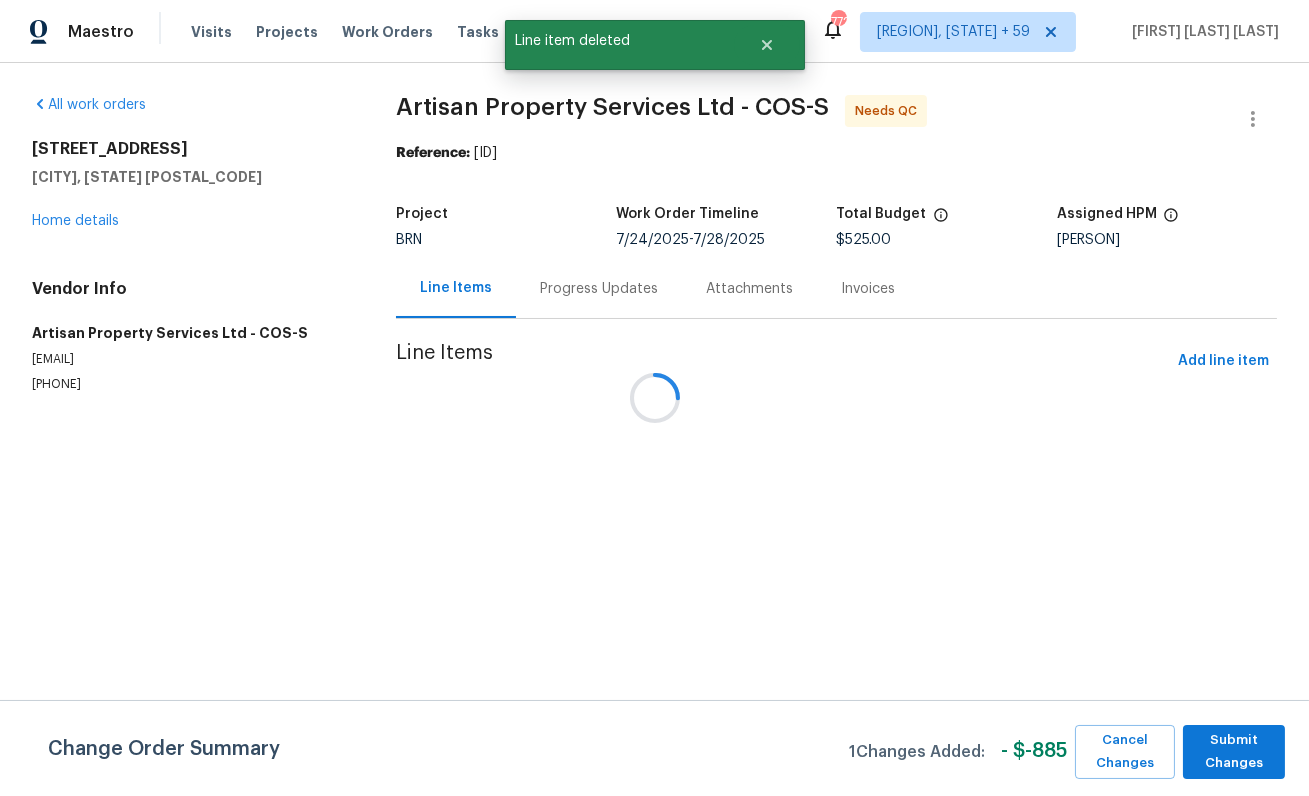scroll, scrollTop: 0, scrollLeft: 0, axis: both 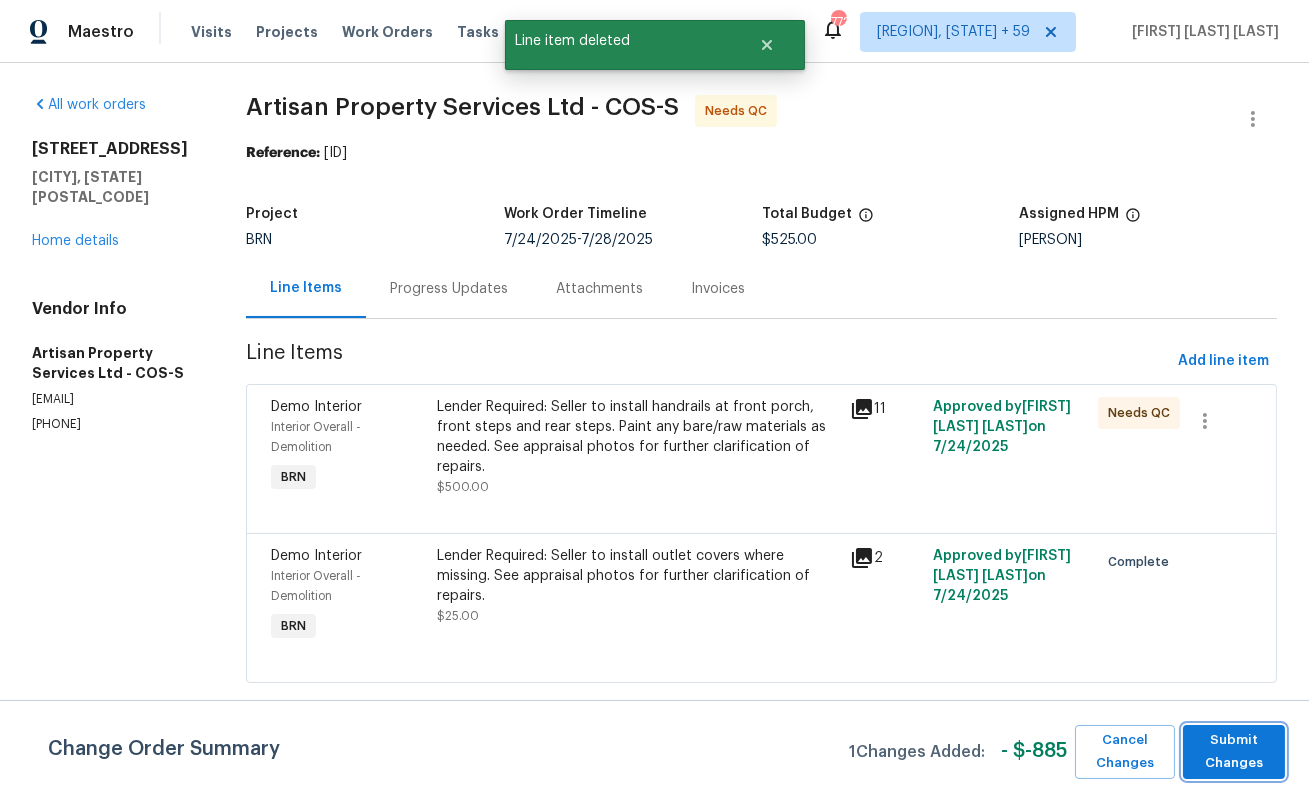 click on "Submit Changes" at bounding box center [1234, 752] 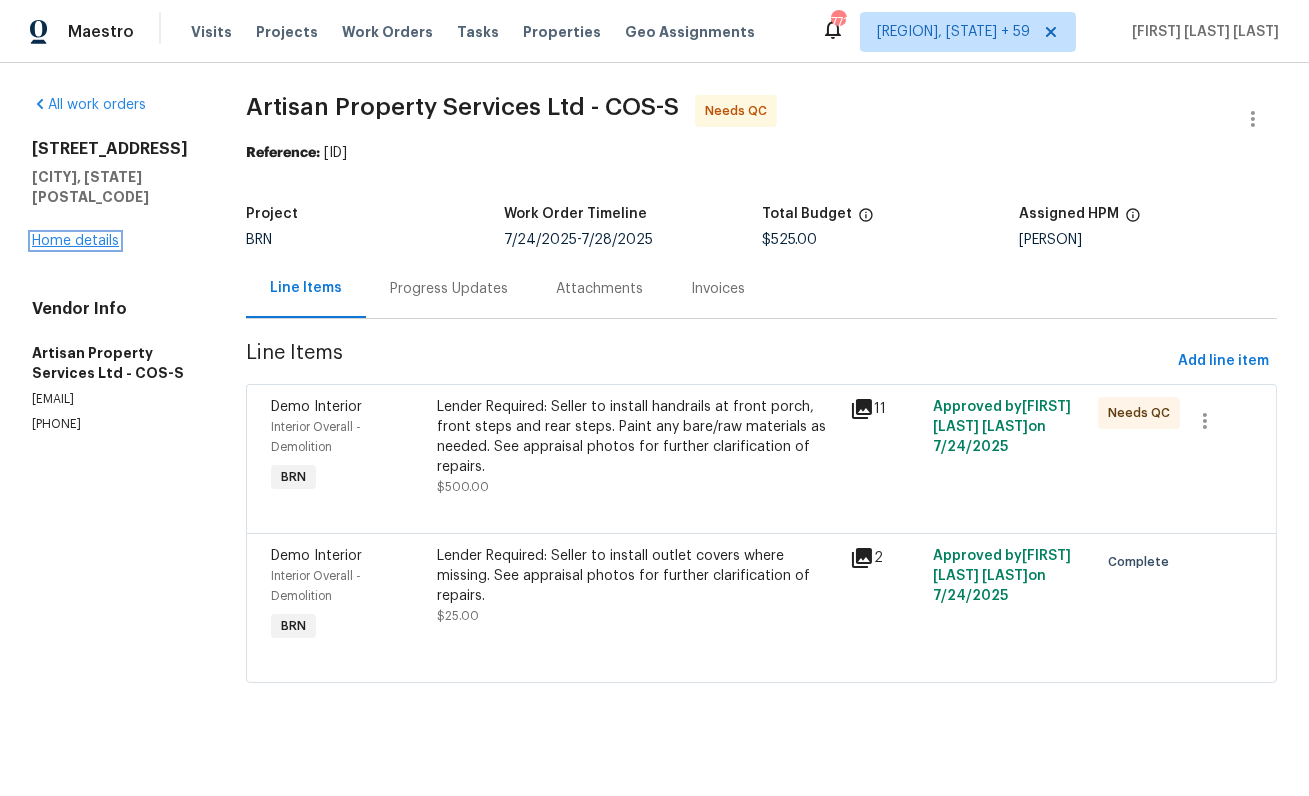 click on "Home details" at bounding box center (75, 241) 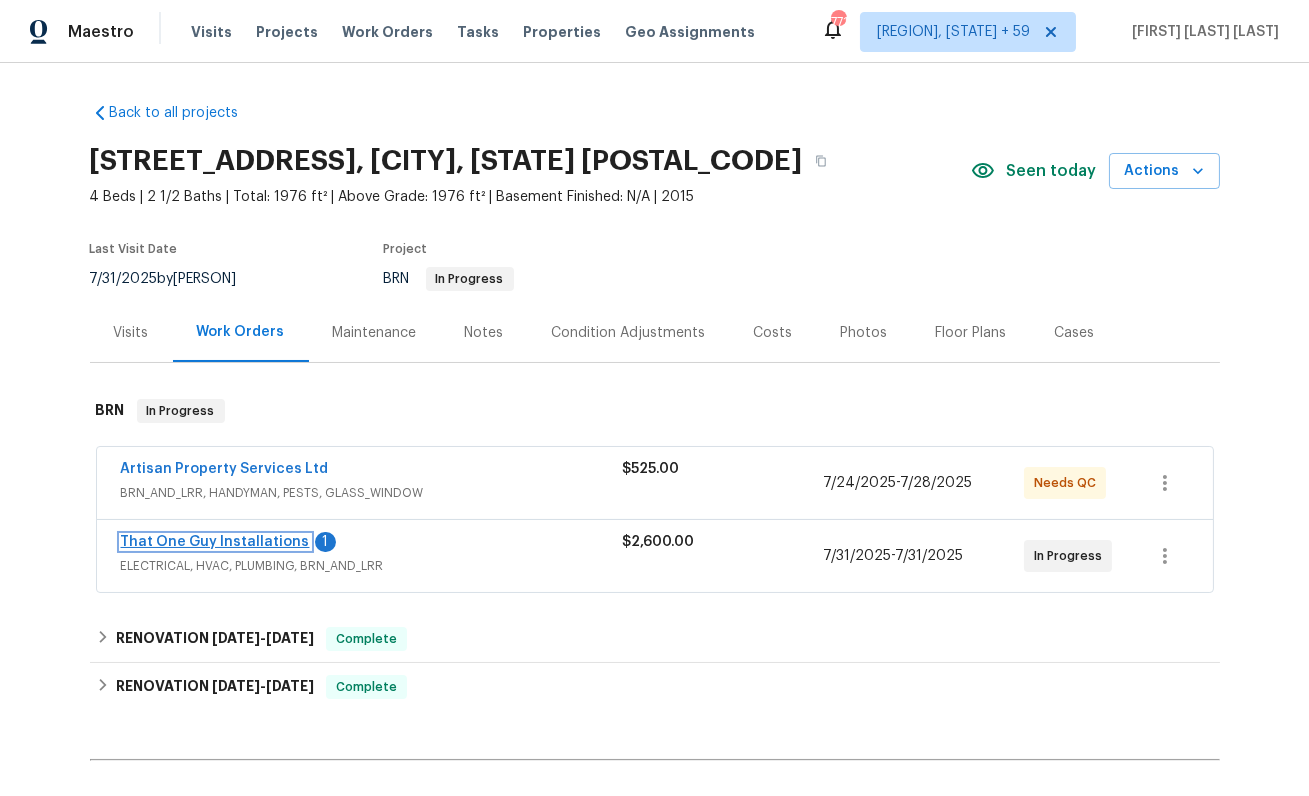 click on "That One Guy Installations" at bounding box center (215, 542) 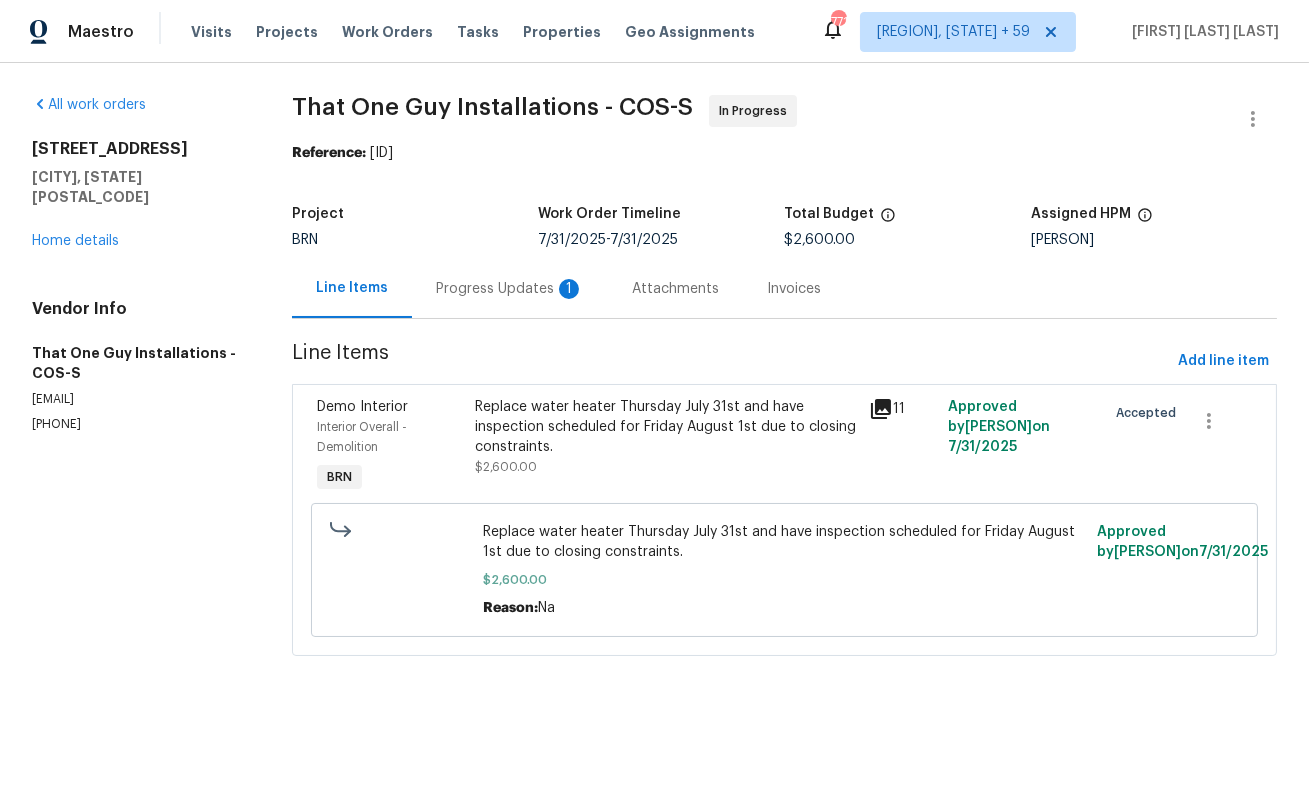 click on "1" at bounding box center (569, 289) 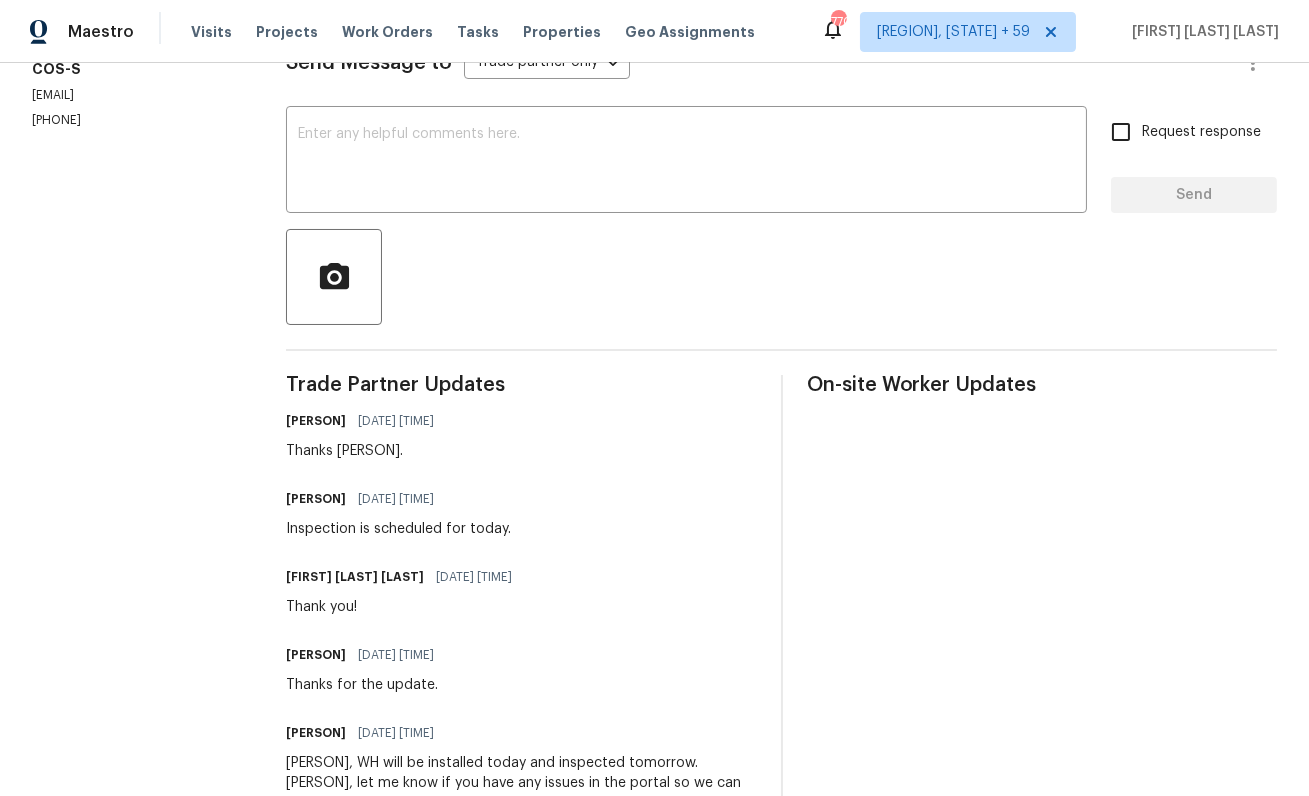 scroll, scrollTop: 0, scrollLeft: 0, axis: both 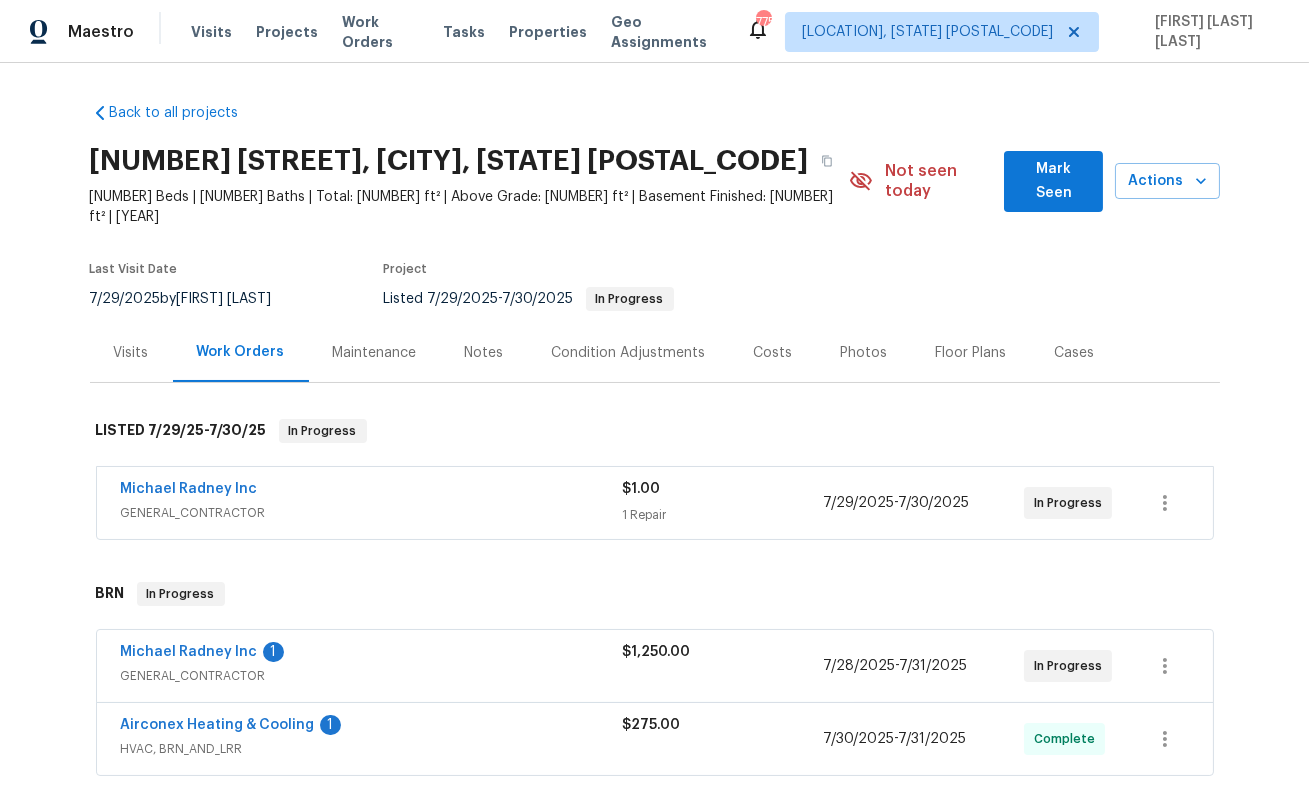 click on "[FIRST] [LAST] Inc GENERAL_CONTRACTOR [PRICE] [NUMBER] Repair [DATE] - [DATE] In Progress" at bounding box center [655, 503] 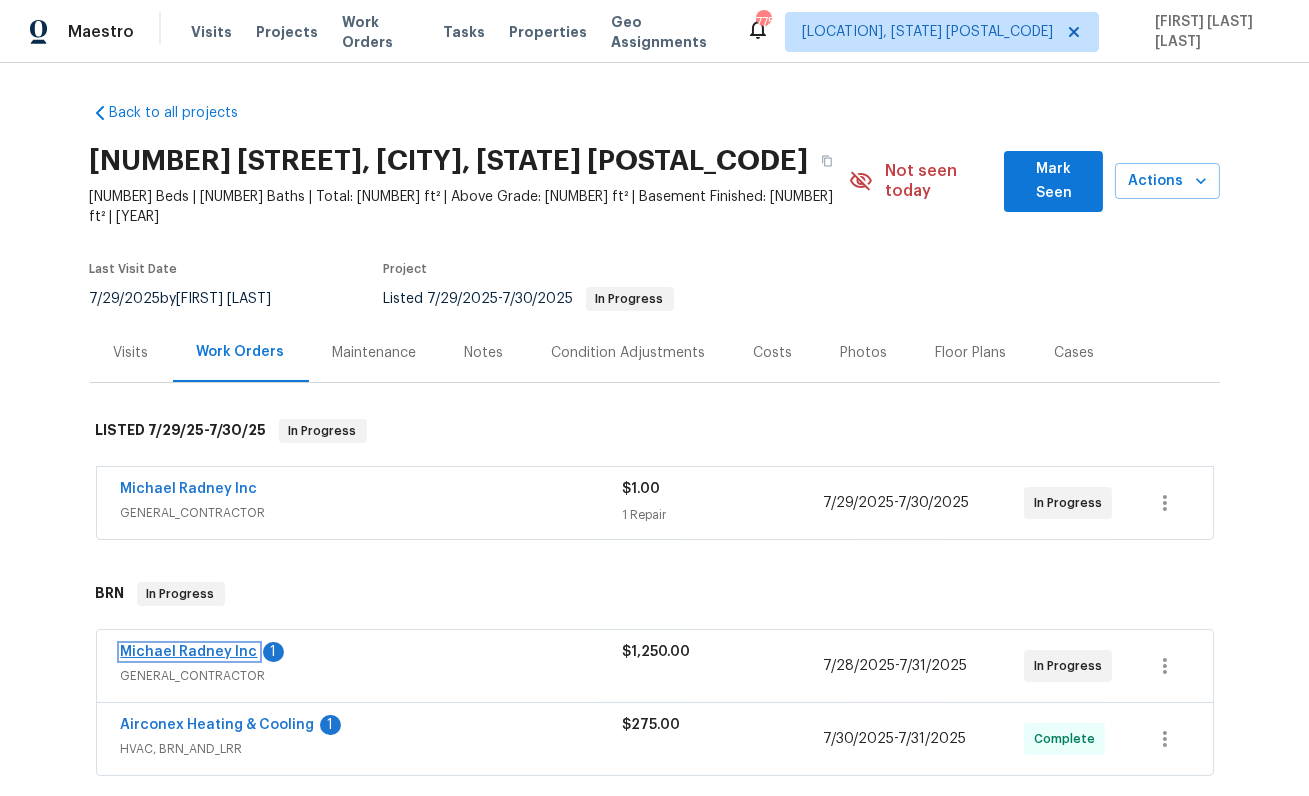 click on "Michael Radney Inc" at bounding box center (189, 652) 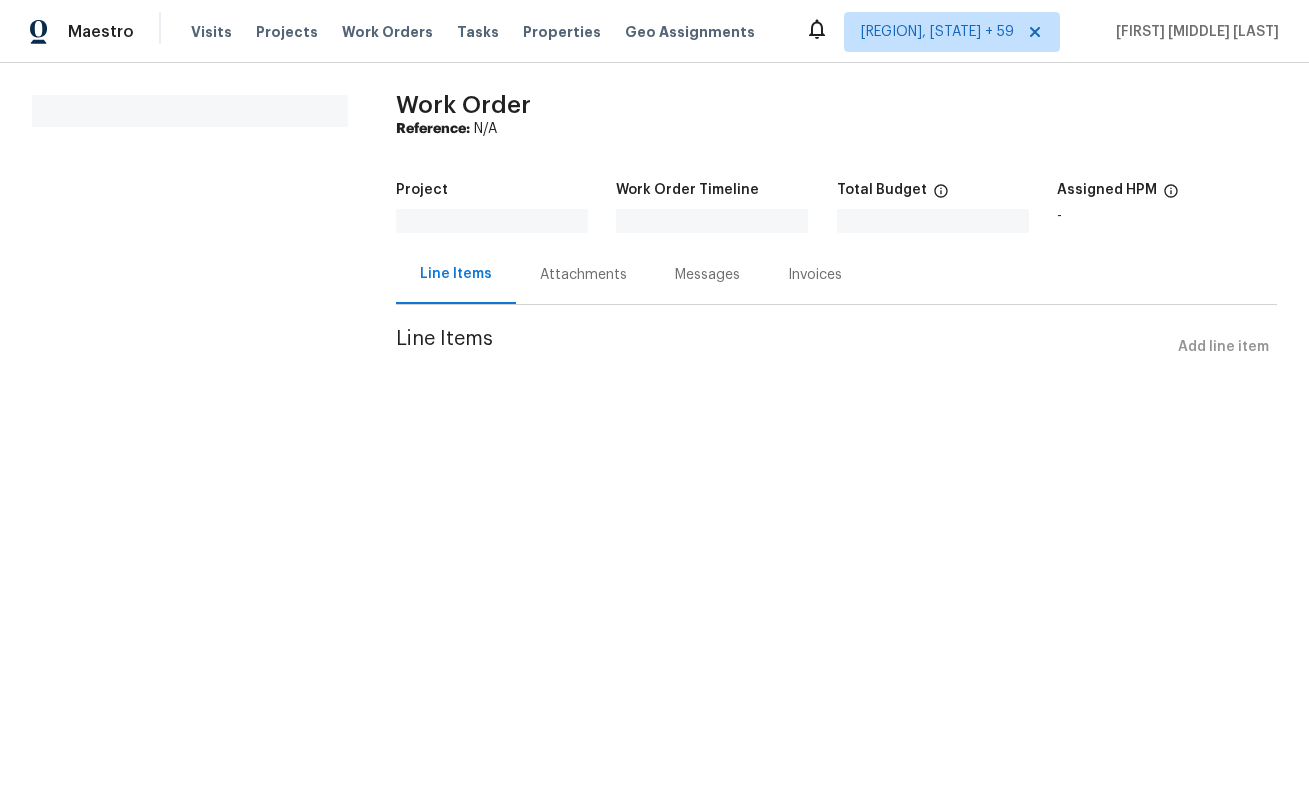 scroll, scrollTop: 0, scrollLeft: 0, axis: both 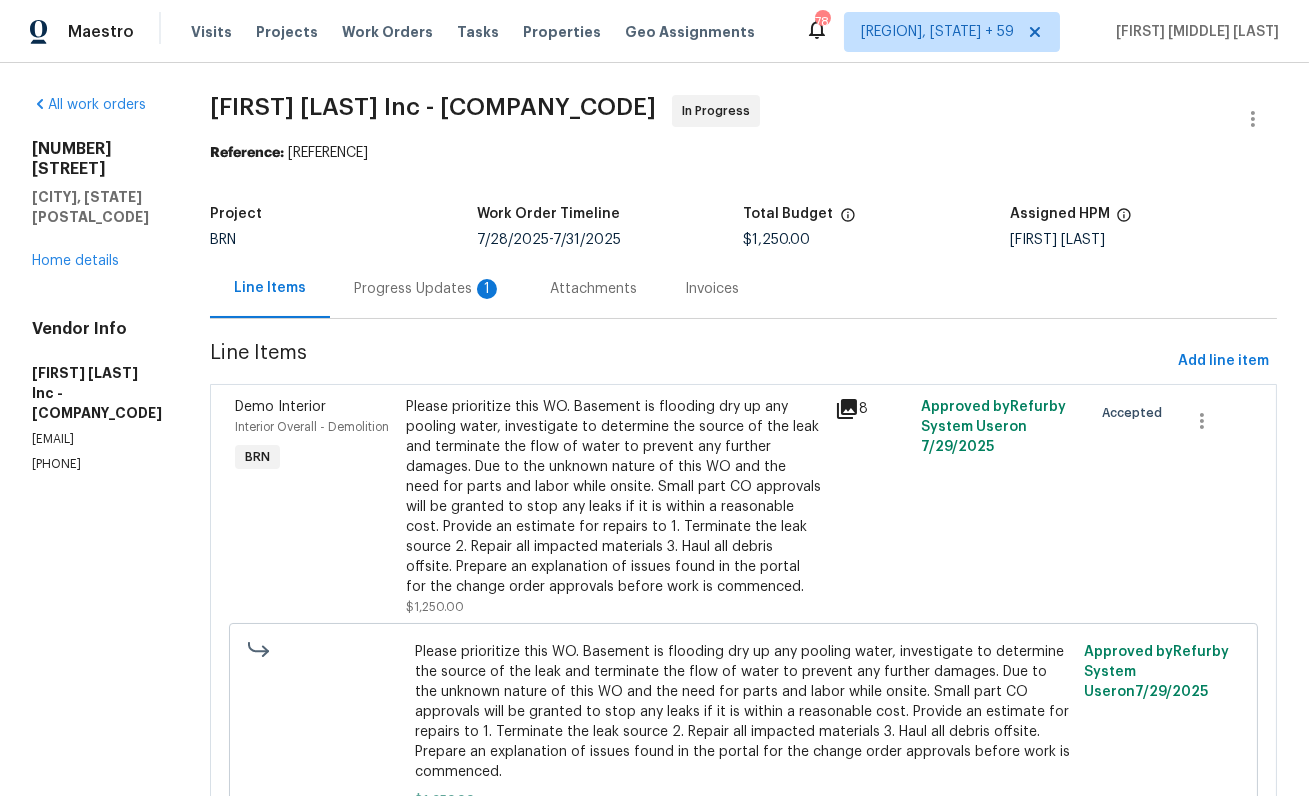 click on "Progress Updates 1" at bounding box center (428, 288) 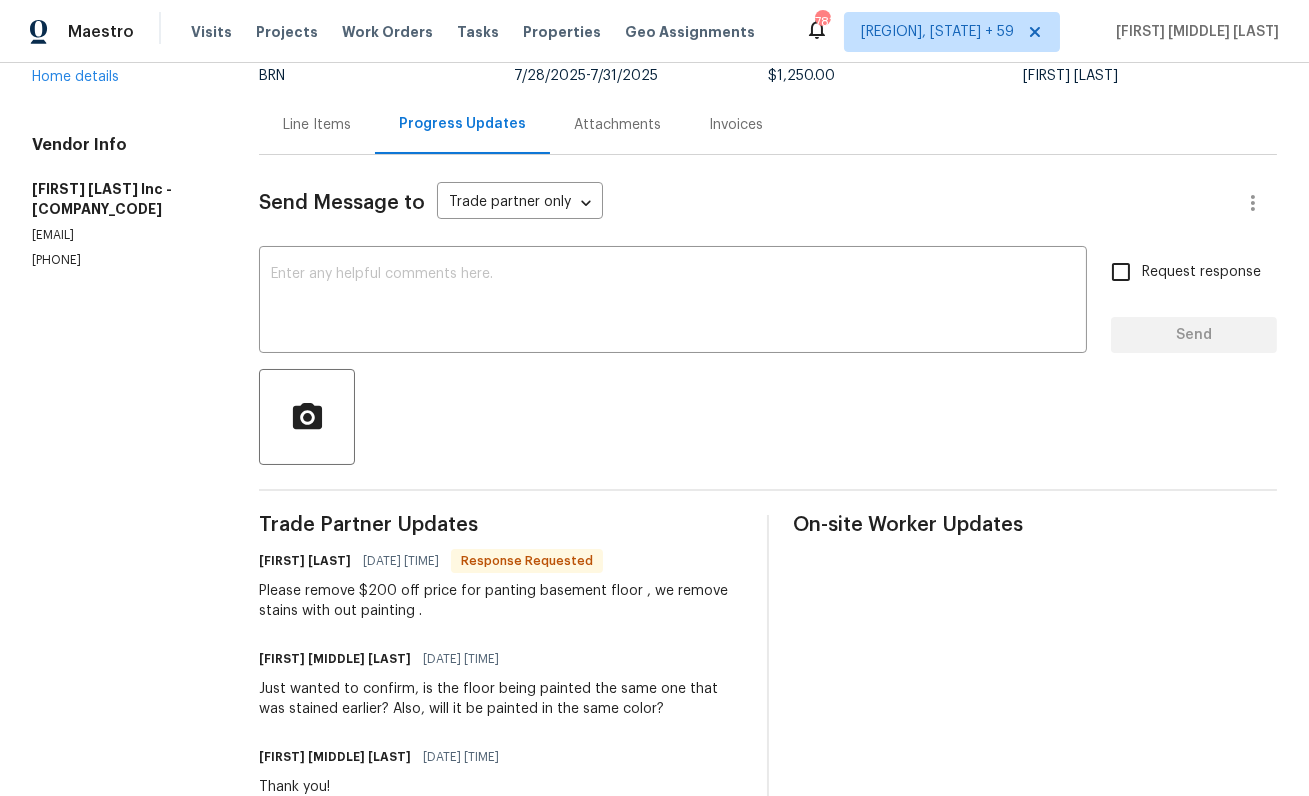 scroll, scrollTop: 190, scrollLeft: 0, axis: vertical 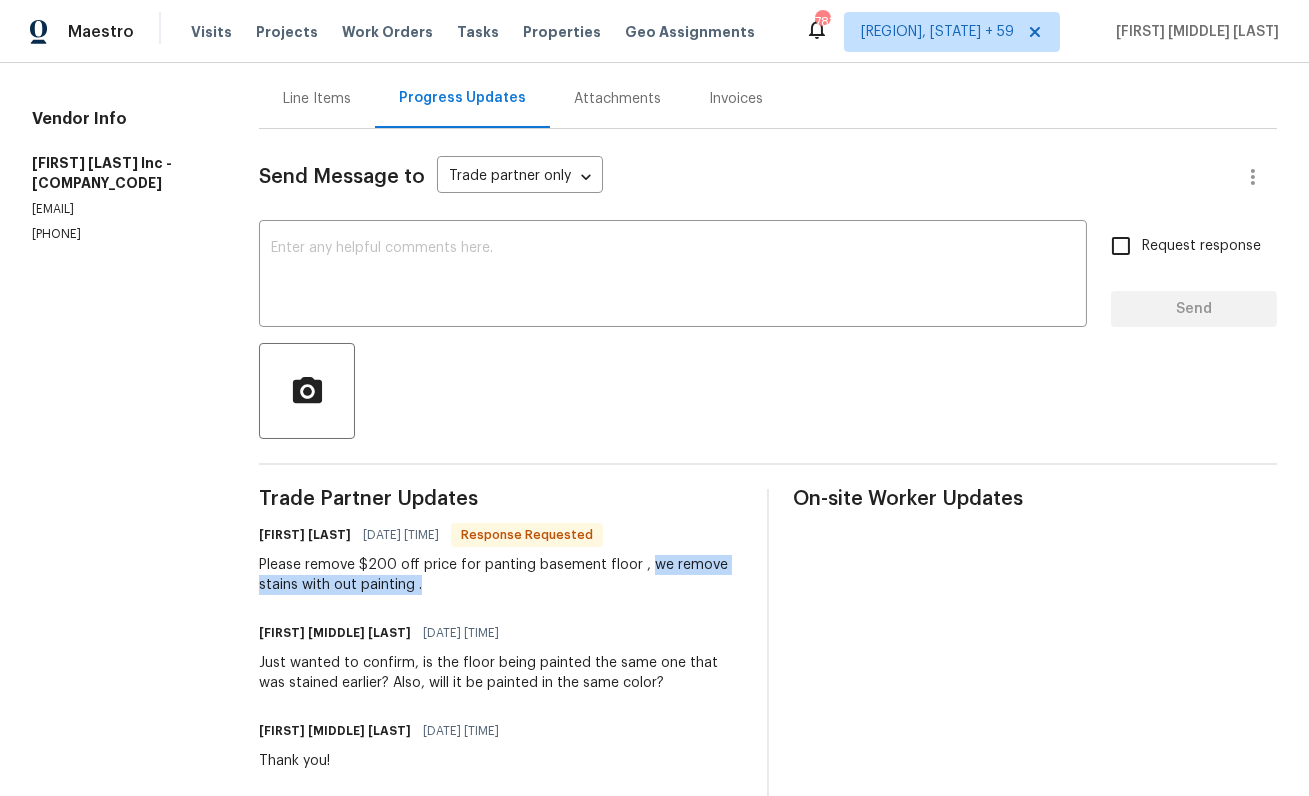 drag, startPoint x: 641, startPoint y: 562, endPoint x: 658, endPoint y: 579, distance: 24.04163 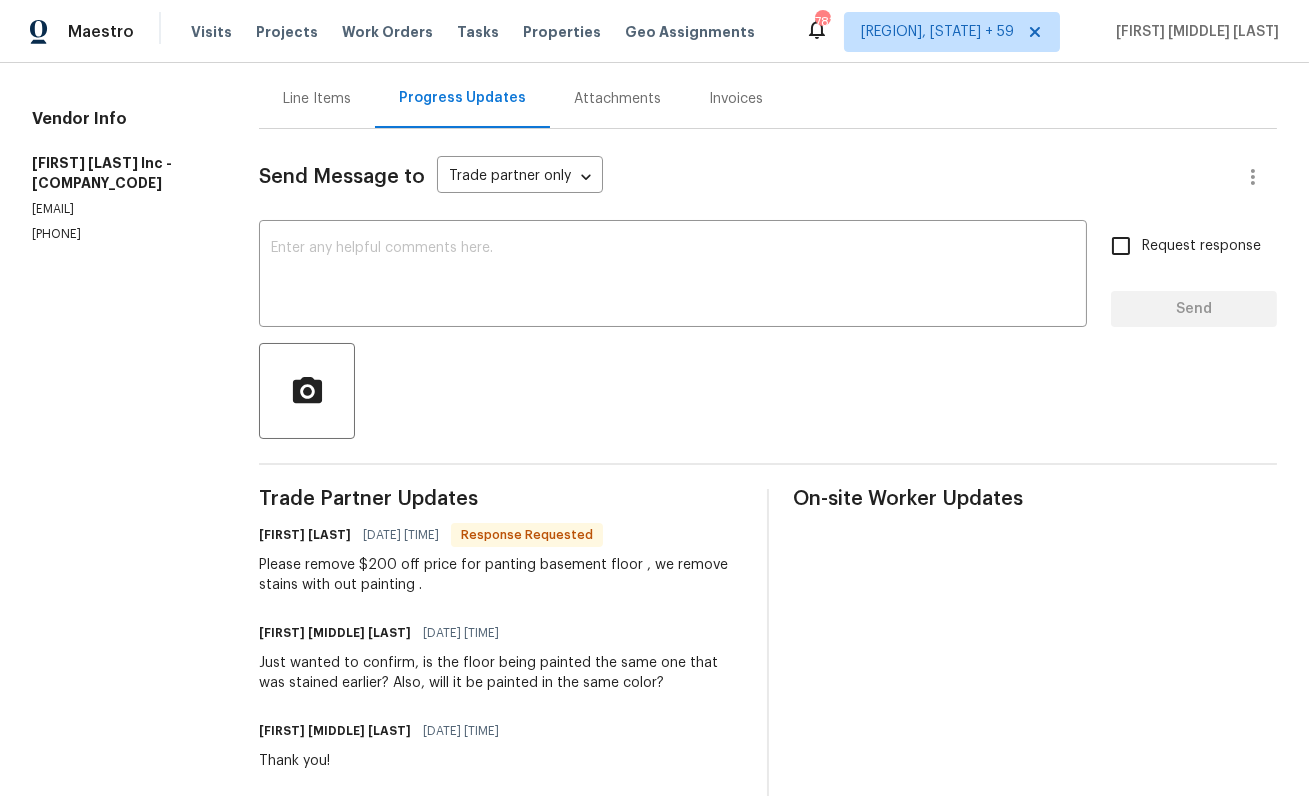 click on "Send Message to" at bounding box center (342, 177) 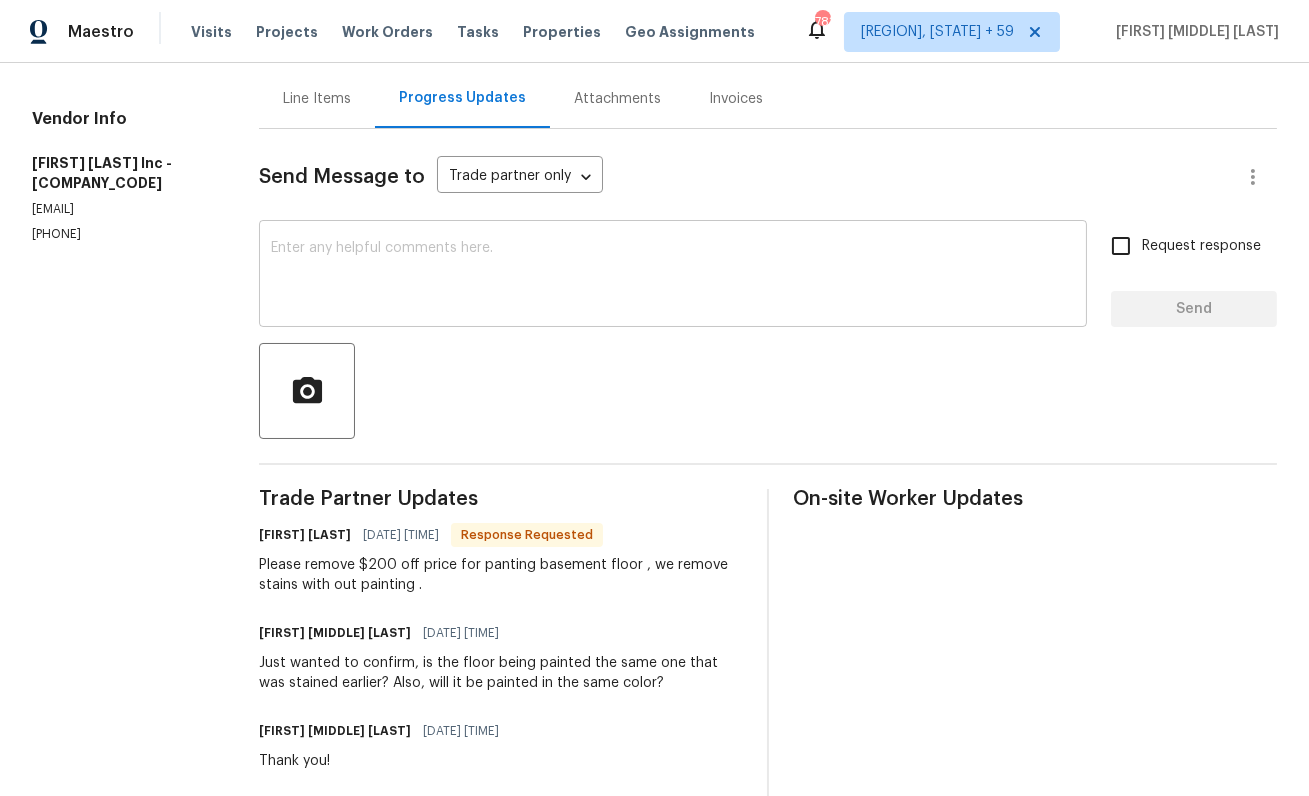 click at bounding box center [673, 276] 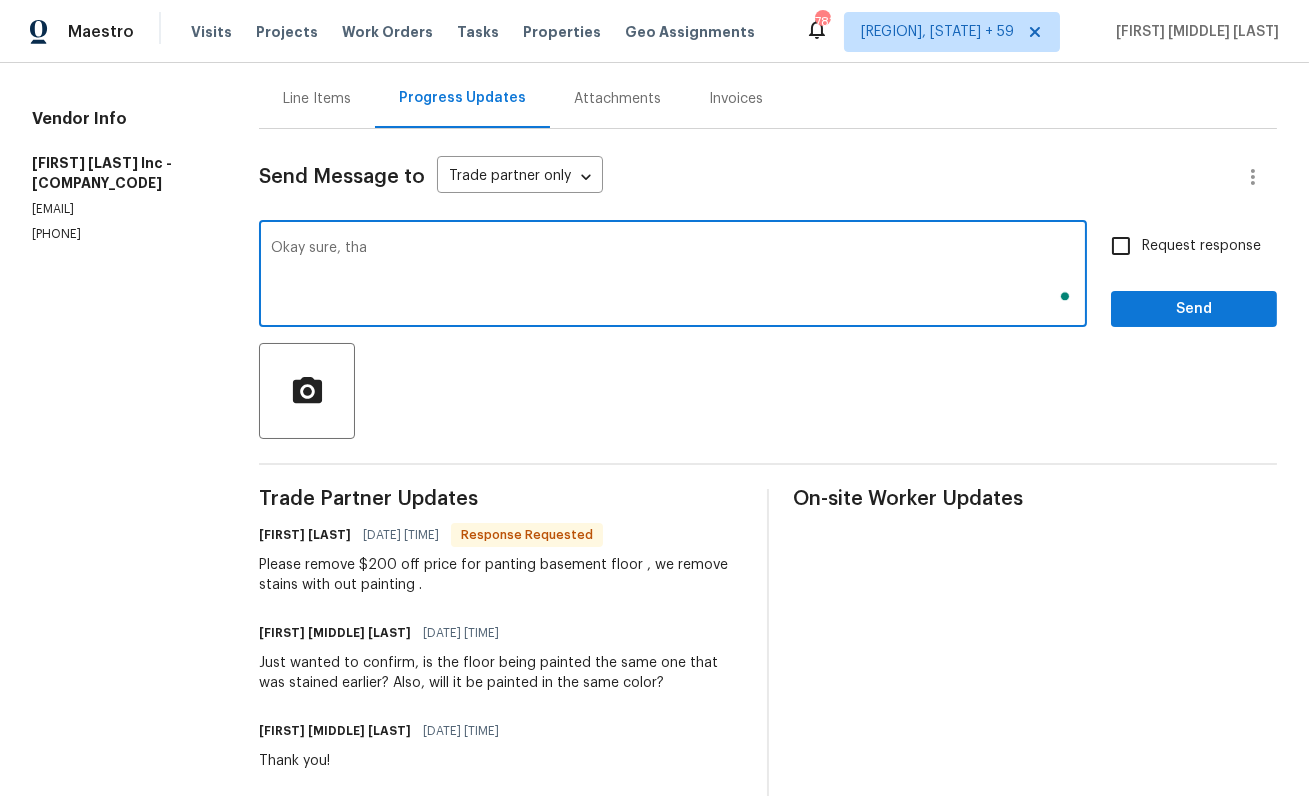 scroll, scrollTop: 190, scrollLeft: 0, axis: vertical 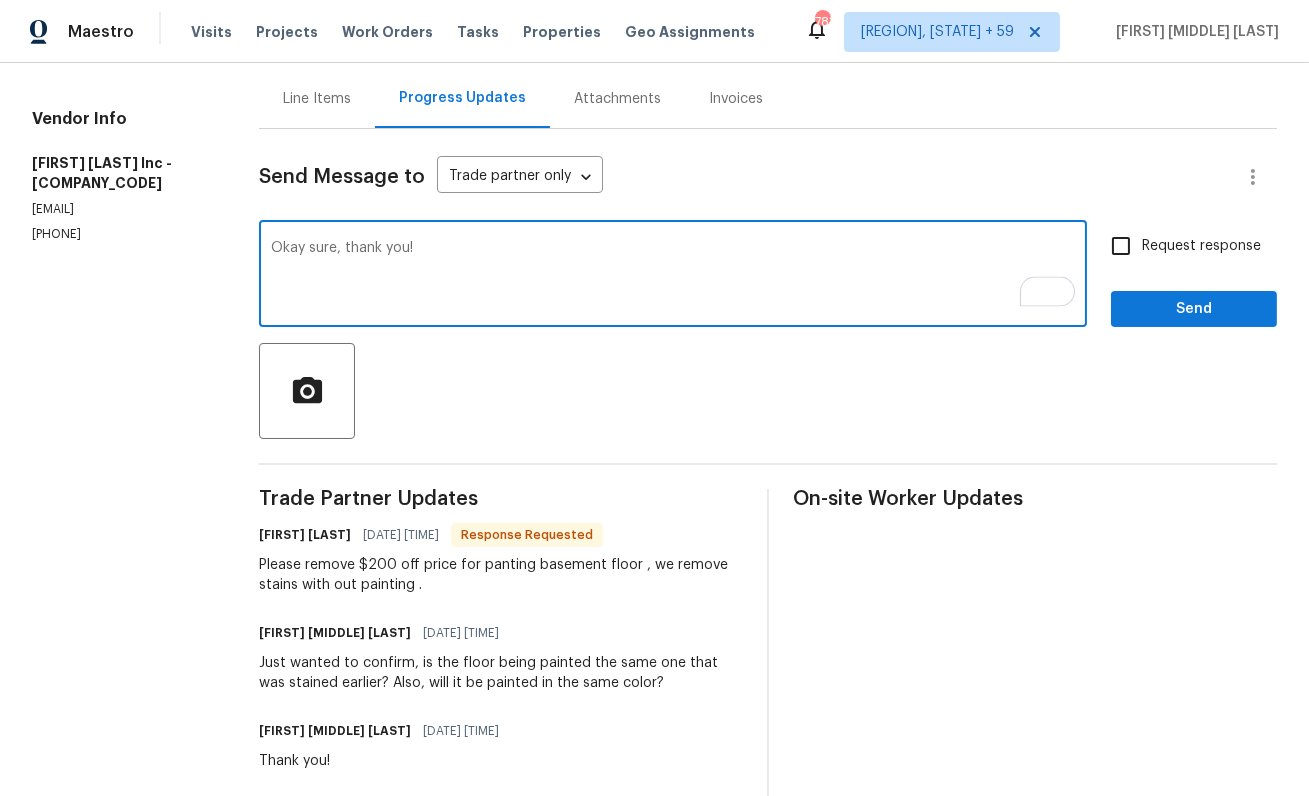 type on "Okay sure, thank you!" 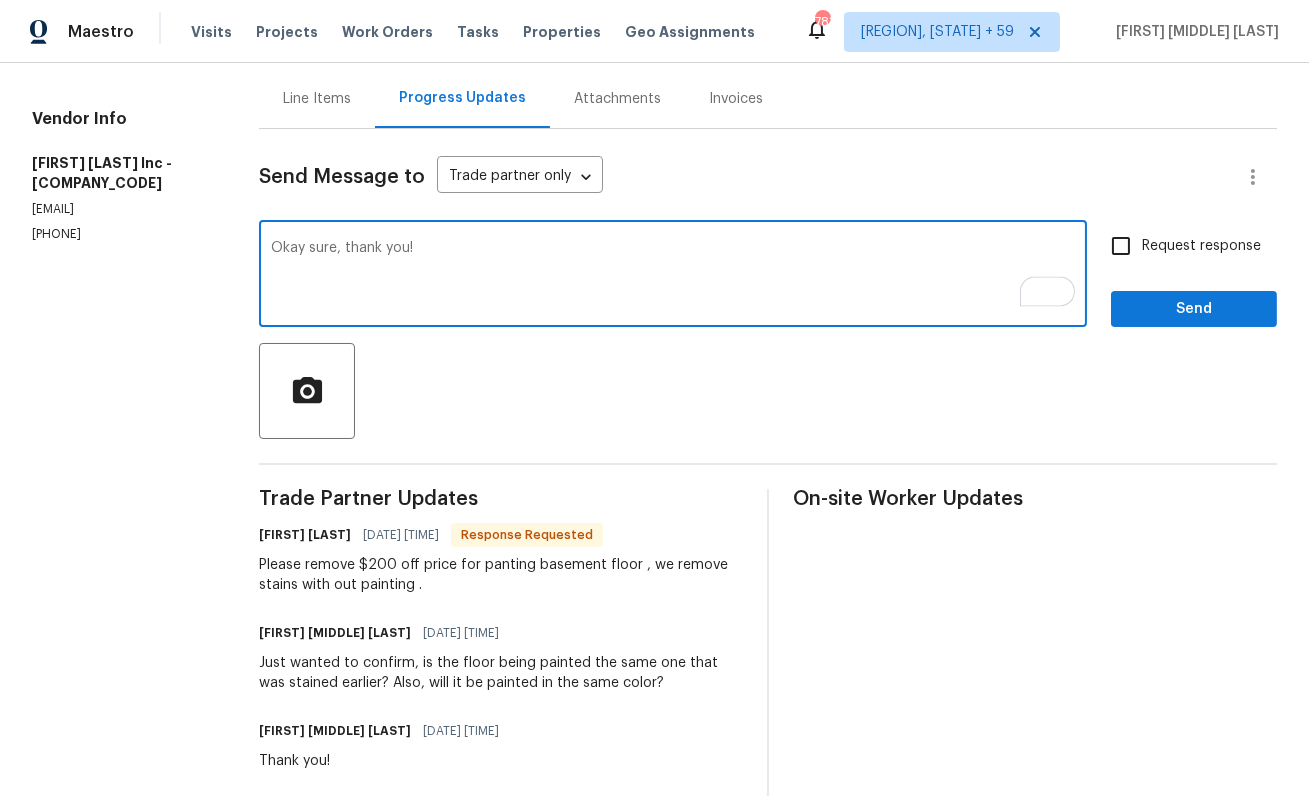 click on "Request response" at bounding box center [1121, 246] 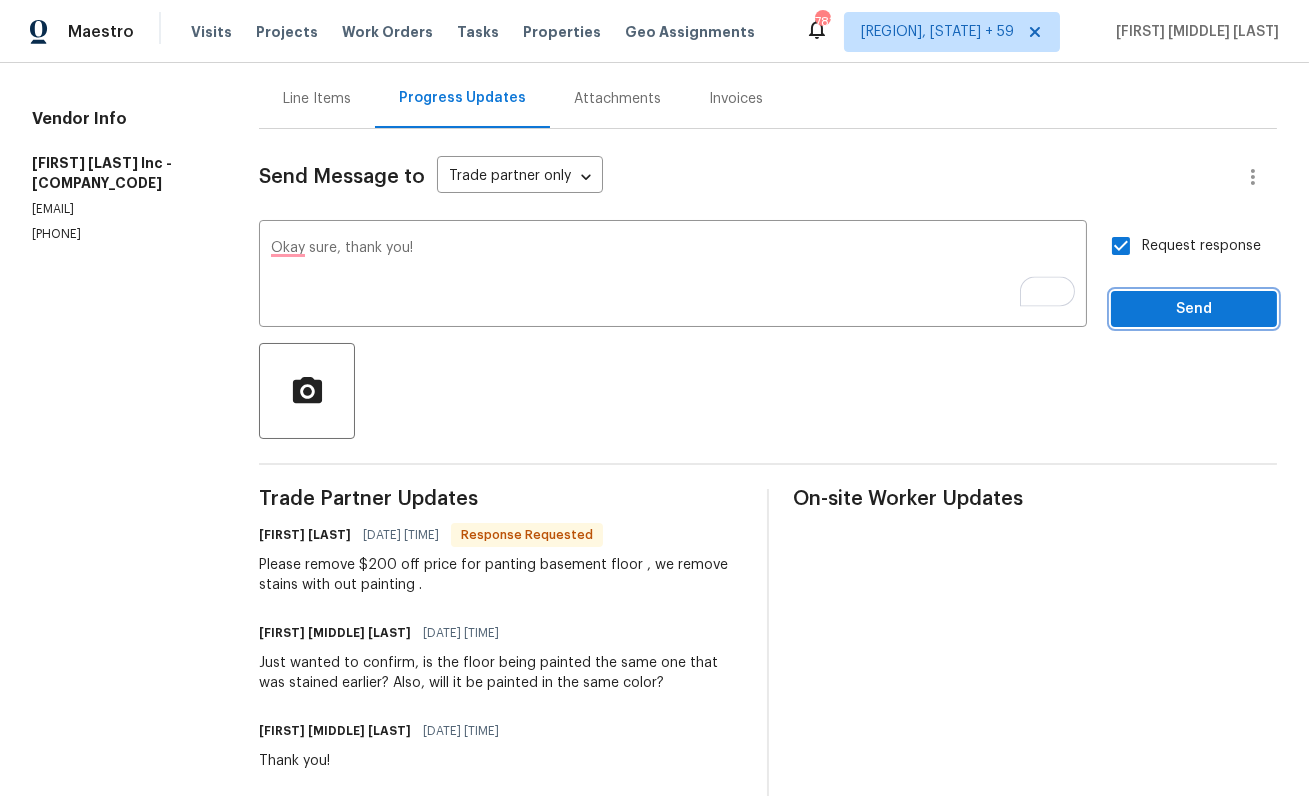 click on "Send" at bounding box center [1194, 309] 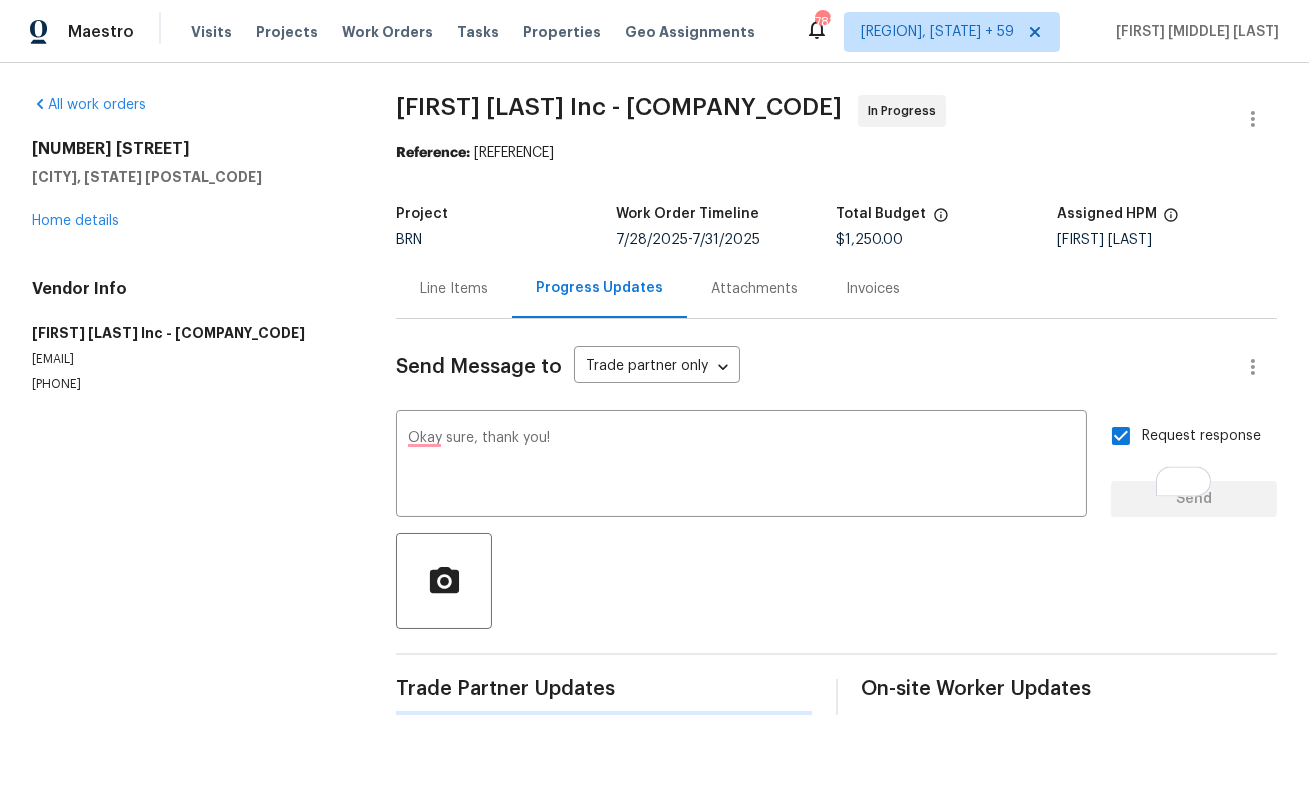 scroll, scrollTop: 0, scrollLeft: 0, axis: both 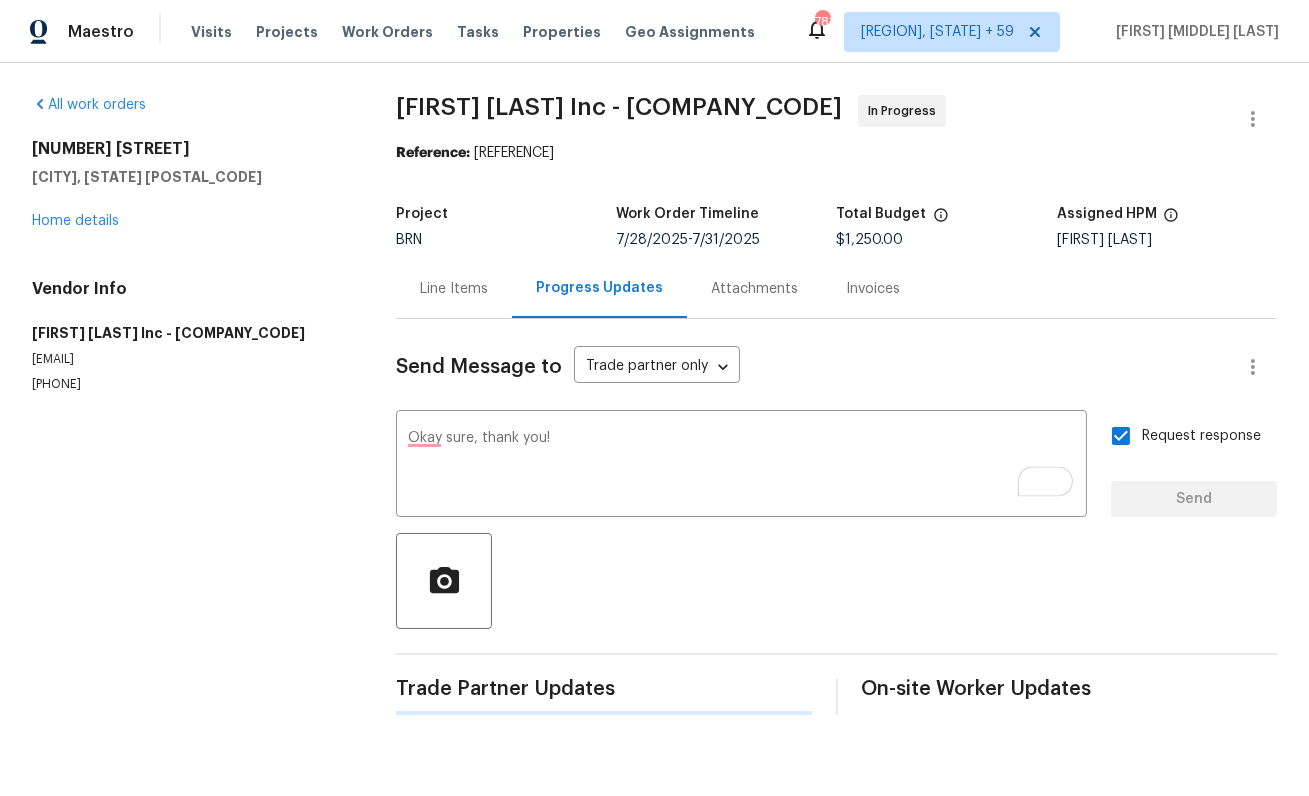 type 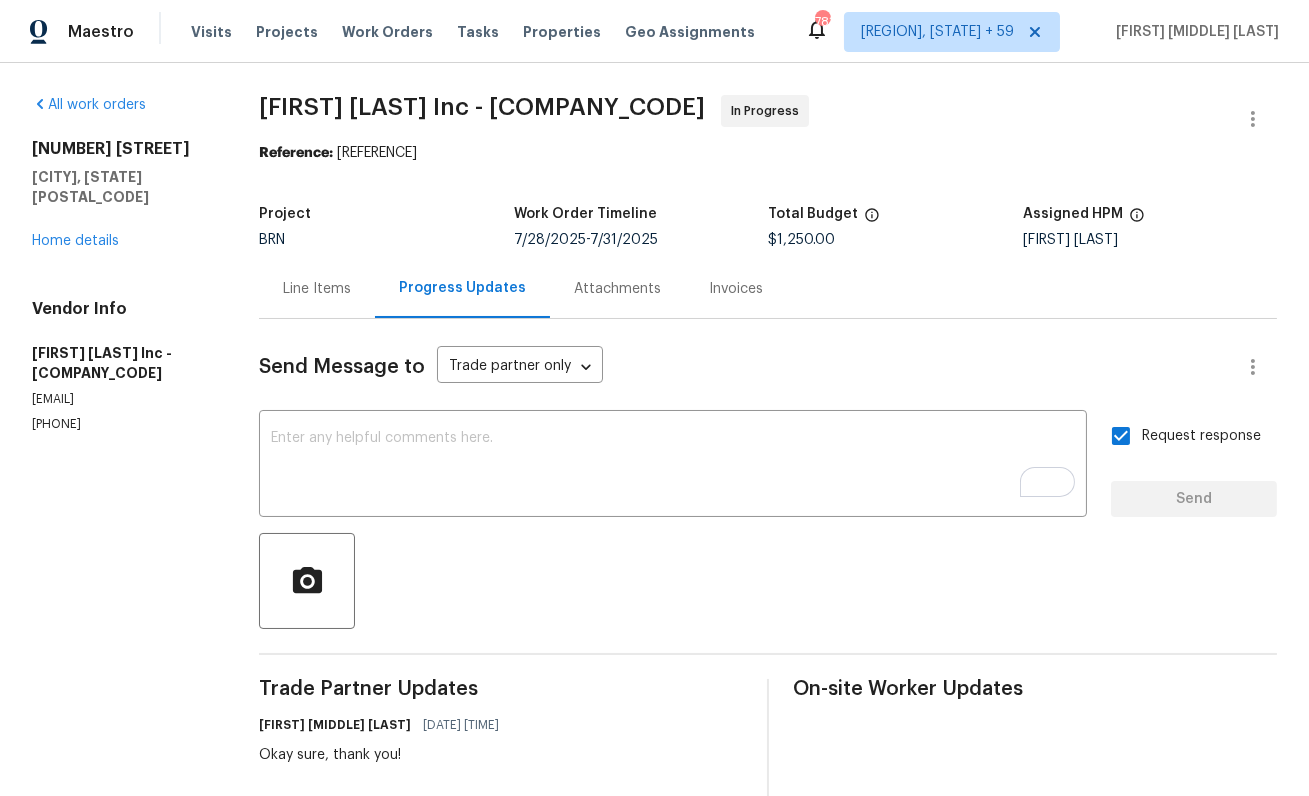 scroll, scrollTop: 17, scrollLeft: 0, axis: vertical 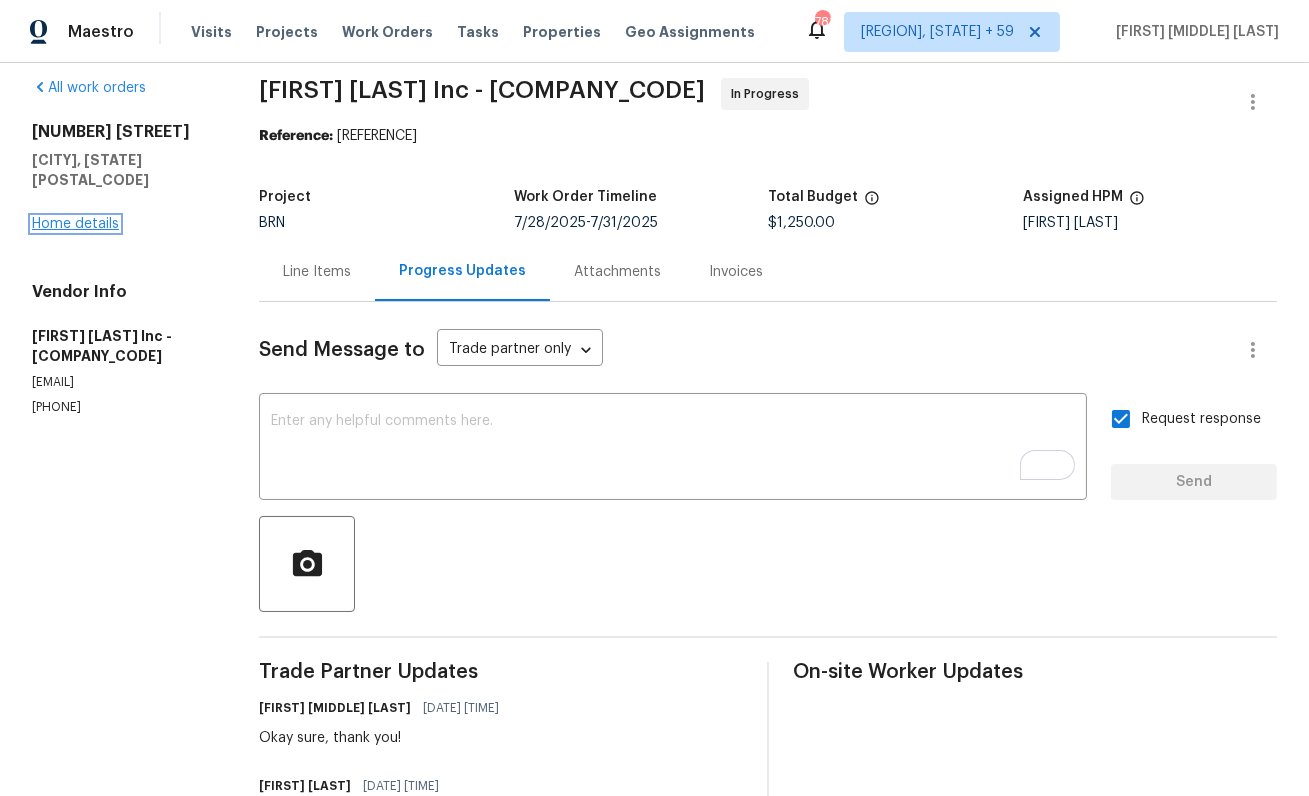 click on "Home details" at bounding box center [75, 224] 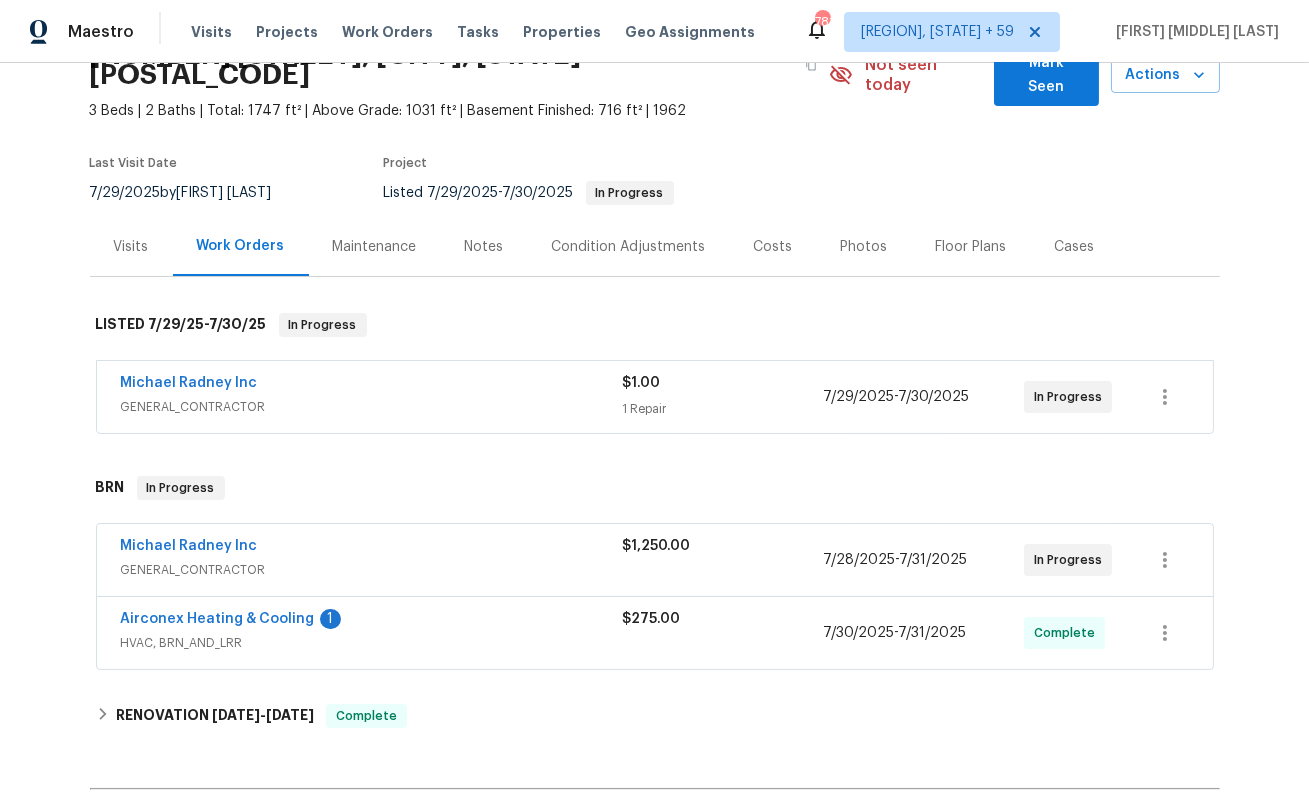 scroll, scrollTop: 334, scrollLeft: 0, axis: vertical 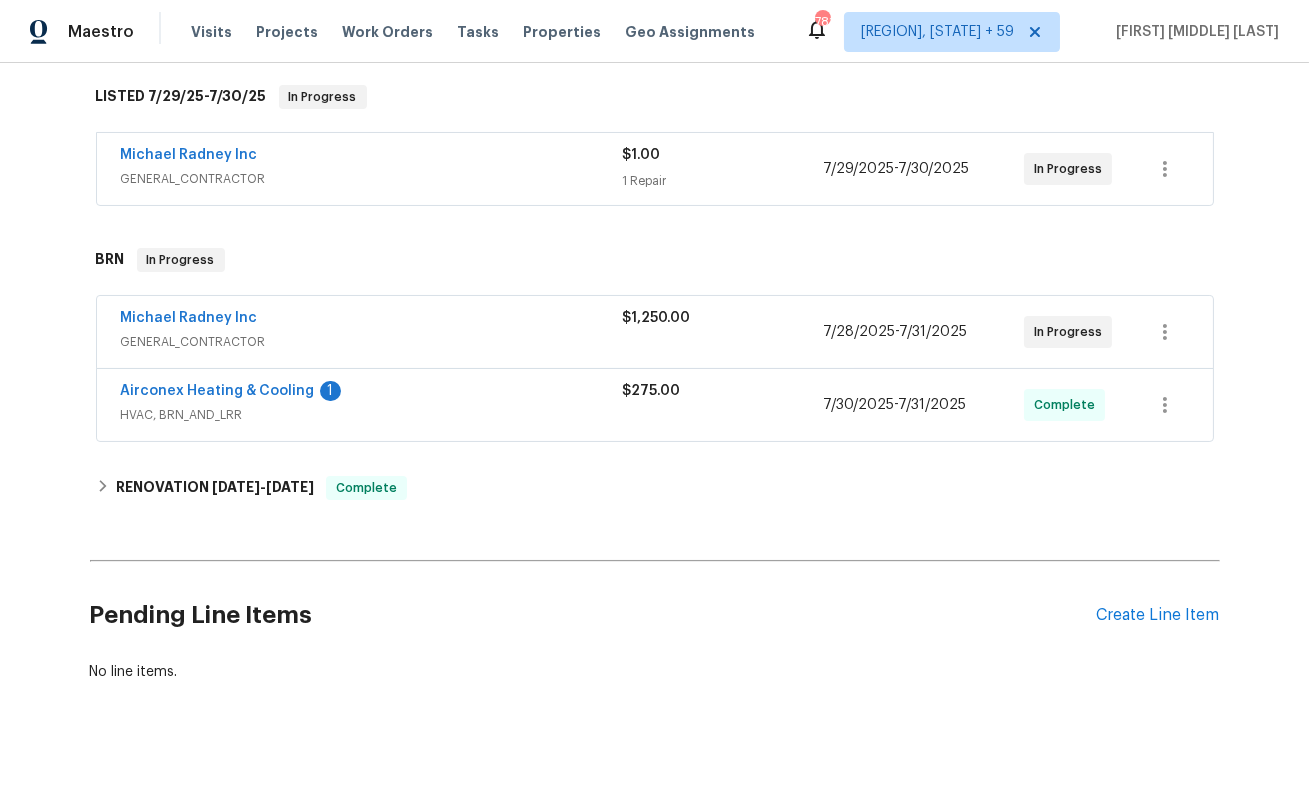 click on "Airconex Heating & Cooling" at bounding box center (218, 391) 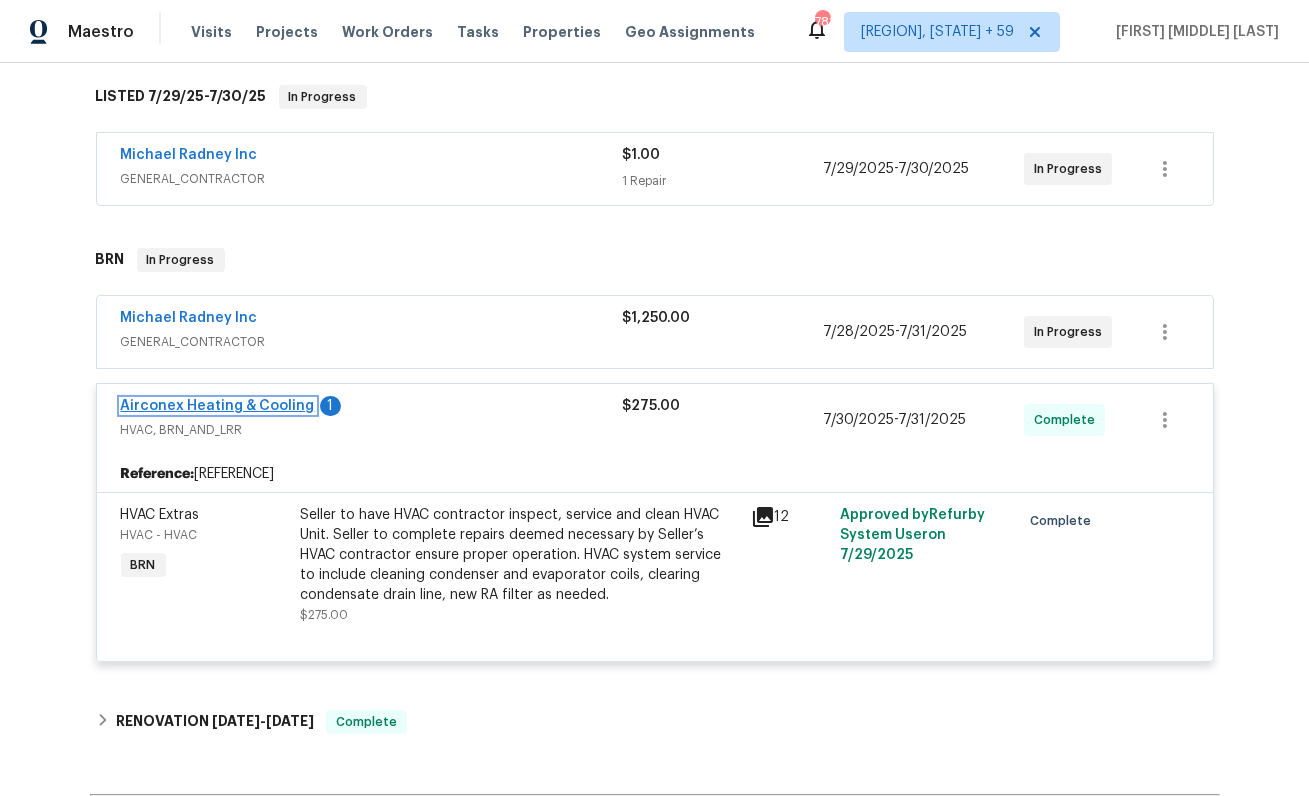 click on "Airconex Heating & Cooling" at bounding box center [218, 406] 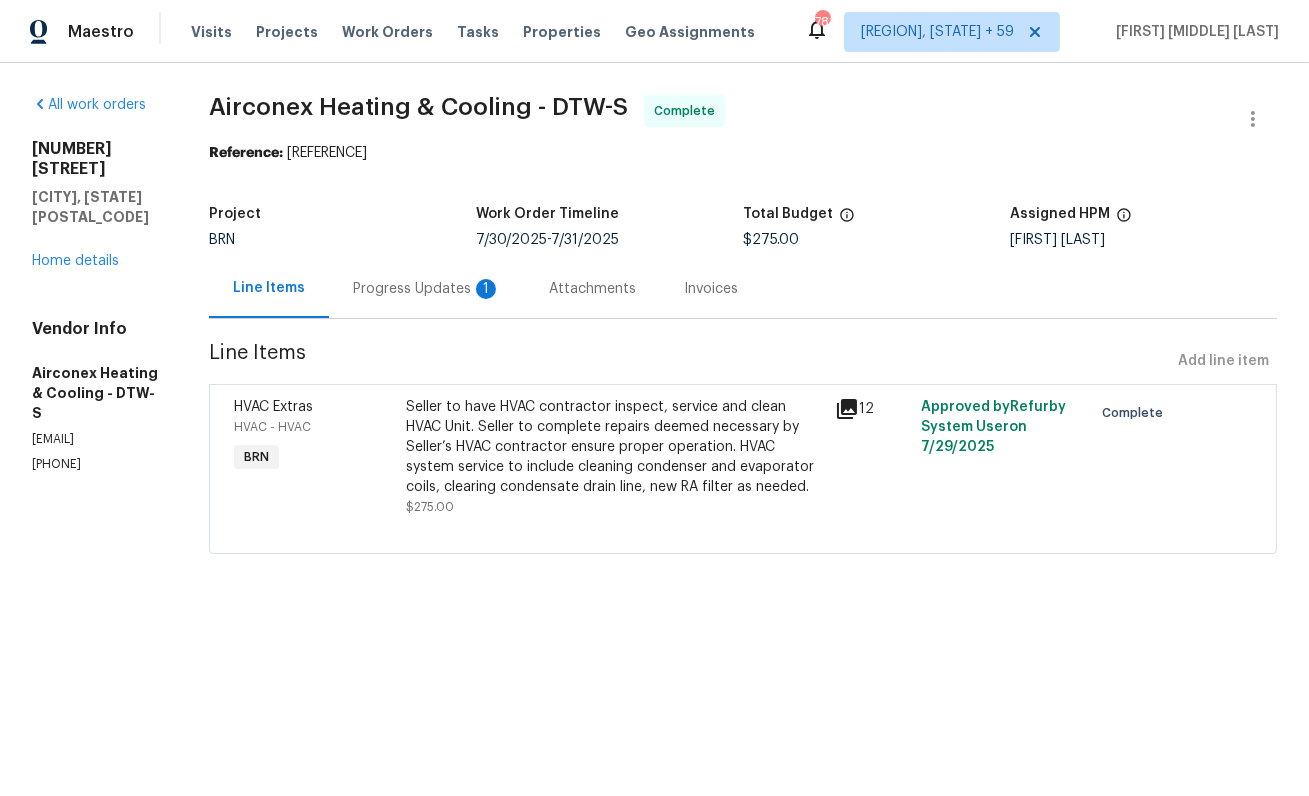 click on "Progress Updates 1" at bounding box center [427, 288] 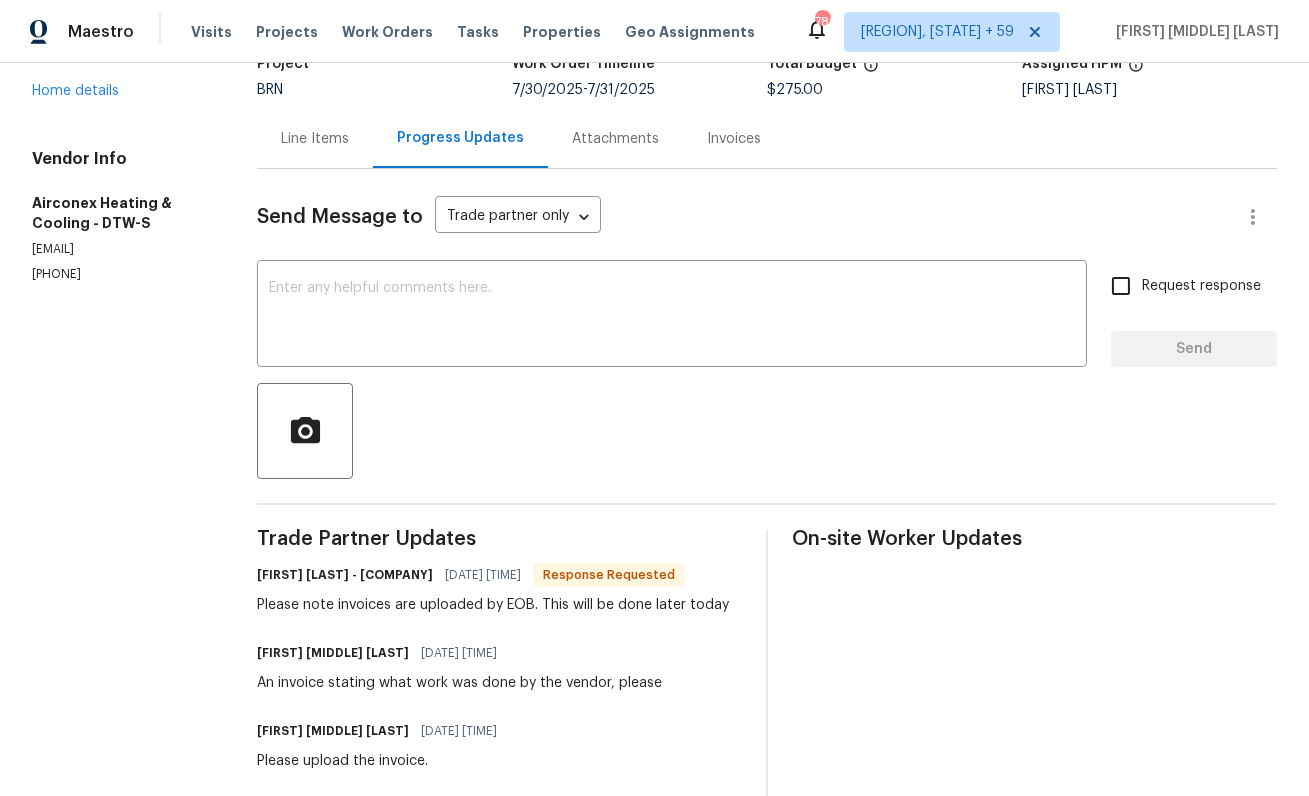 scroll, scrollTop: 172, scrollLeft: 0, axis: vertical 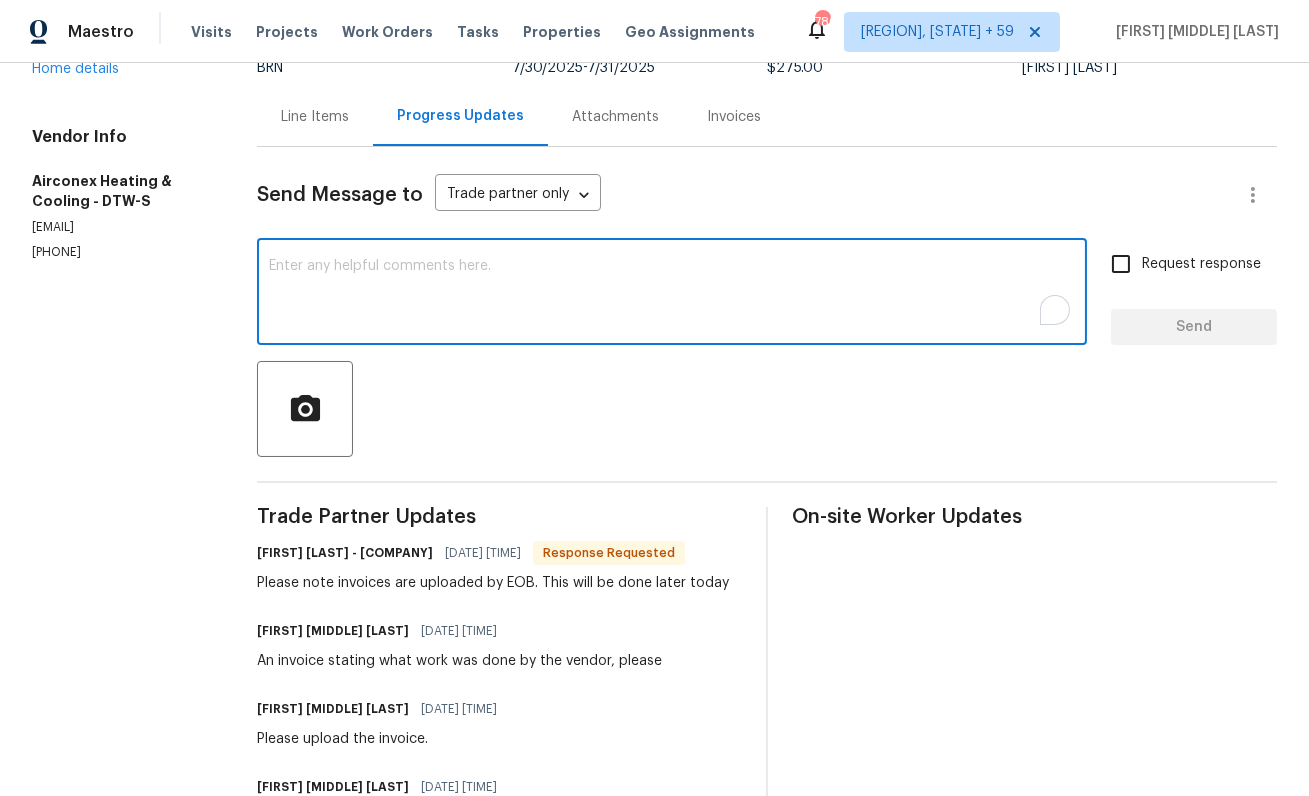 click at bounding box center [672, 294] 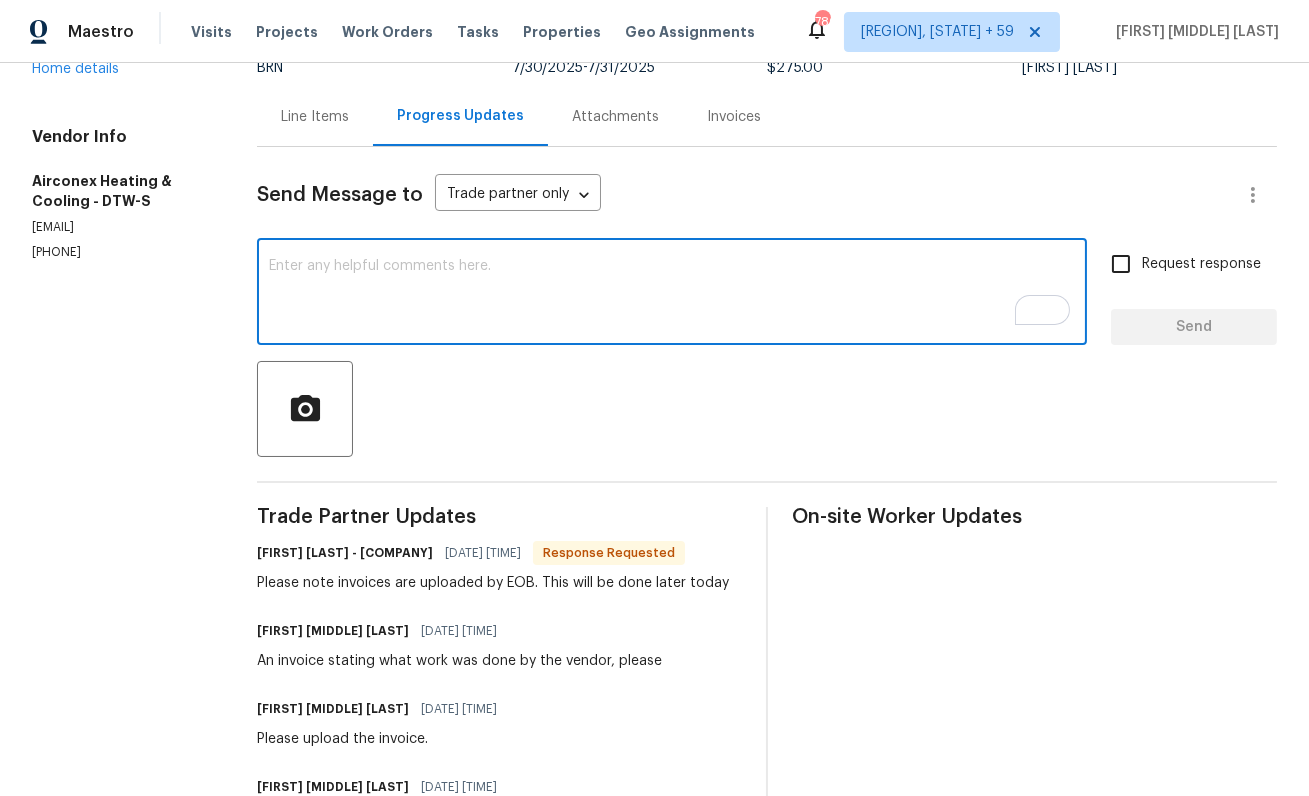 scroll, scrollTop: 172, scrollLeft: 0, axis: vertical 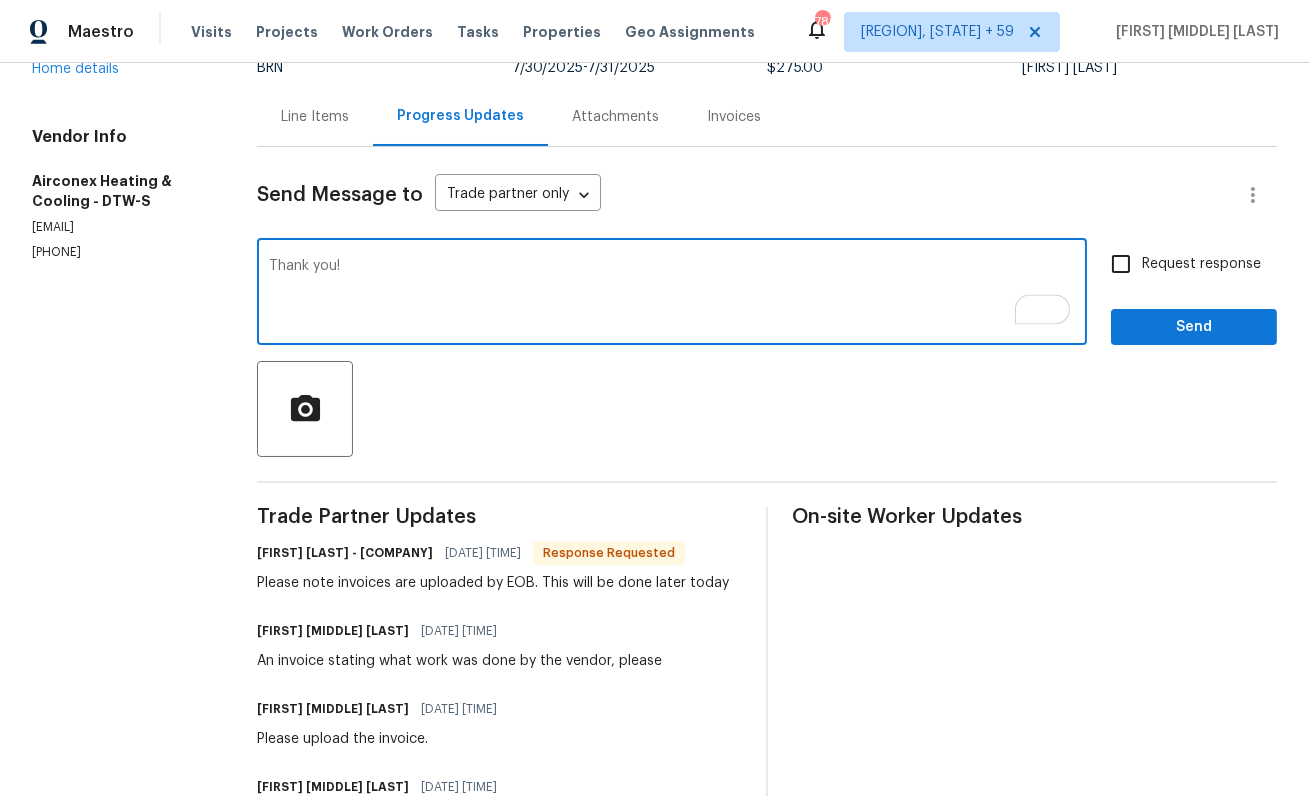 type on "Thank you!" 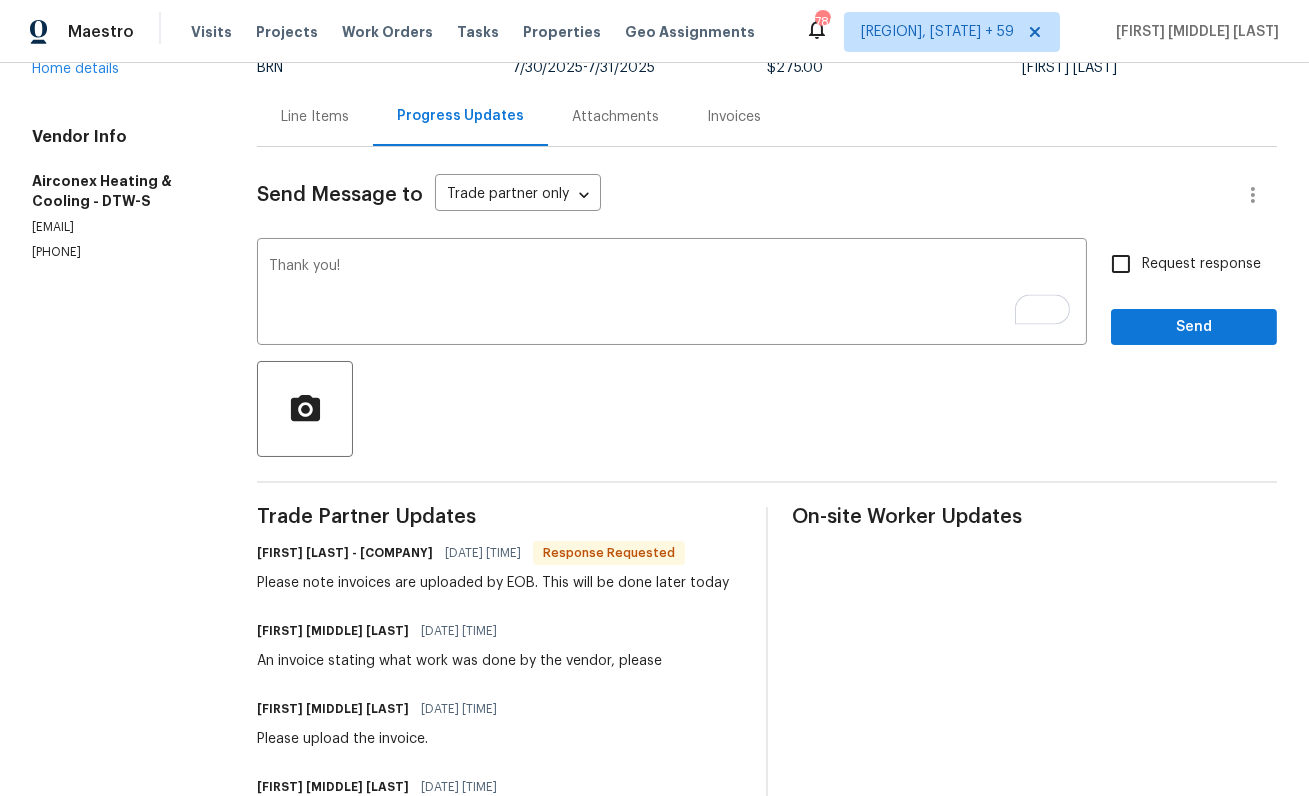 click on "Request response" at bounding box center [1201, 264] 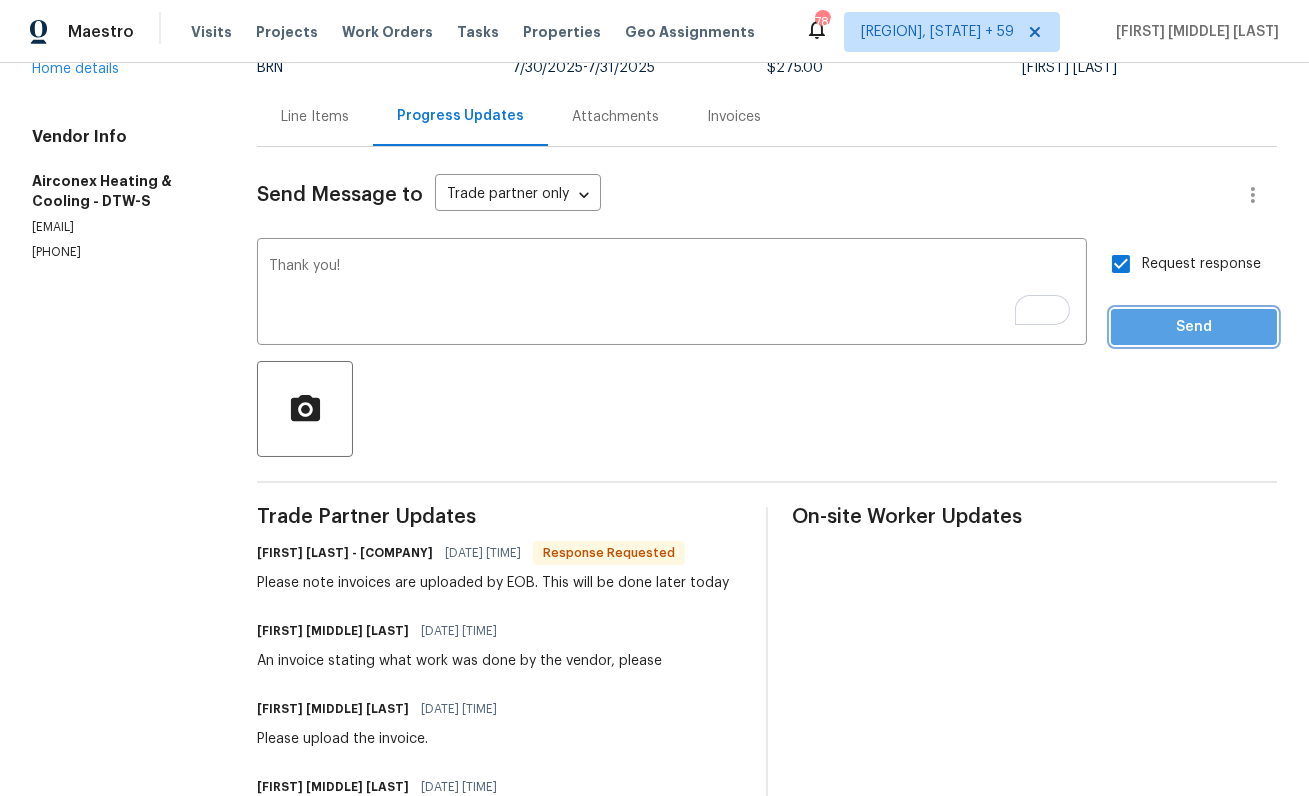 click on "Send" at bounding box center (1194, 327) 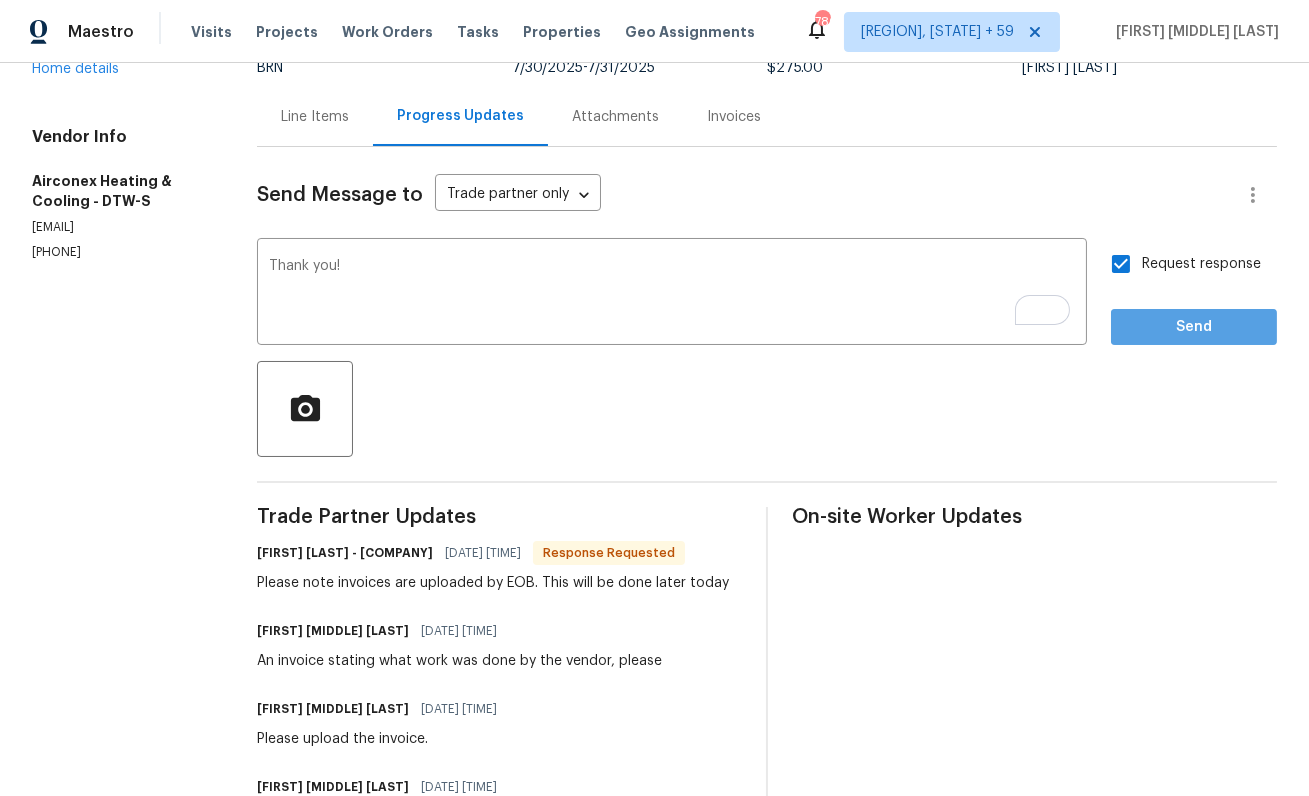scroll, scrollTop: 0, scrollLeft: 0, axis: both 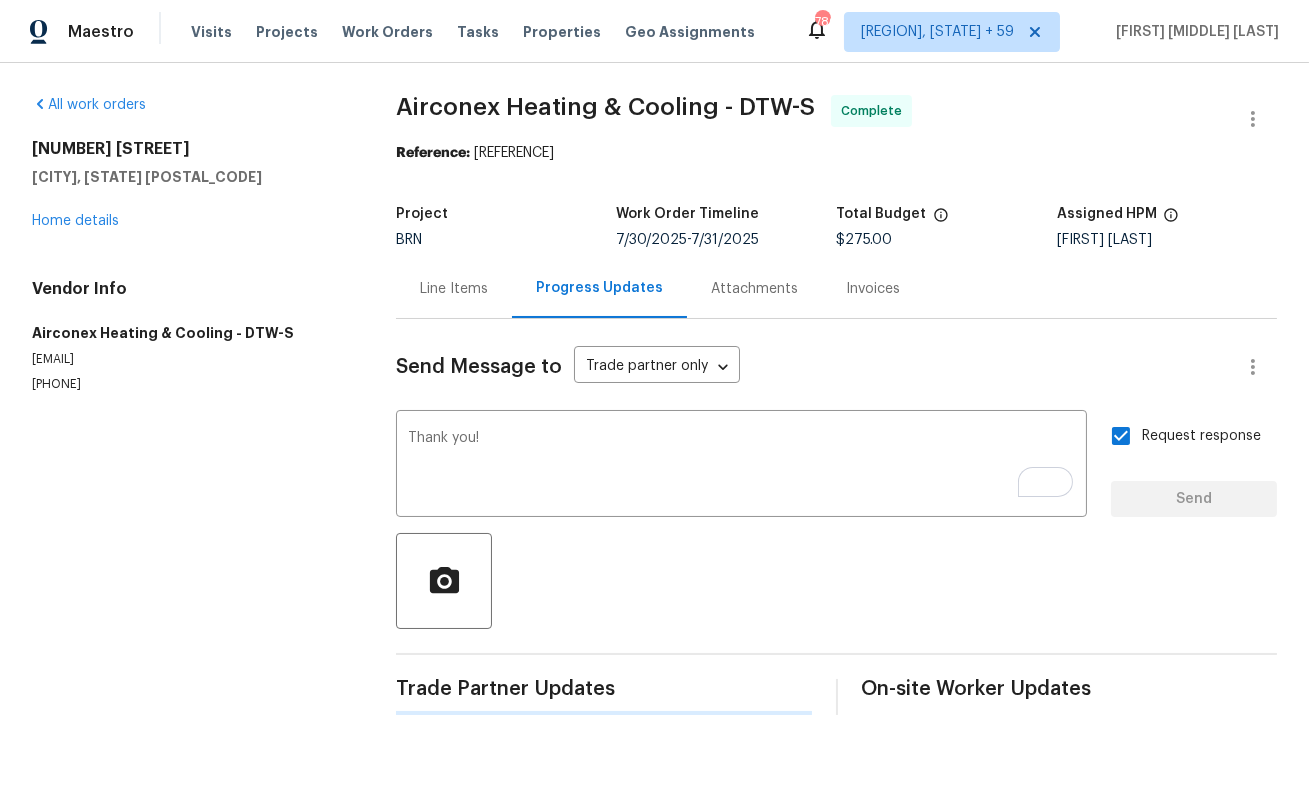 type 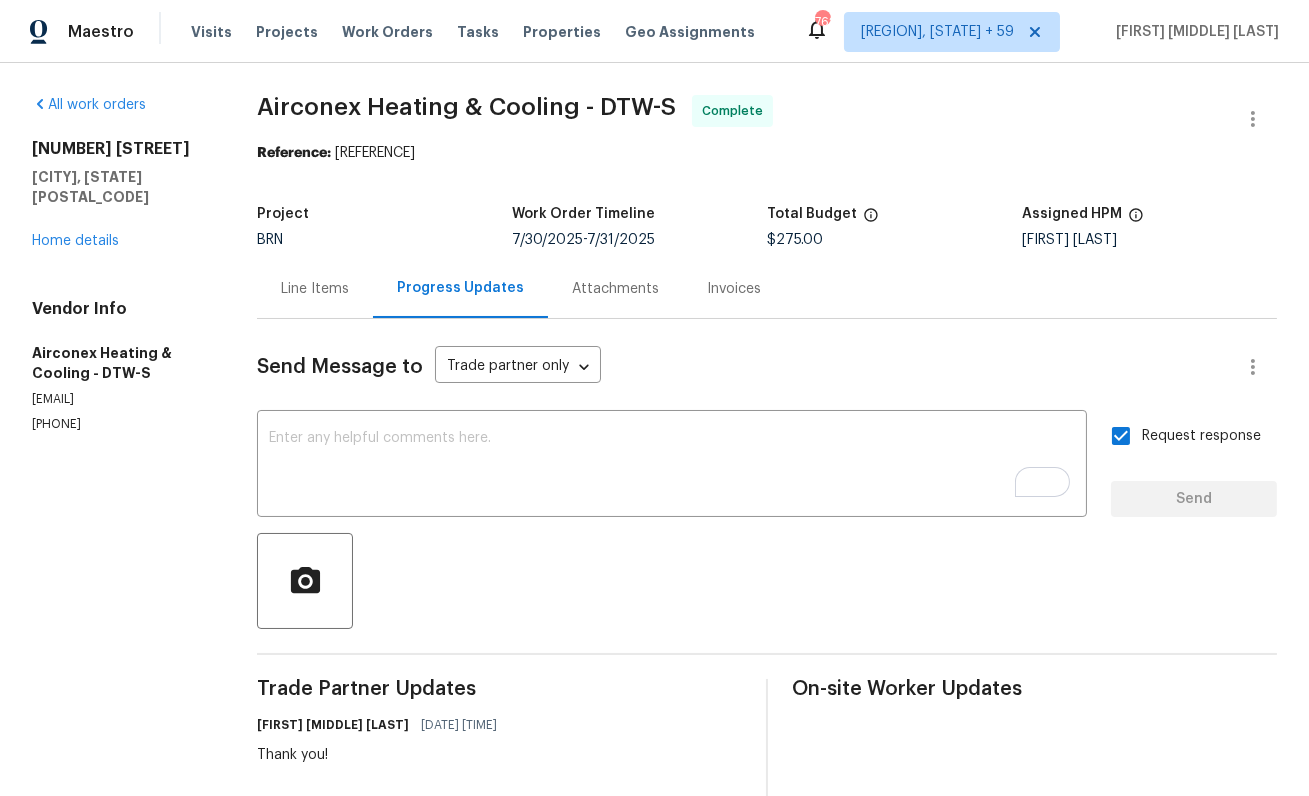 click on "All work orders 23720 Glenbrook St Saint Clair Shores, MI 48082 Home details Vendor Info Airconex Heating & Cooling - DTW-S sales@airconexhvac.com (586) 530-3259 Airconex Heating & Cooling - DTW-S Complete Reference:   64QGECRP256WD-1accd1466 Project BRN   Work Order Timeline 7/30/2025  -  7/31/2025 Total Budget $275.00 Assigned HPM Kim Peshek Line Items Progress Updates Attachments Invoices Send Message to Trade partner only Trade partner only ​ x ​ Request response Send Trade Partner Updates Isabel Sangeetha Ireland 08/01/2025 2:04 PM Thank you! Dario Daja - Airconex Heating & Cooling 08/01/2025 11:12 AM Please note invoices are uploaded by EOB. This will be done later today Isabel Sangeetha Ireland 08/01/2025 10:58 AM An invoice stating what work was done by the vendor, please Isabel Sangeetha Ireland 08/01/2025 10:56 AM Please upload the invoice. Isabel Sangeetha Ireland 07/31/2025 4:24 PM Sure, thank you! Dario Daja - Airconex Heating & Cooling 07/31/2025 2:01 PM 07/30/2025 2:59 PM 07/30/2025 2:01 PM" at bounding box center [654, 863] 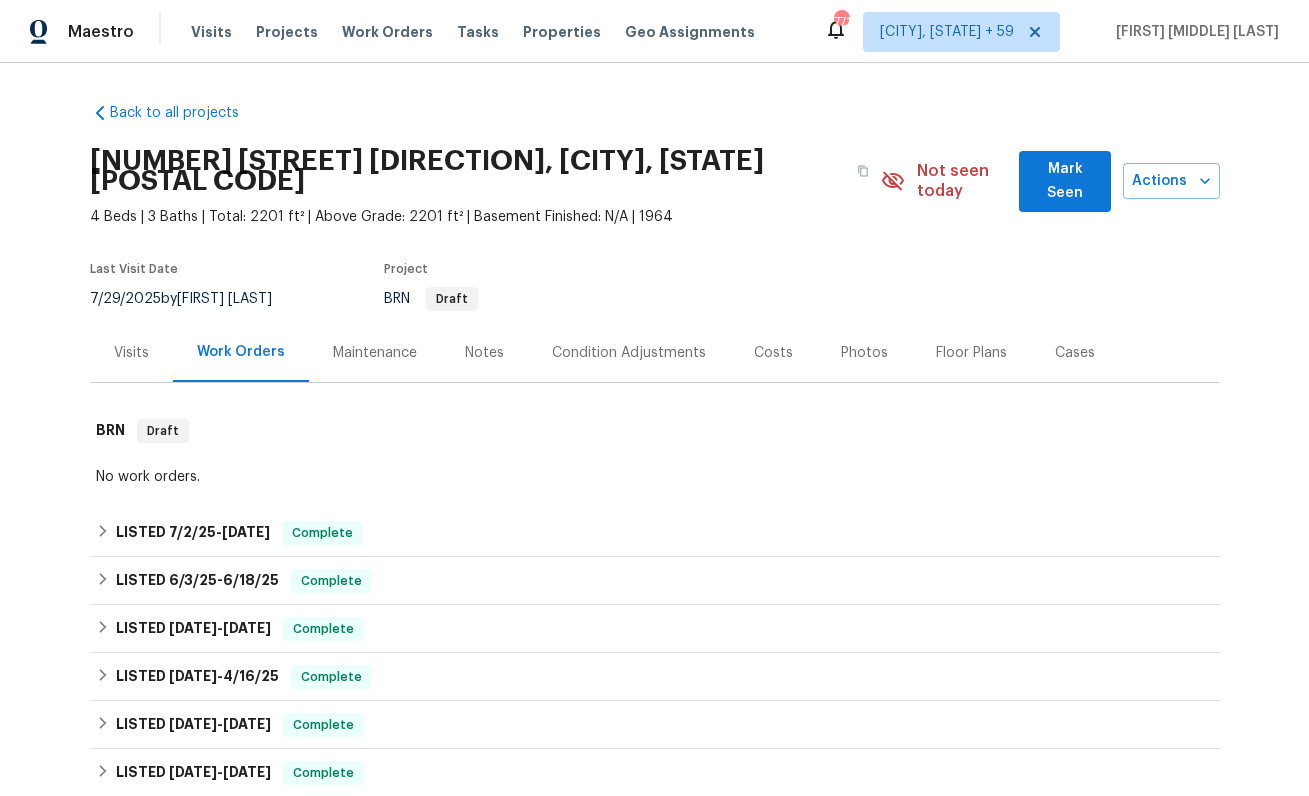 scroll, scrollTop: 0, scrollLeft: 0, axis: both 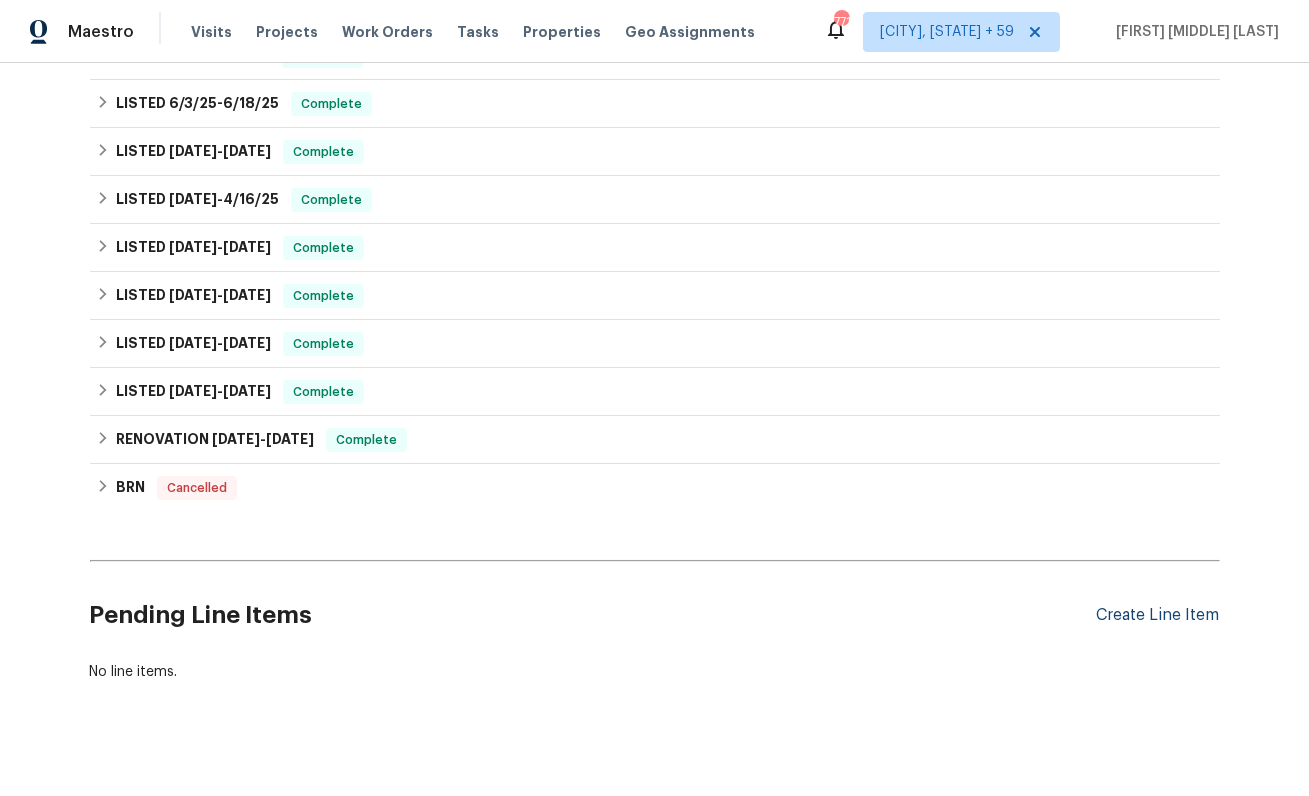 click on "Create Line Item" at bounding box center [1158, 615] 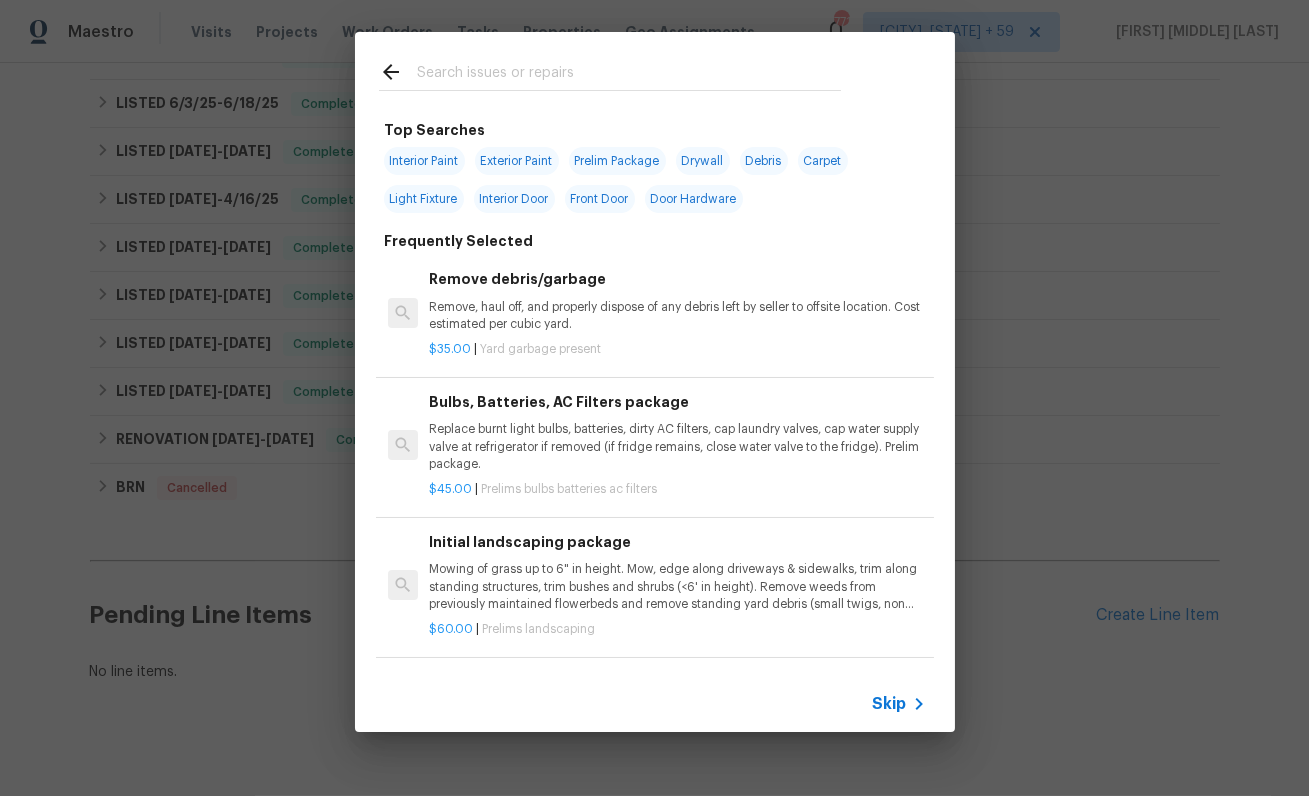 click on "Skip" at bounding box center [890, 704] 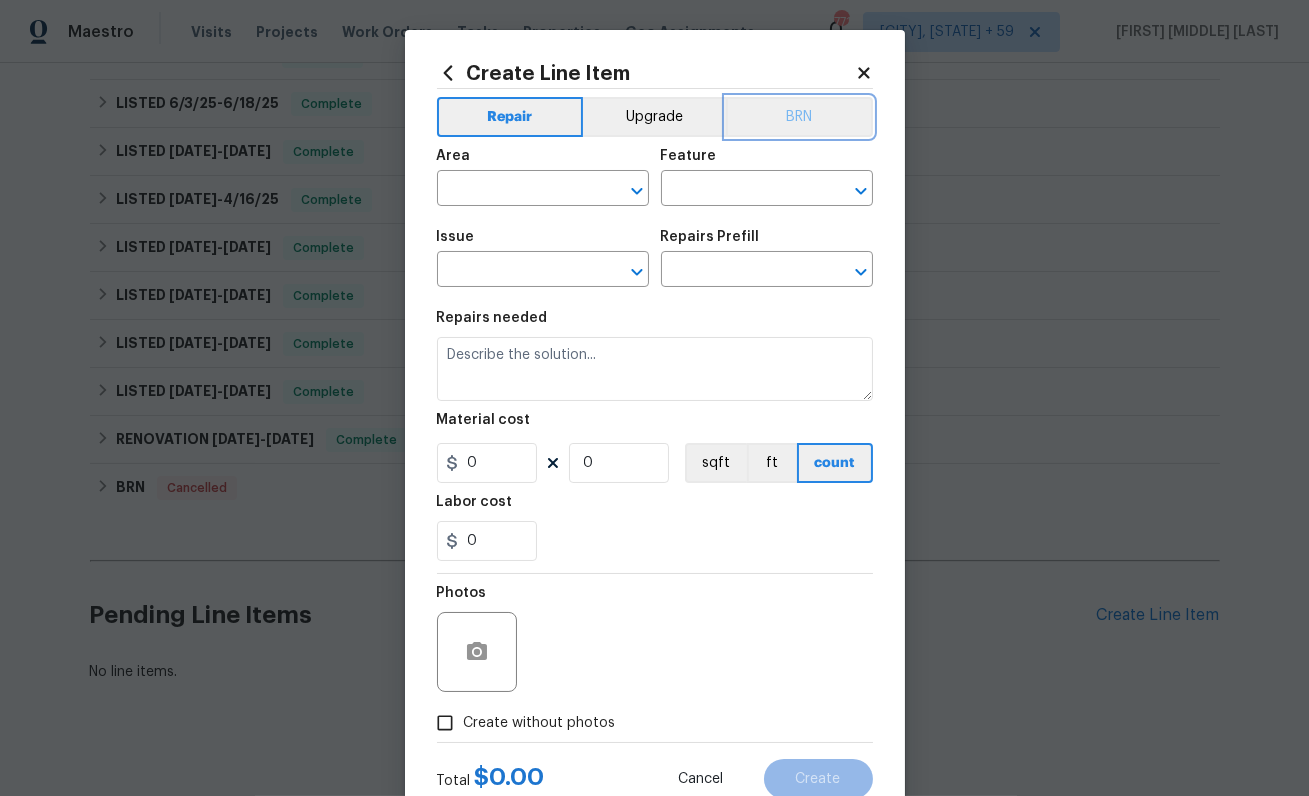click on "BRN" at bounding box center (799, 117) 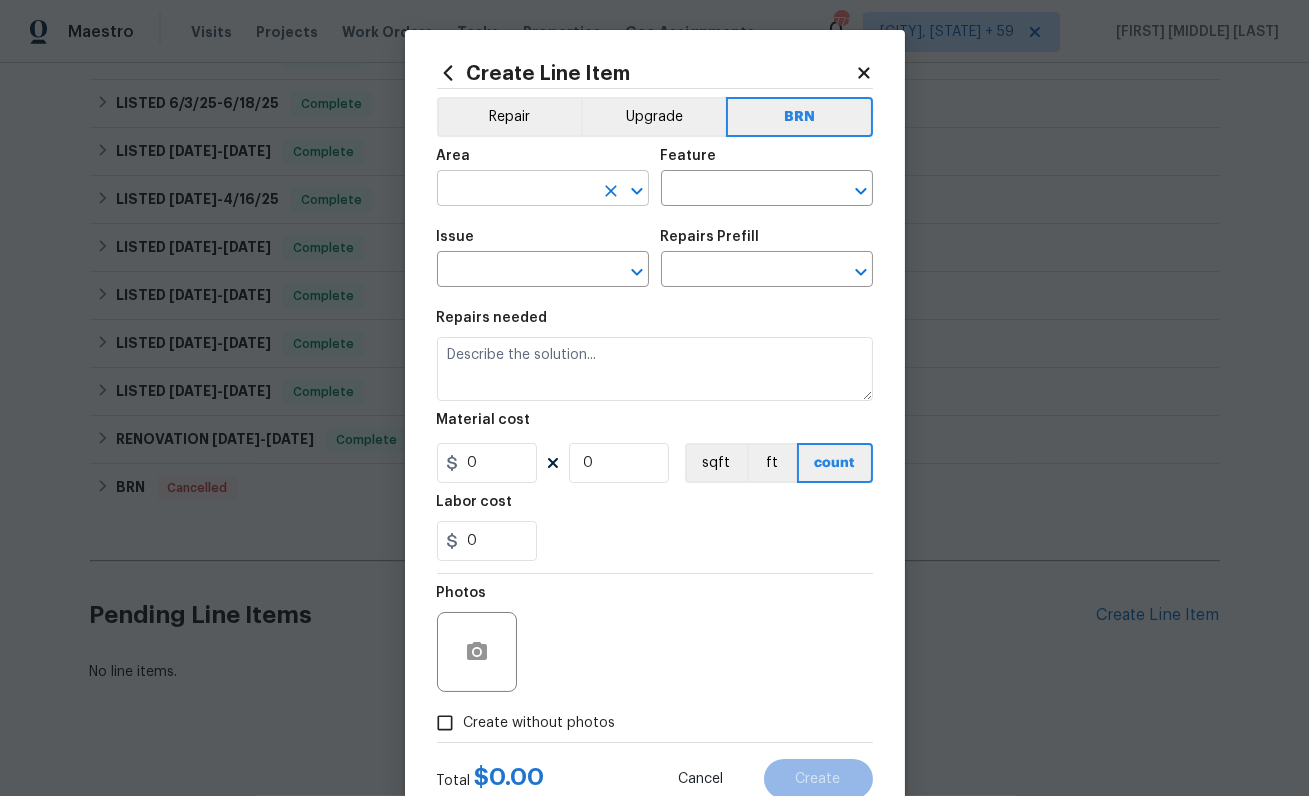 click at bounding box center (515, 190) 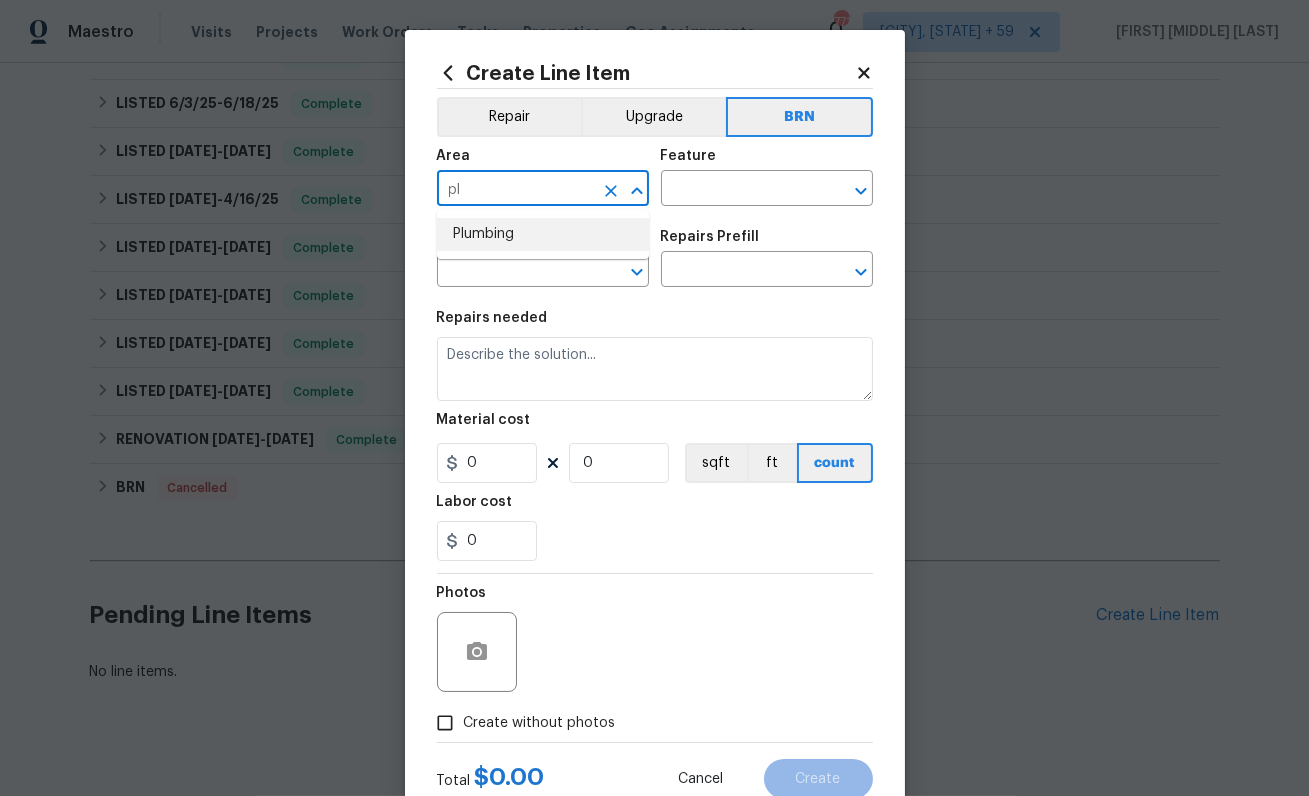 click on "Plumbing" at bounding box center (543, 234) 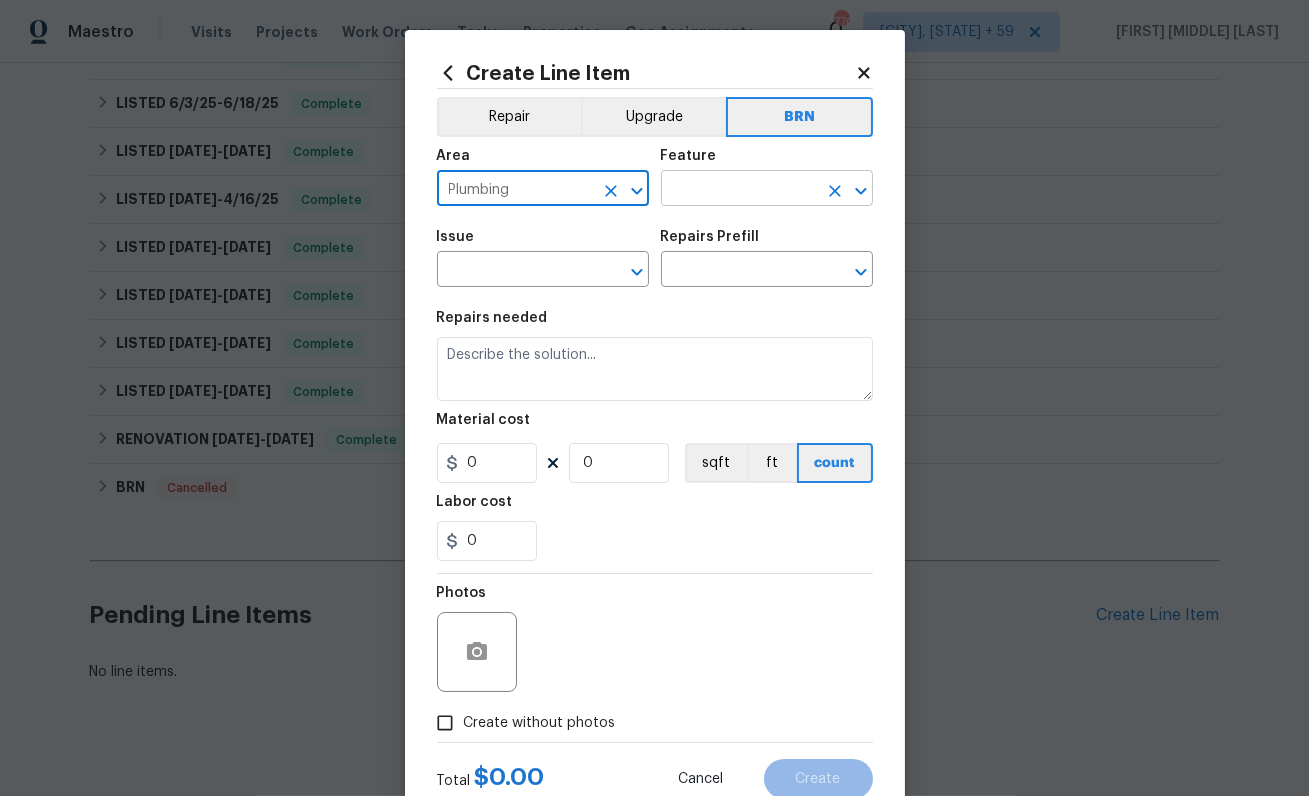type on "Plumbing" 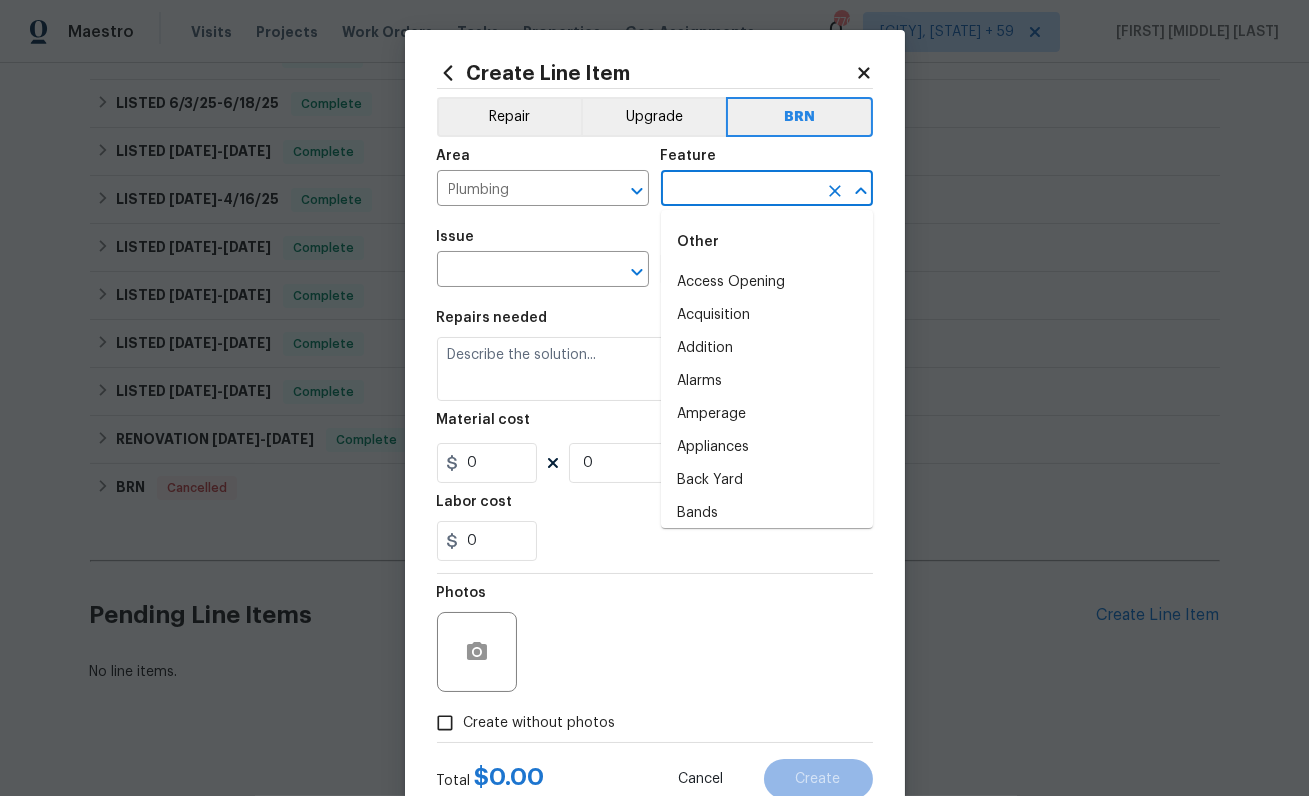 click at bounding box center (739, 190) 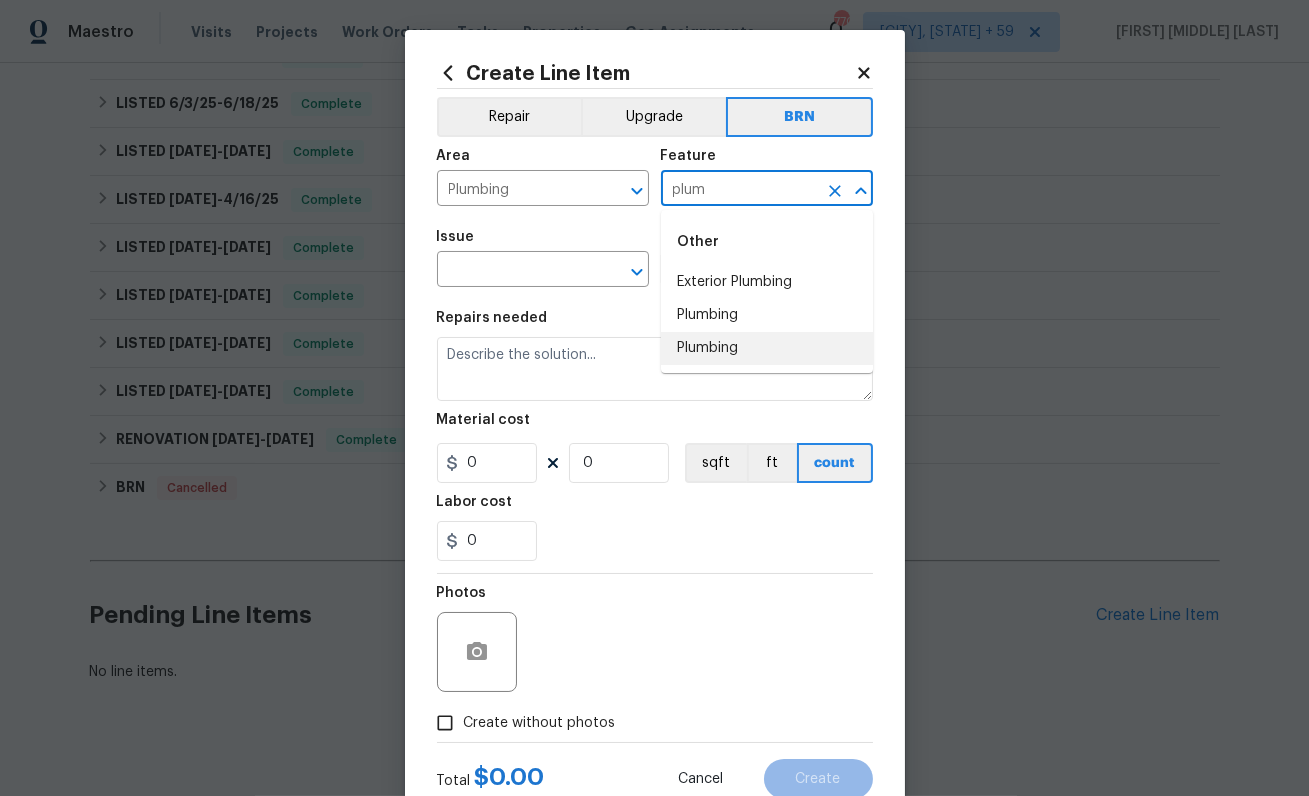 click on "Plumbing" at bounding box center (767, 348) 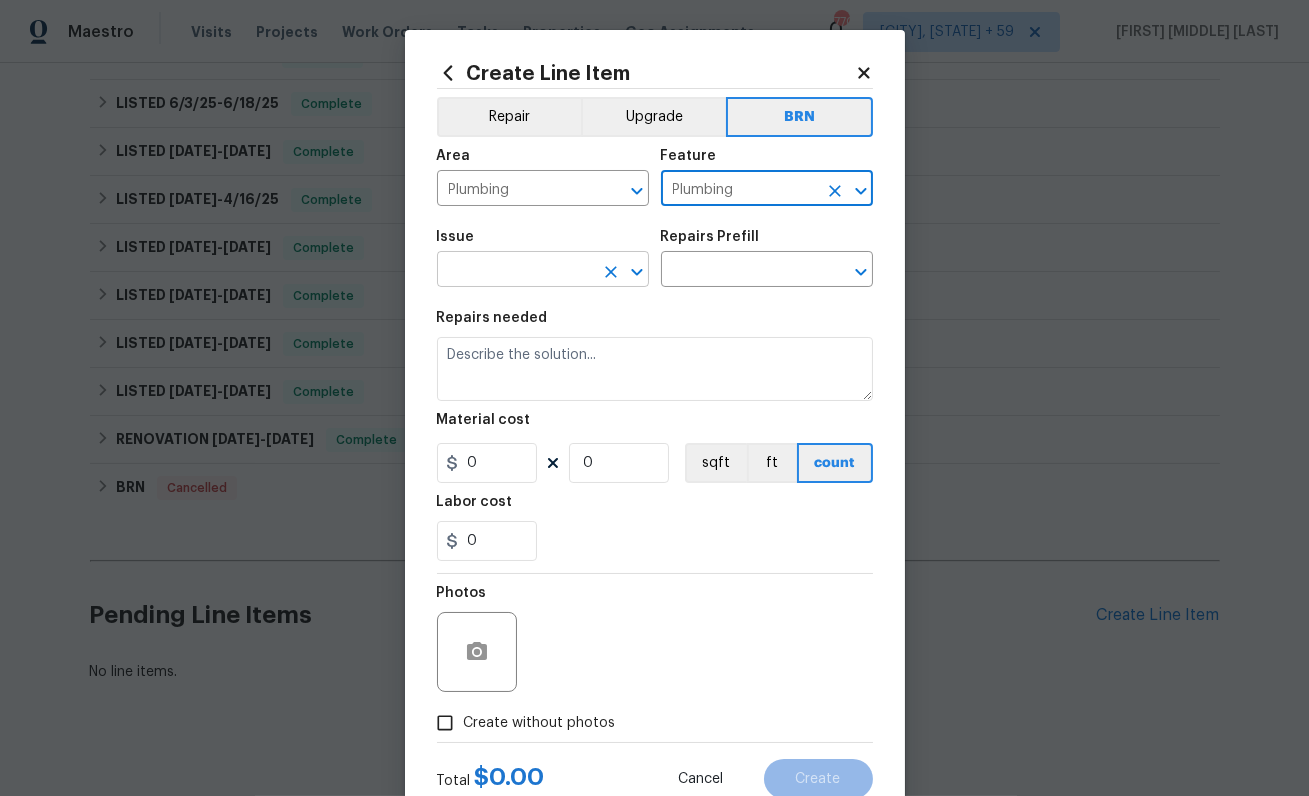 type on "Plumbing" 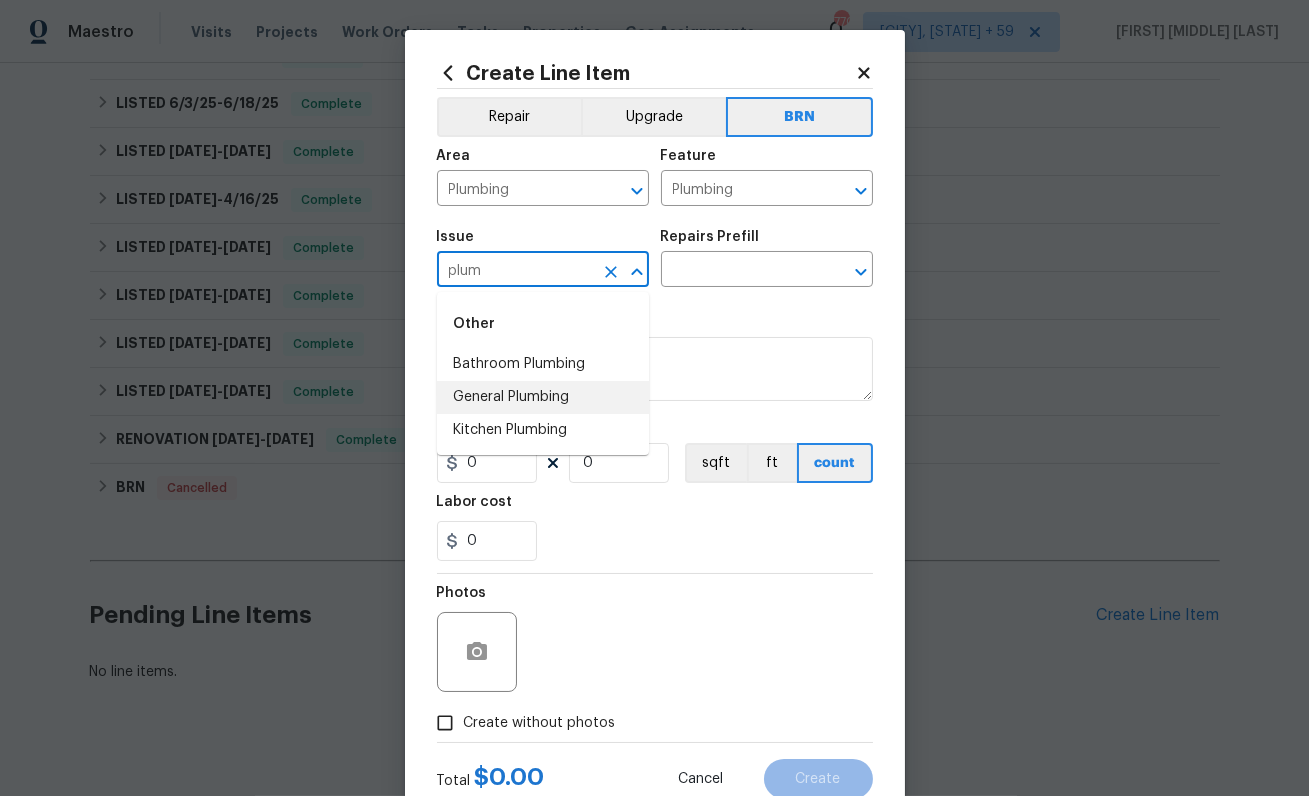 click on "General Plumbing" at bounding box center [543, 397] 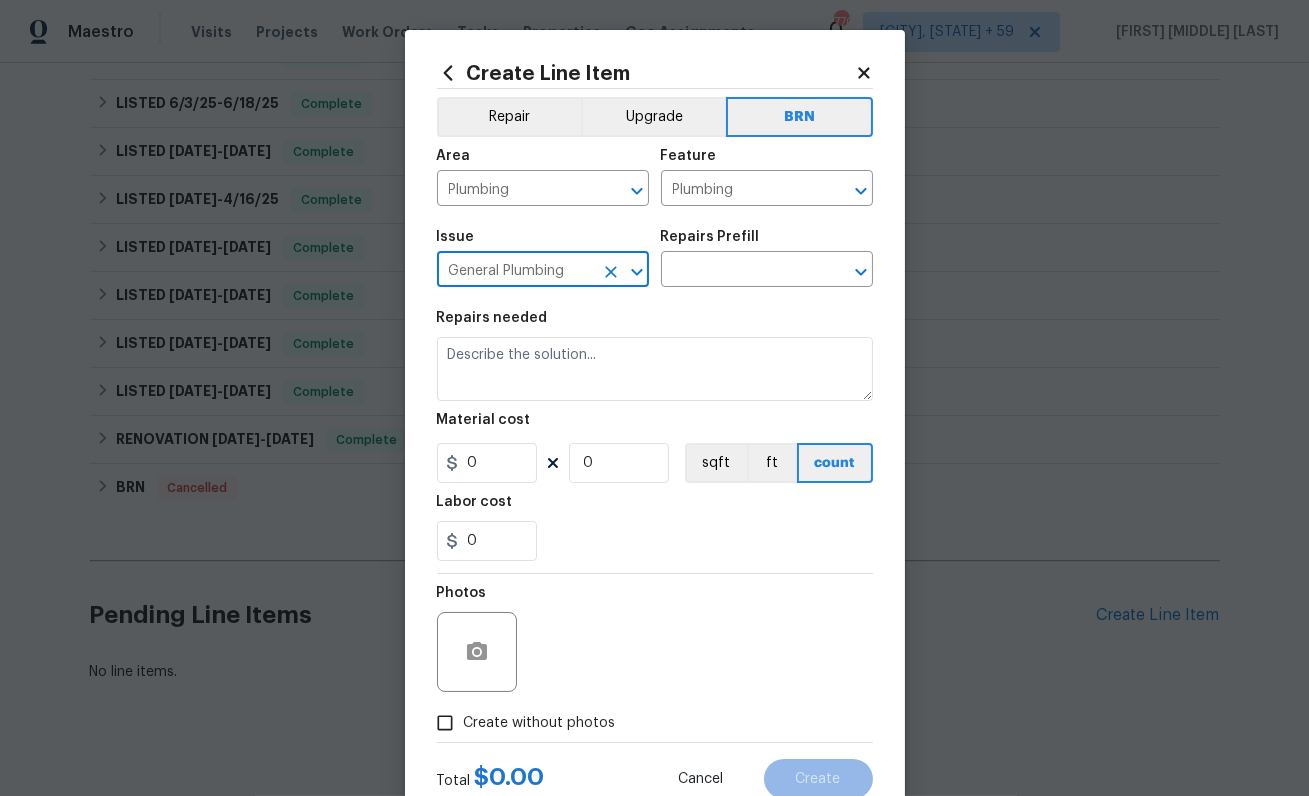 type on "General Plumbing" 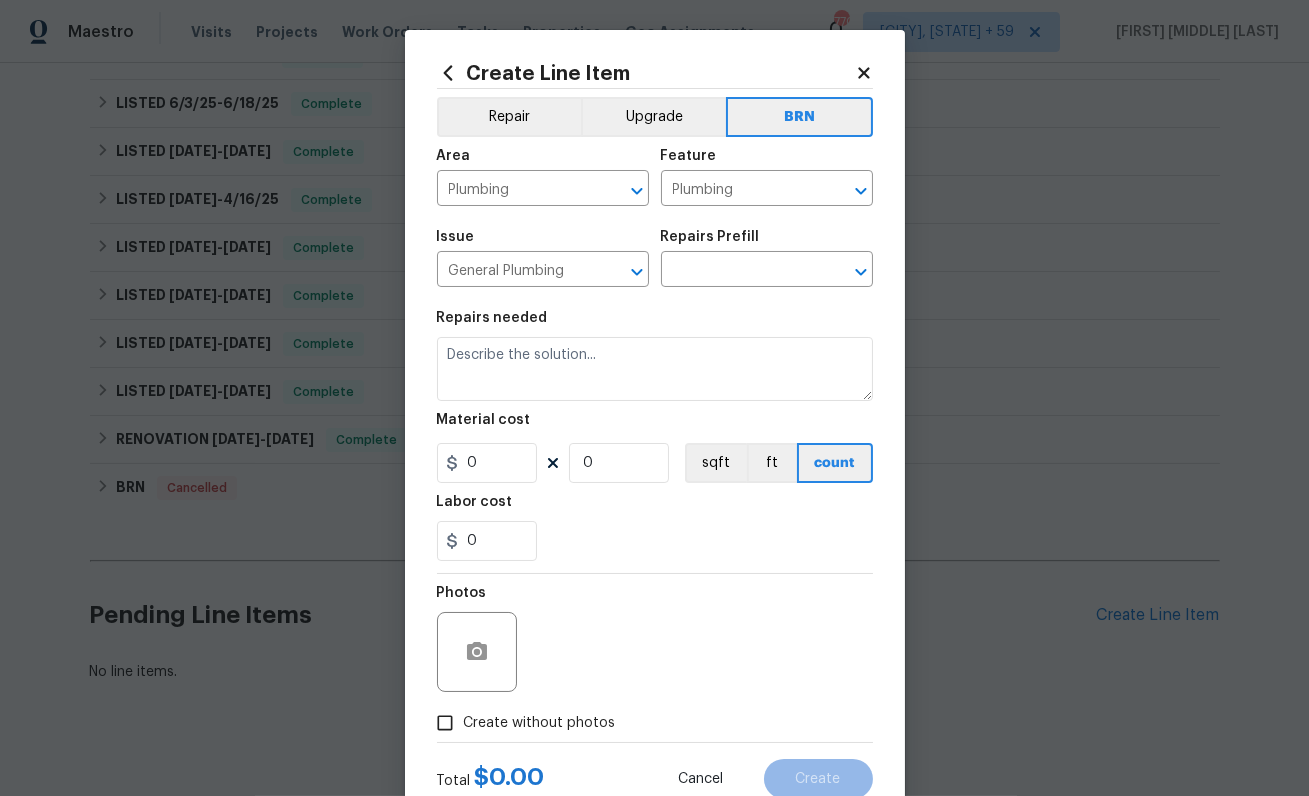 click on "Repairs Prefill" at bounding box center (767, 243) 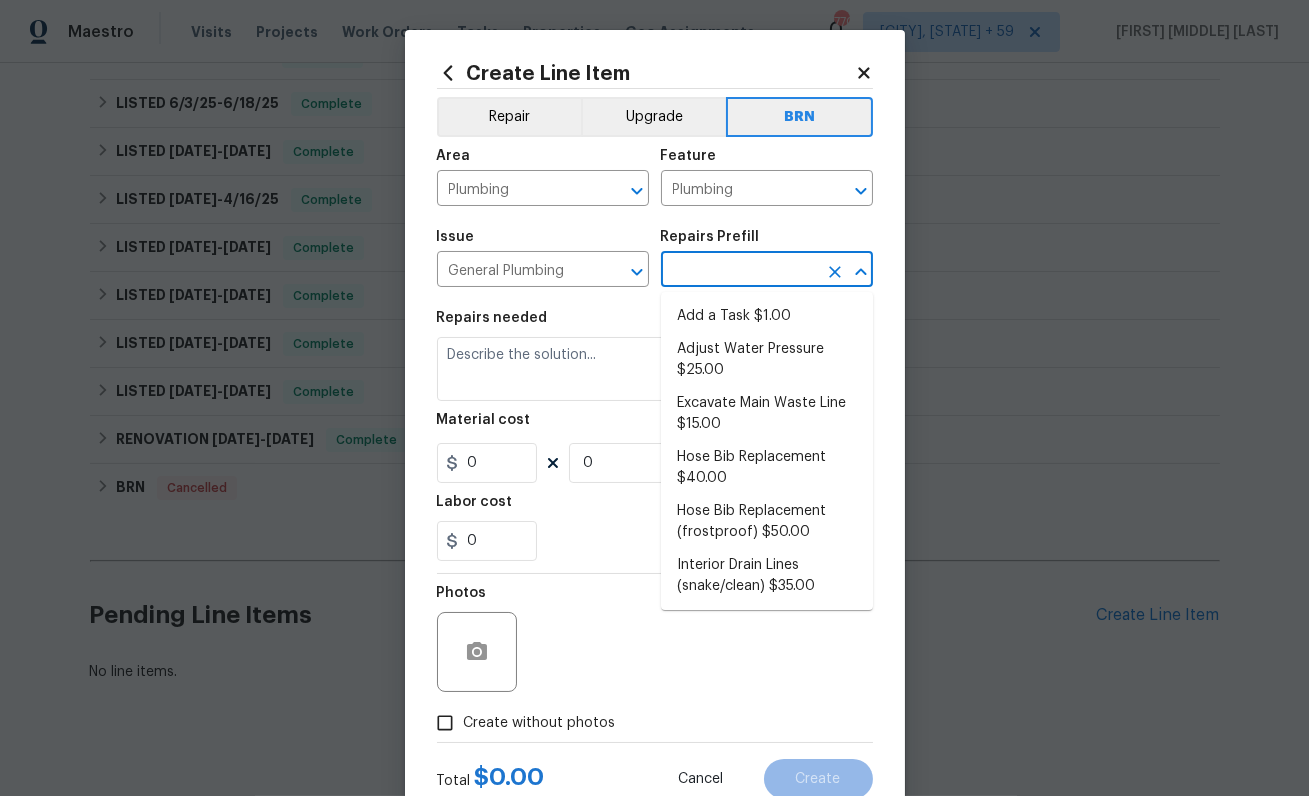 click at bounding box center [739, 271] 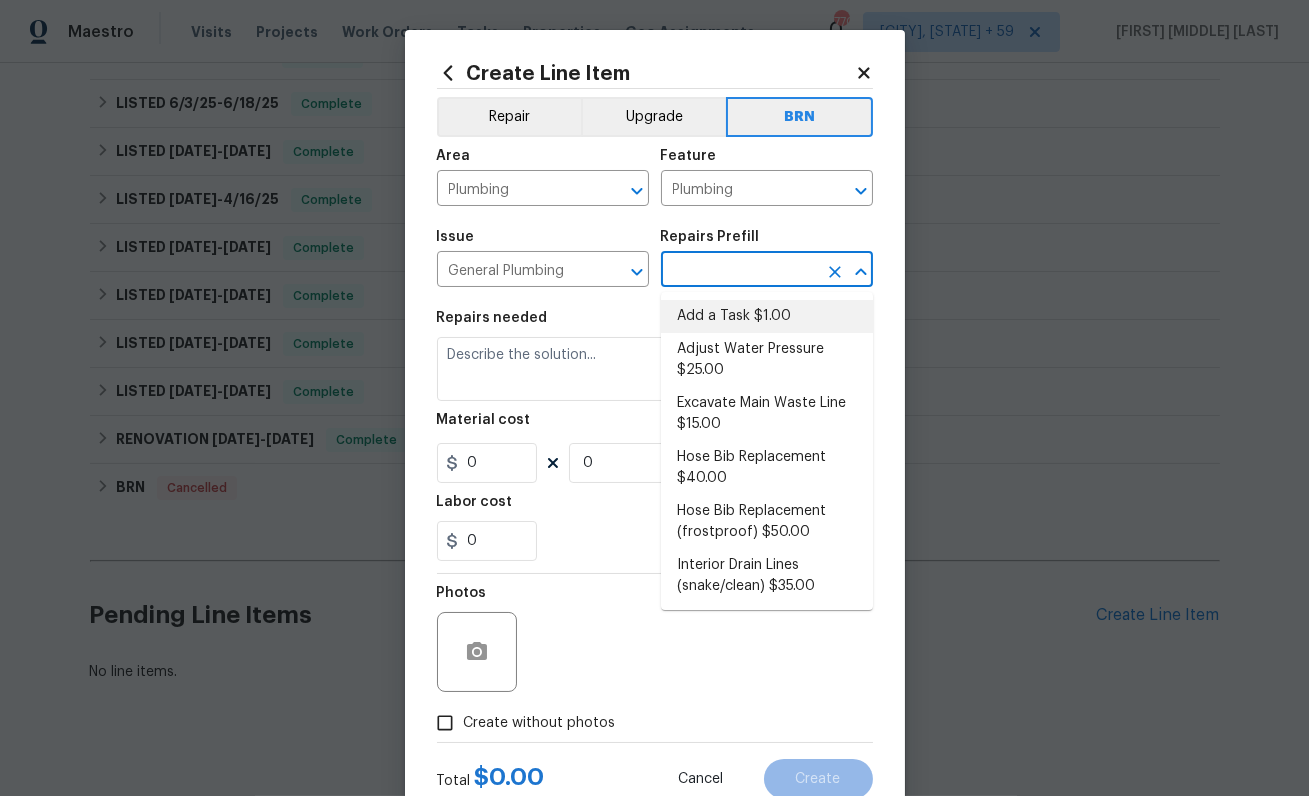 click on "Add a Task $1.00" at bounding box center [767, 316] 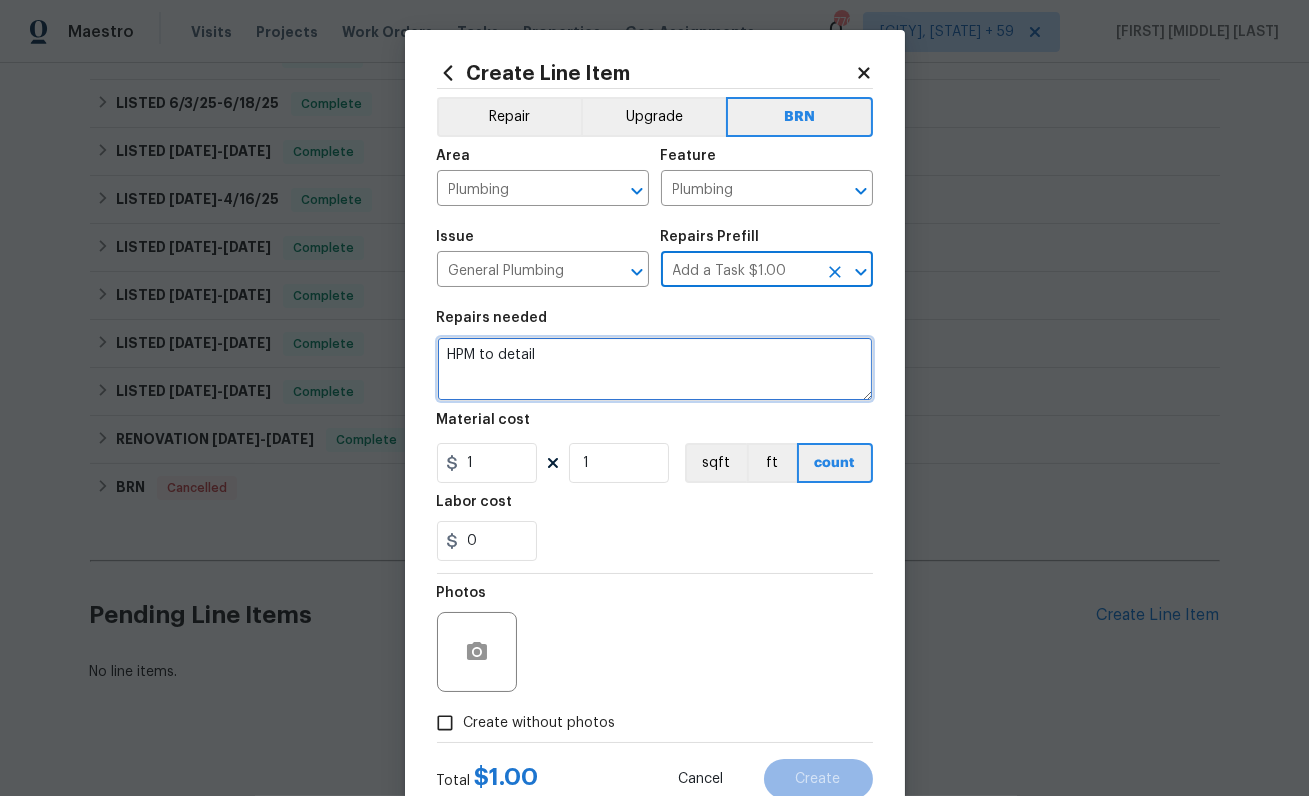 click on "HPM to detail" at bounding box center (655, 369) 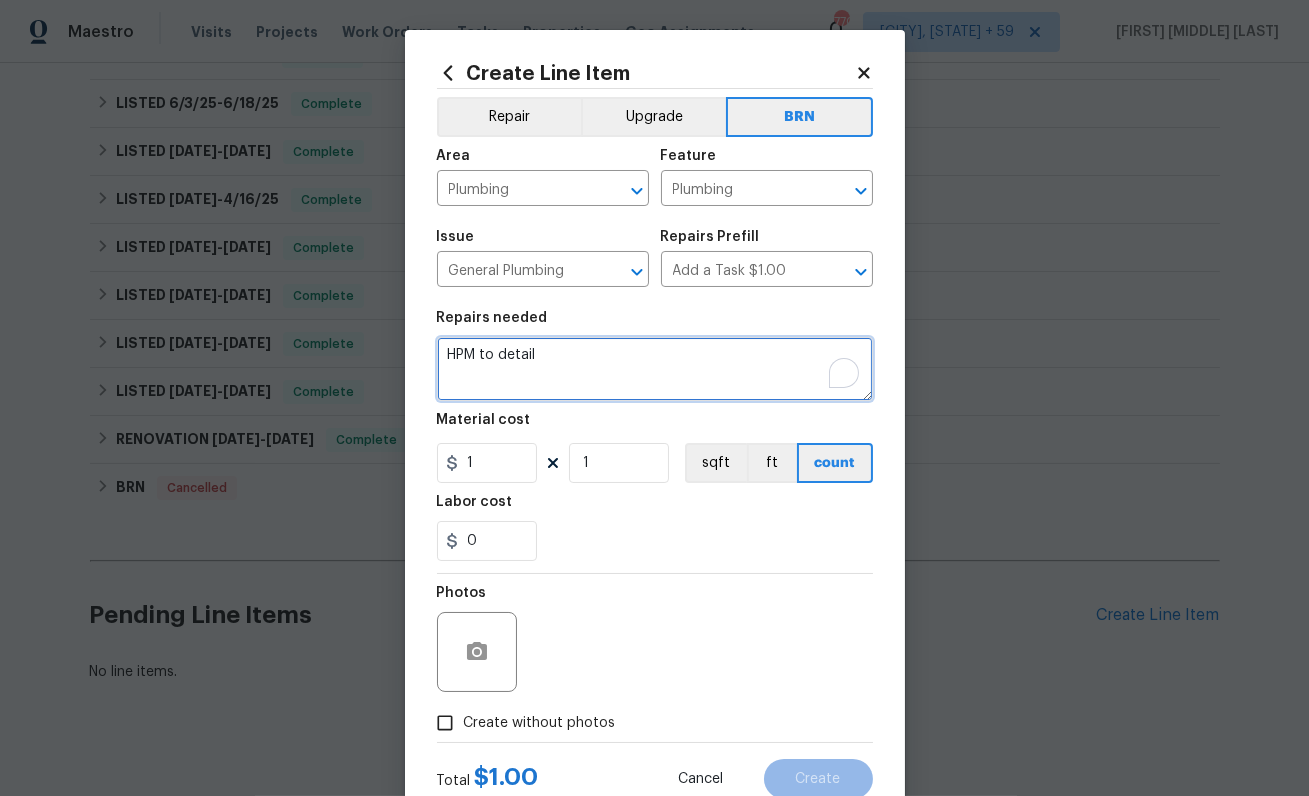 drag, startPoint x: 608, startPoint y: 355, endPoint x: 601, endPoint y: 345, distance: 12.206555 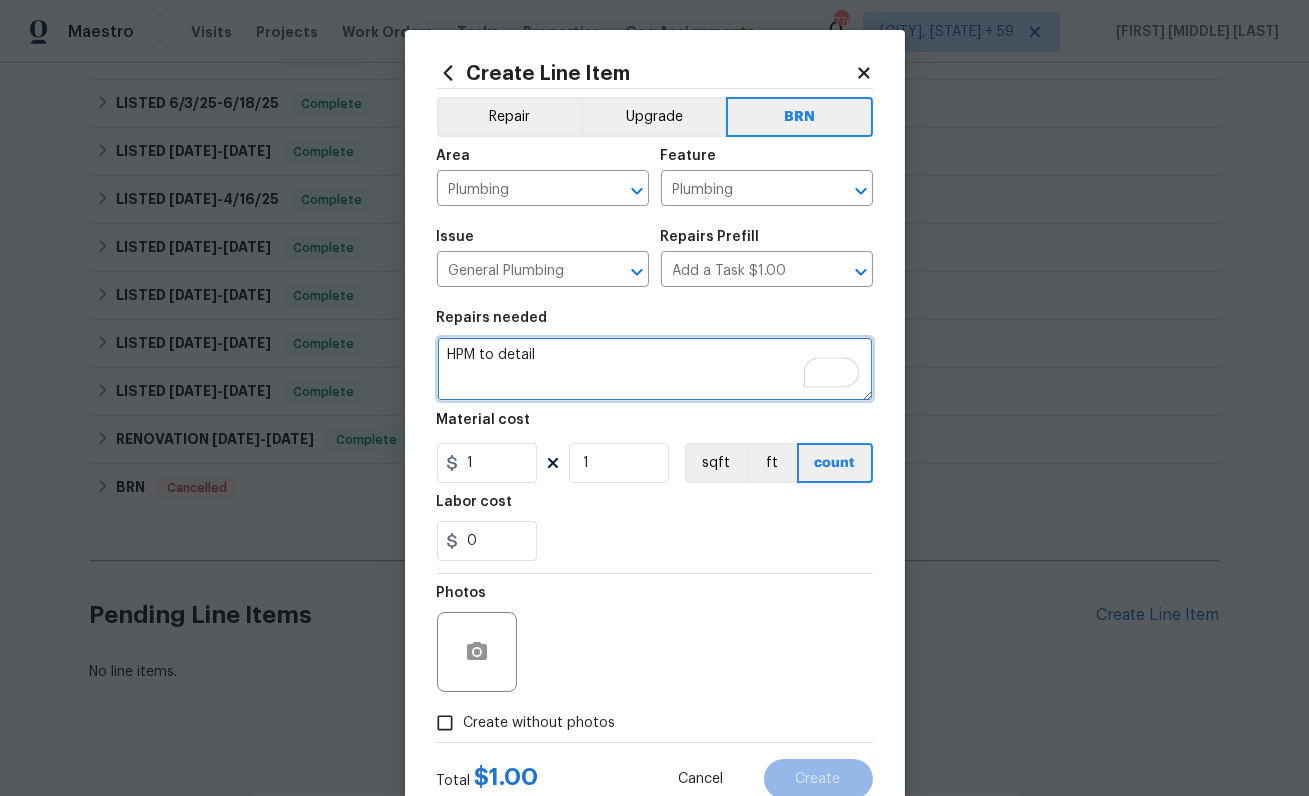 paste on "Seller to clean and rescope the  main sewer line. Provide post cleaning video to buyer for review" 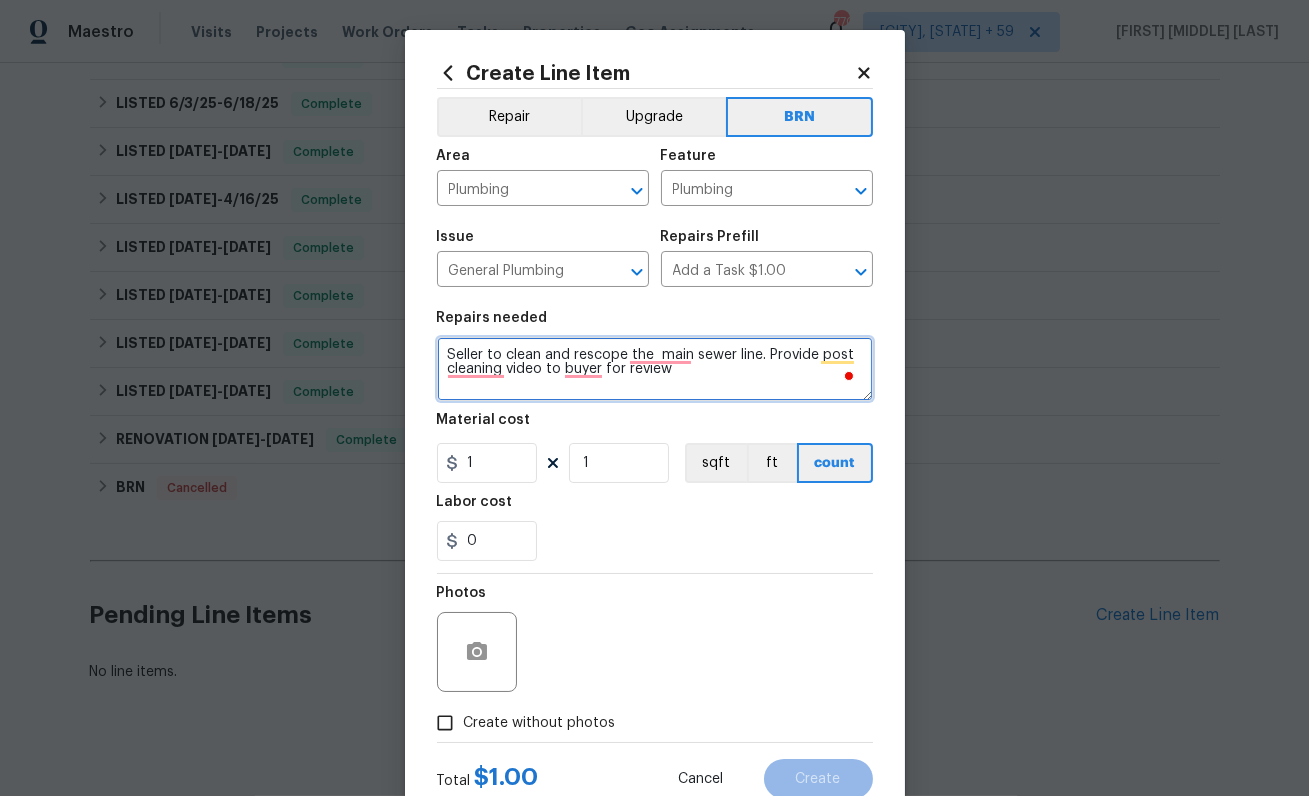 type on "Seller to clean and rescope the  main sewer line. Provide post cleaning video to buyer for review" 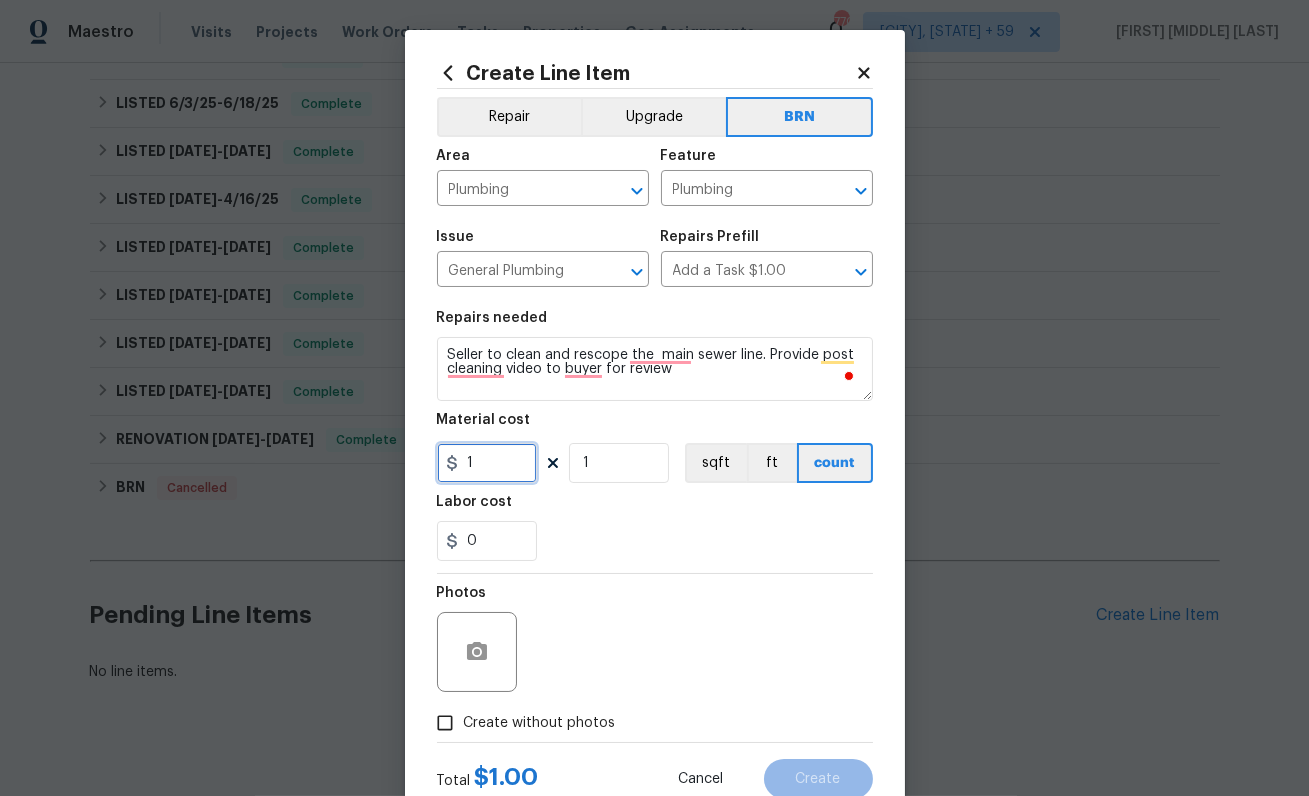 click on "1" at bounding box center [487, 463] 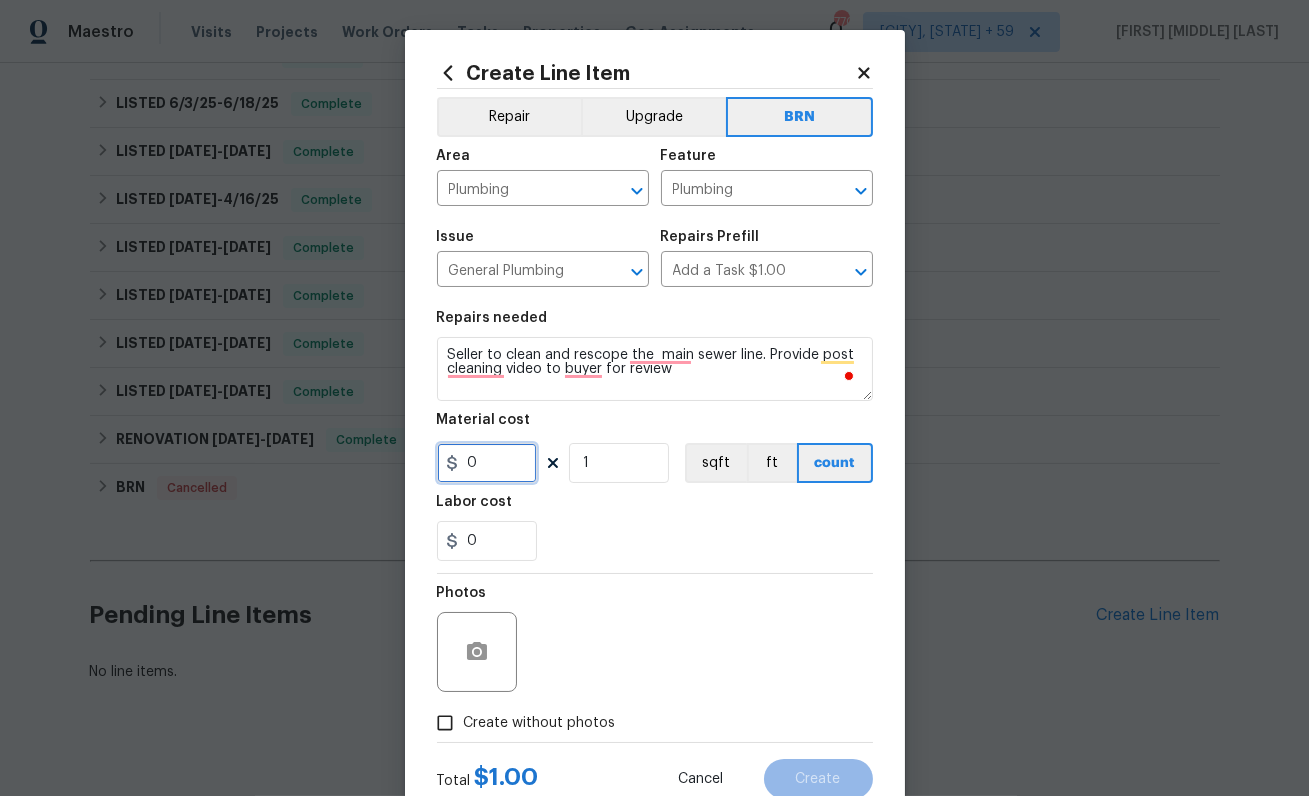 type on "0" 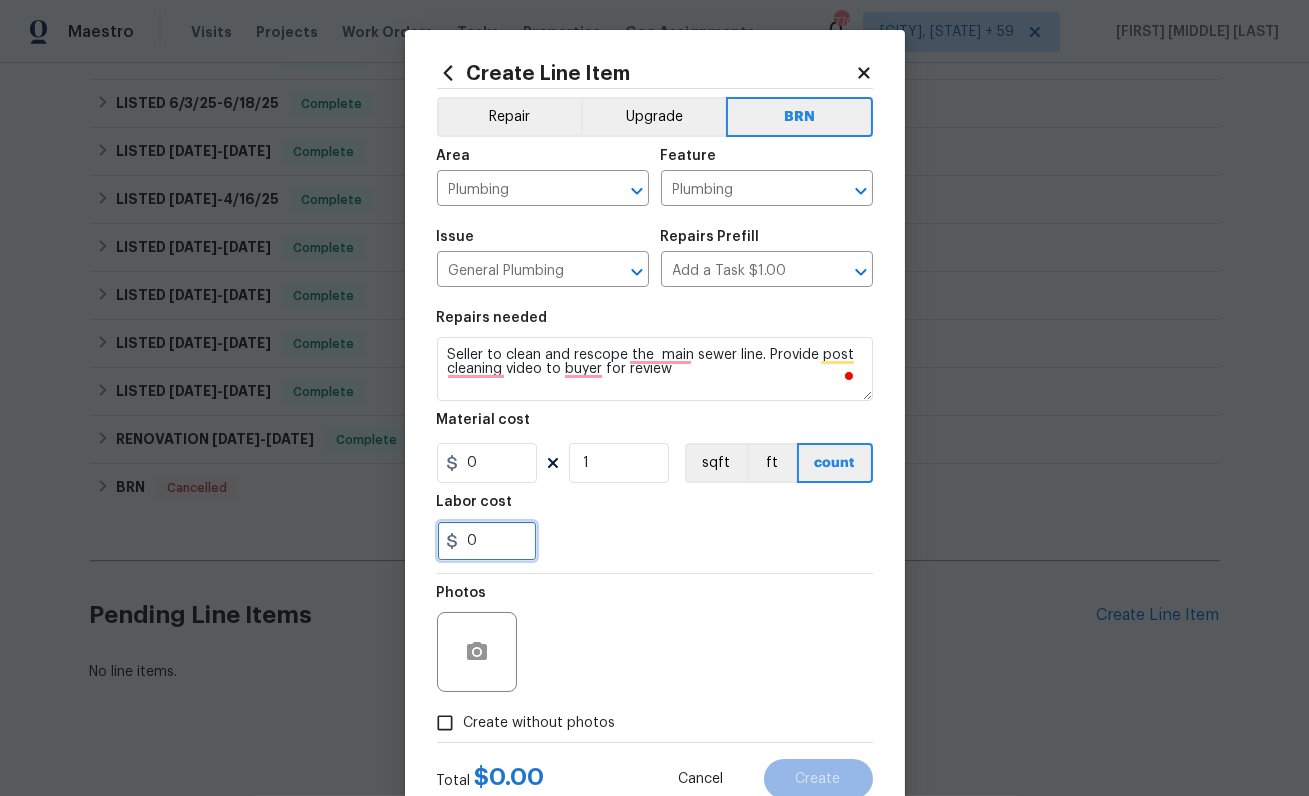 click on "0" at bounding box center [487, 541] 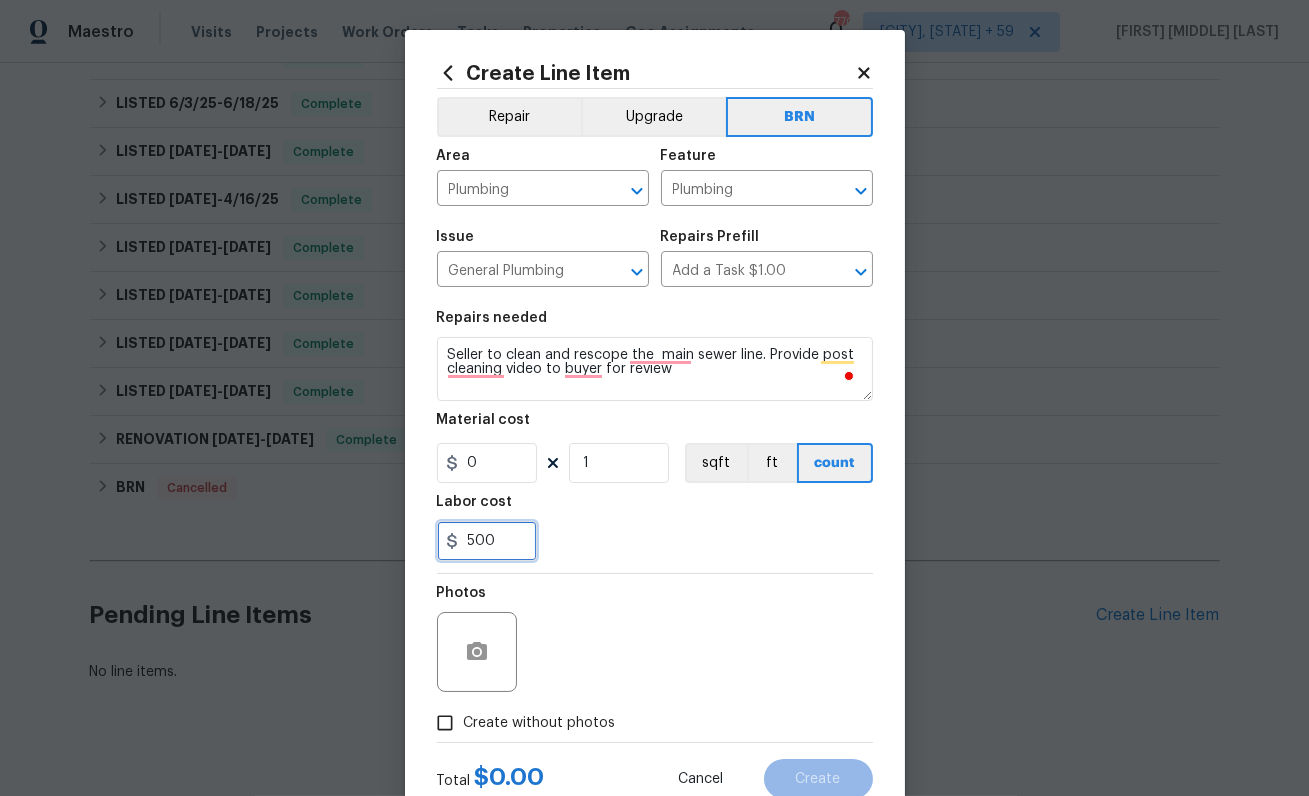 type on "500" 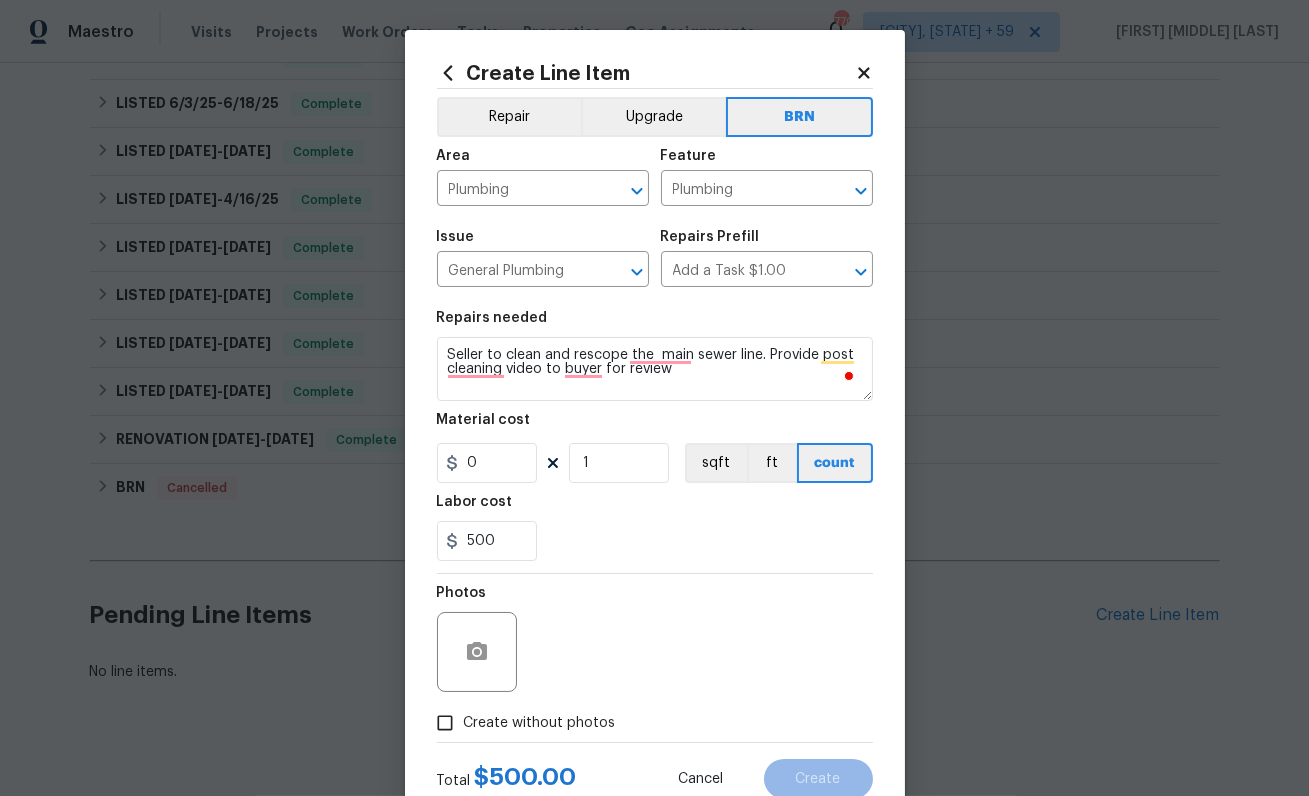 click on "Create without photos" at bounding box center [540, 723] 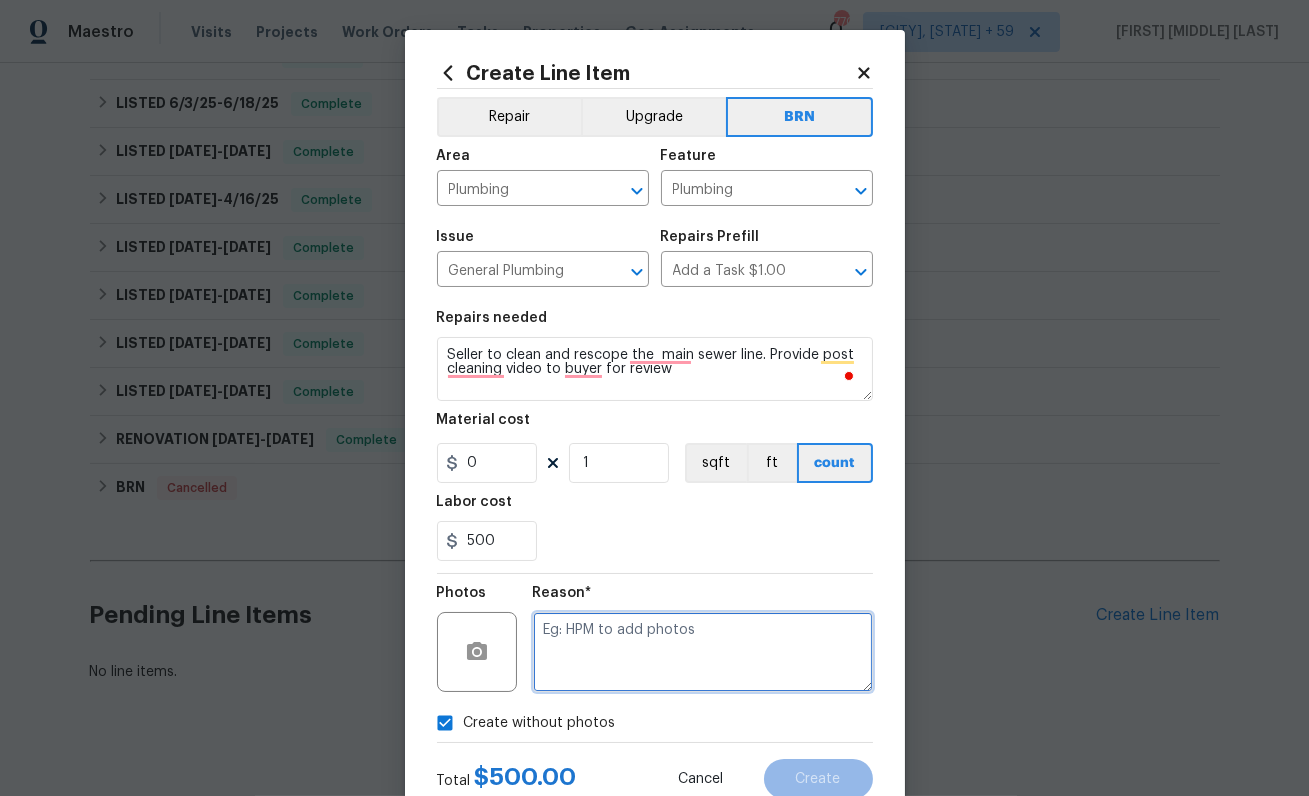 click at bounding box center (703, 652) 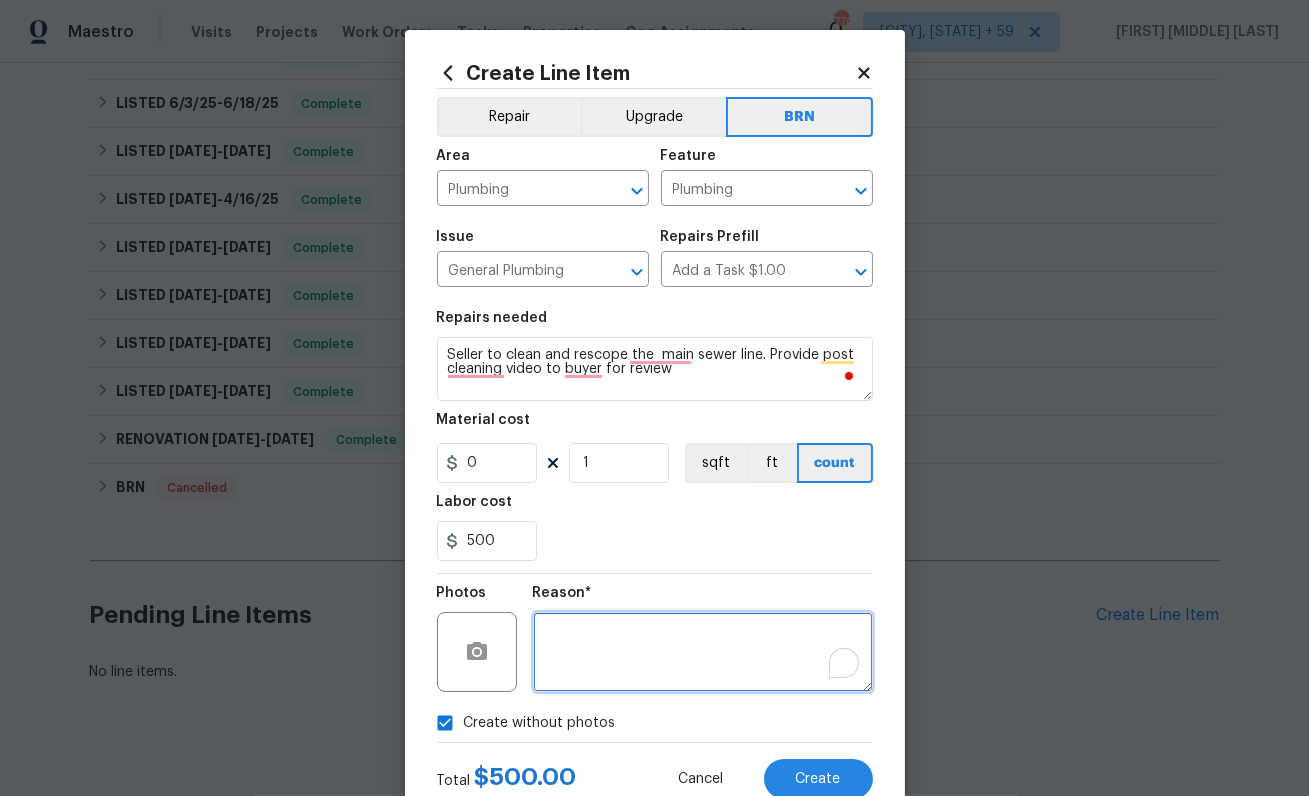 scroll, scrollTop: 65, scrollLeft: 0, axis: vertical 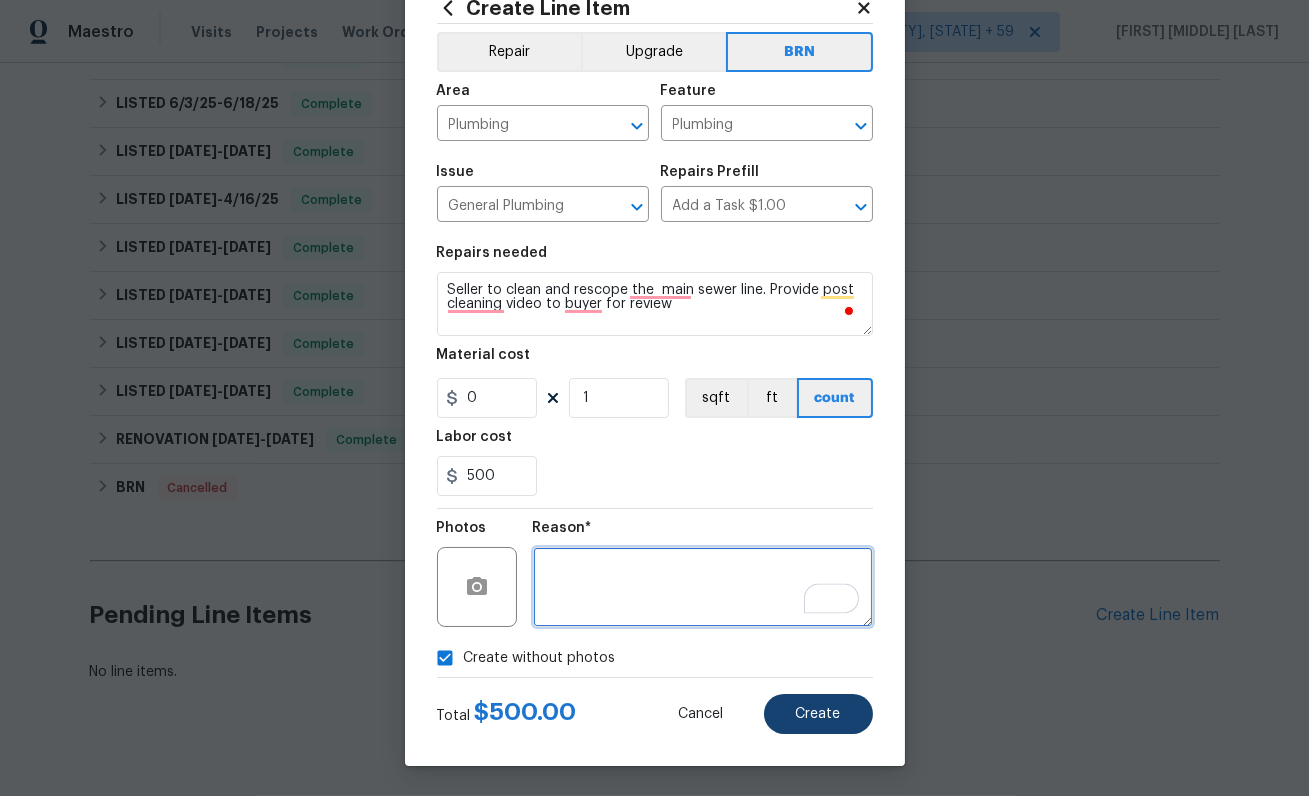 type 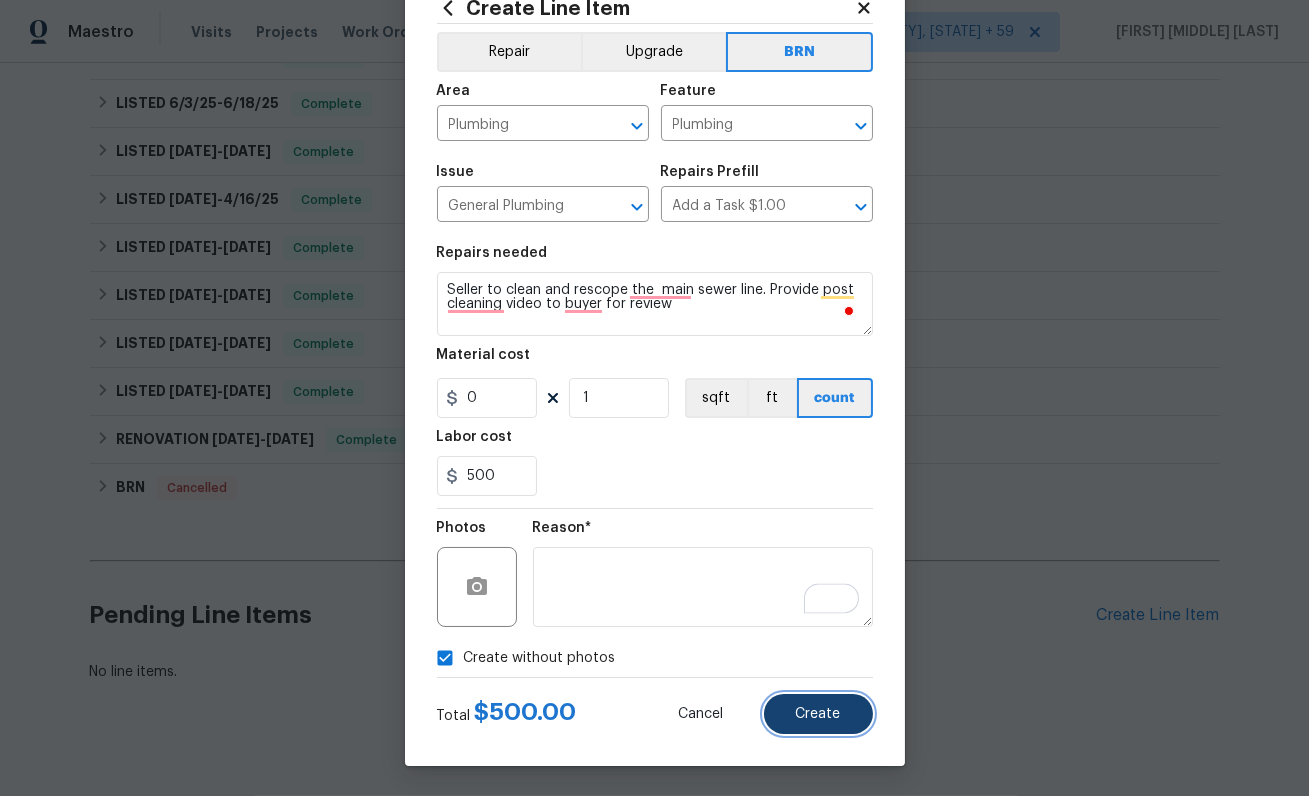 drag, startPoint x: 870, startPoint y: 710, endPoint x: 852, endPoint y: 730, distance: 26.907248 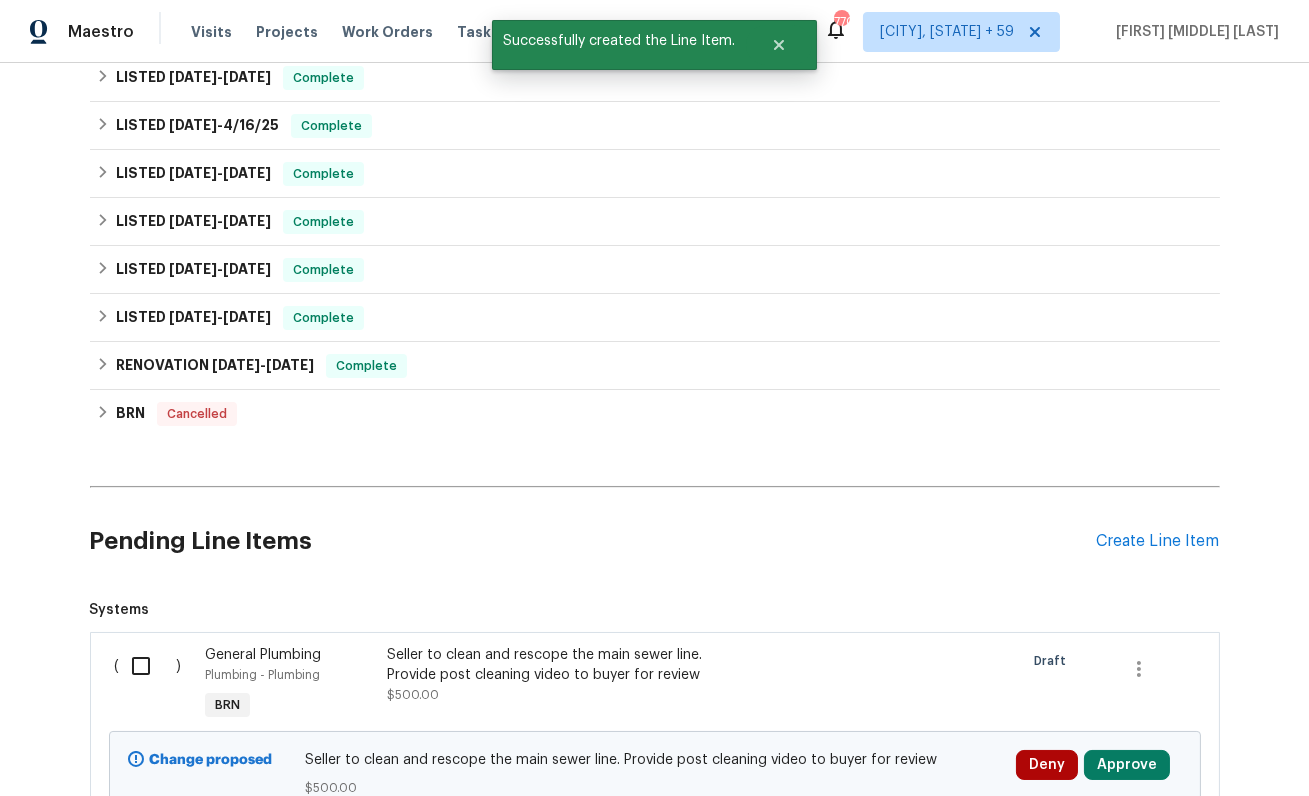 scroll, scrollTop: 568, scrollLeft: 0, axis: vertical 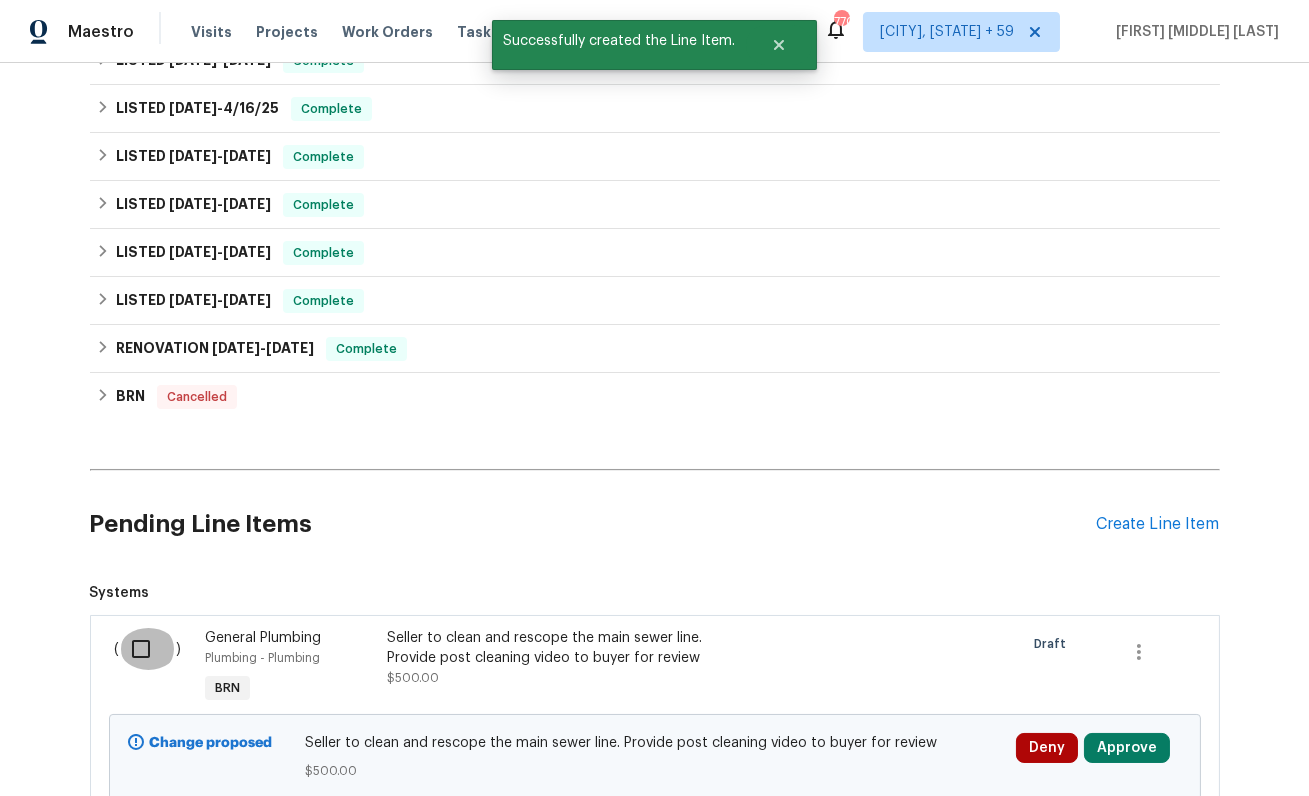 click at bounding box center (148, 649) 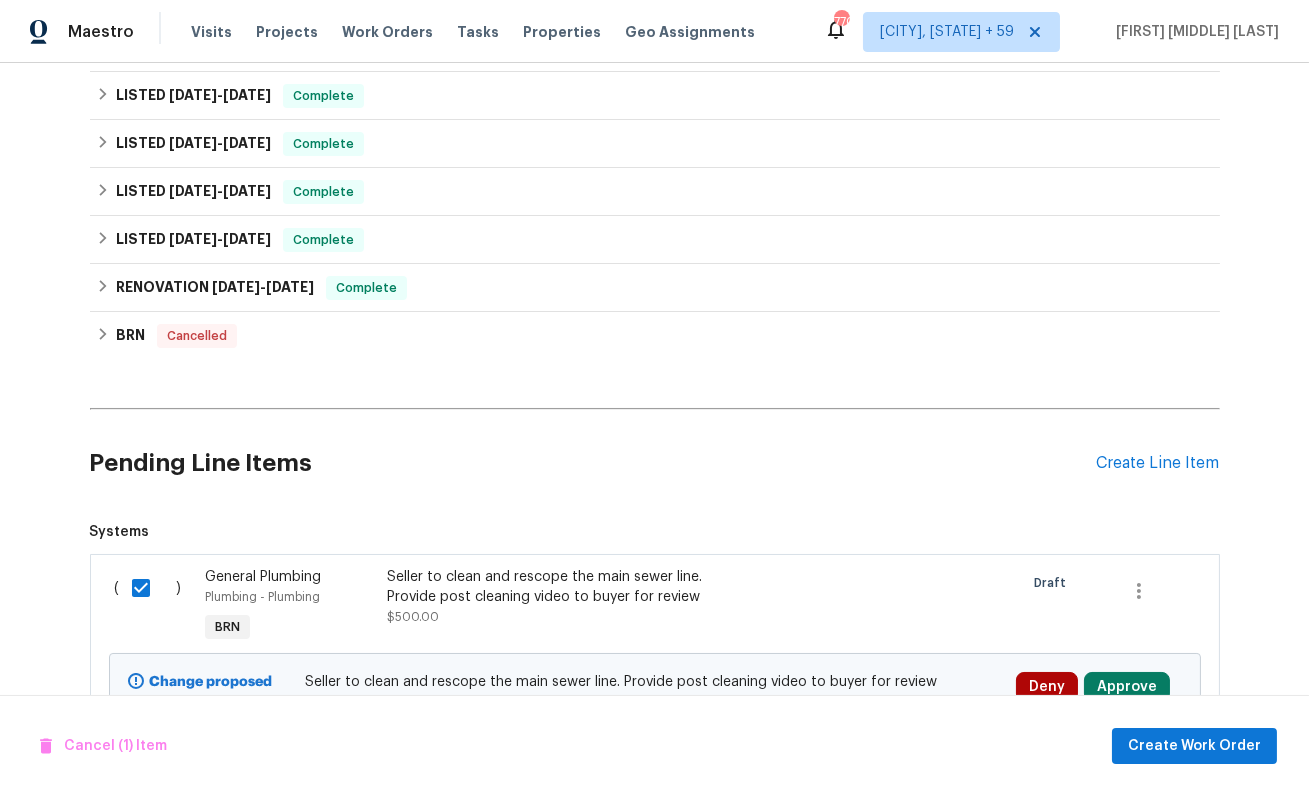 scroll, scrollTop: 705, scrollLeft: 0, axis: vertical 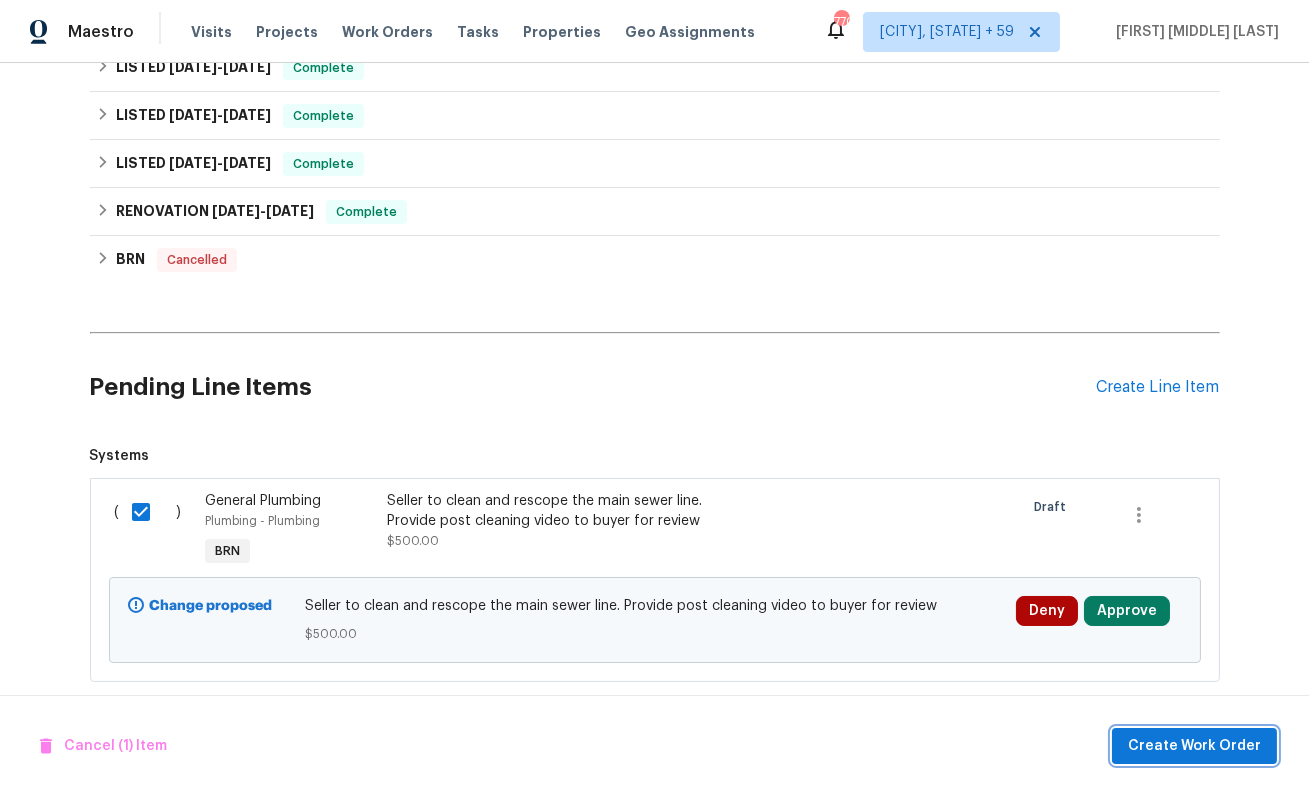 click on "Create Work Order" at bounding box center [1194, 746] 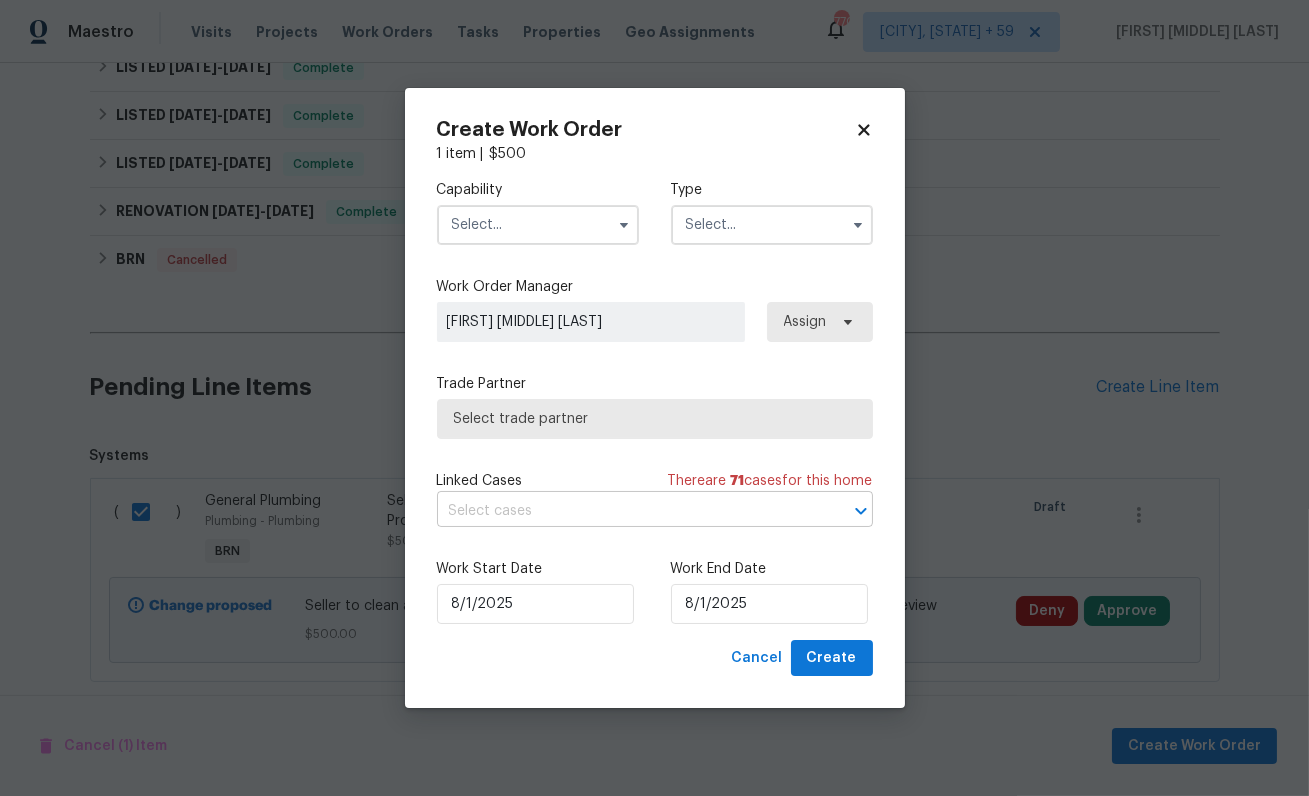 click at bounding box center (627, 511) 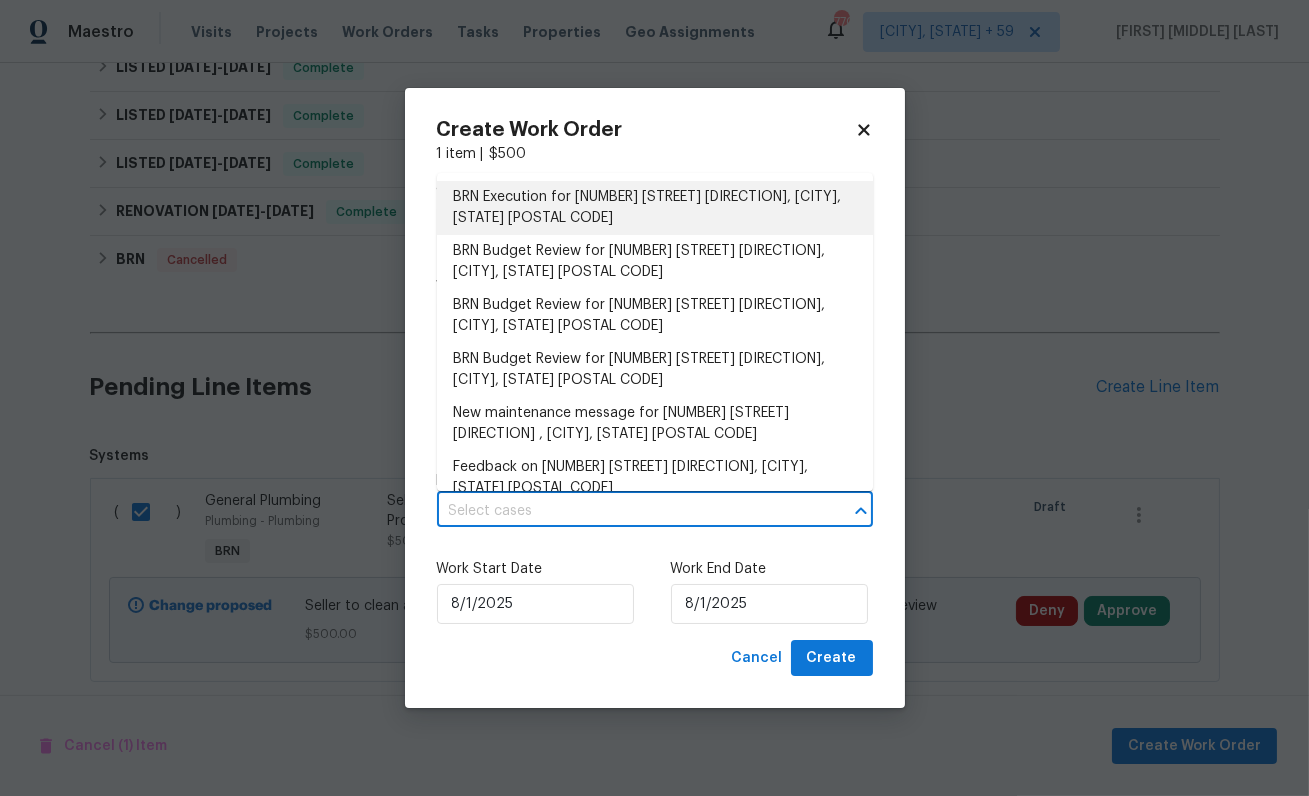 click on "BRN Execution for [NUMBER] [STREET] [DIRECTION], [CITY], [STATE] [POSTAL CODE]" at bounding box center (655, 208) 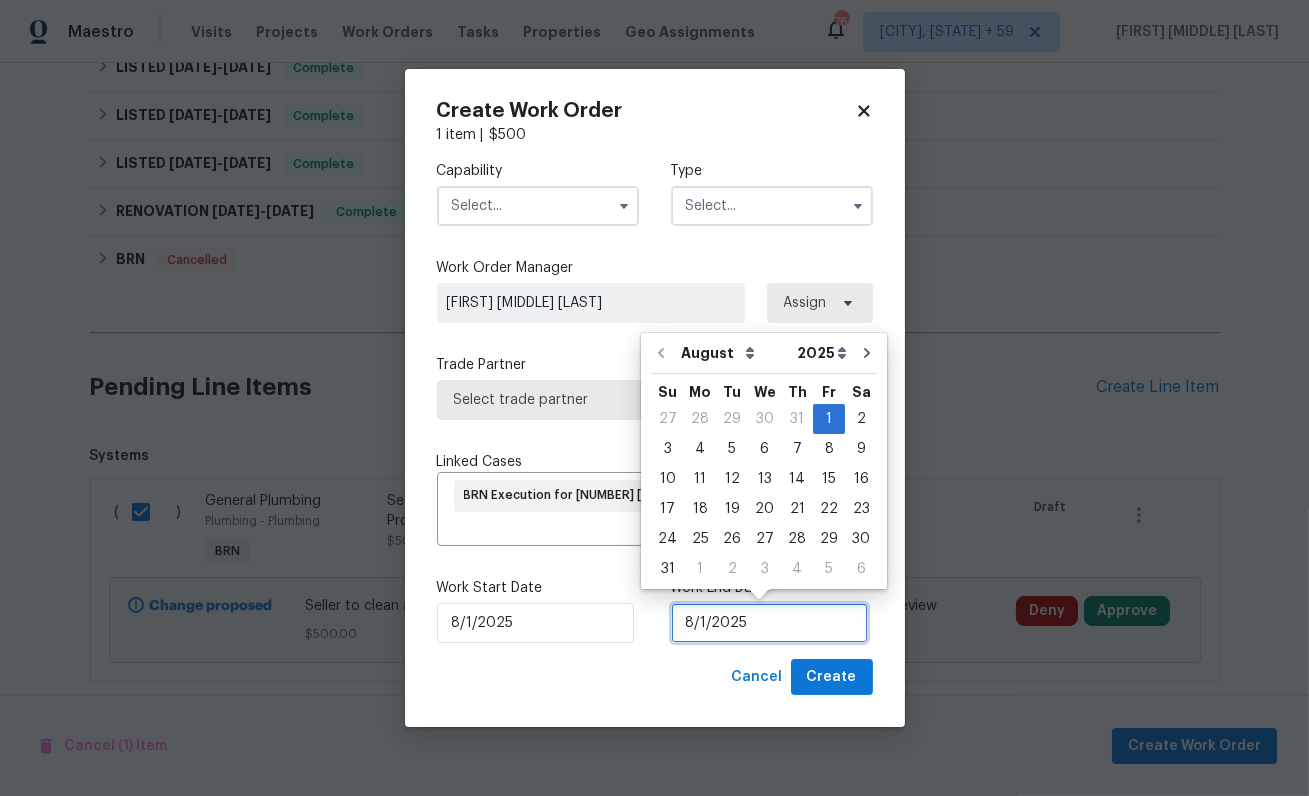 click on "8/1/2025" at bounding box center (769, 623) 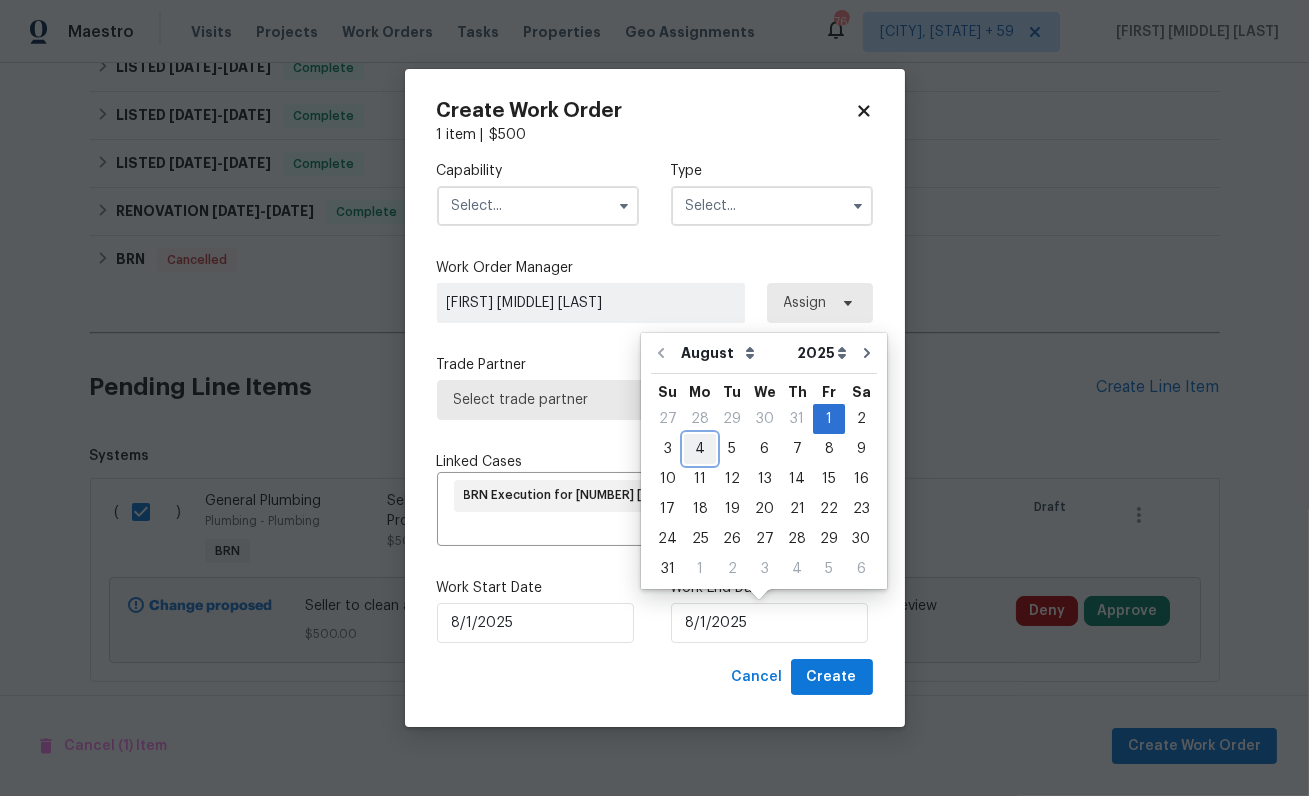 click on "4" at bounding box center [700, 449] 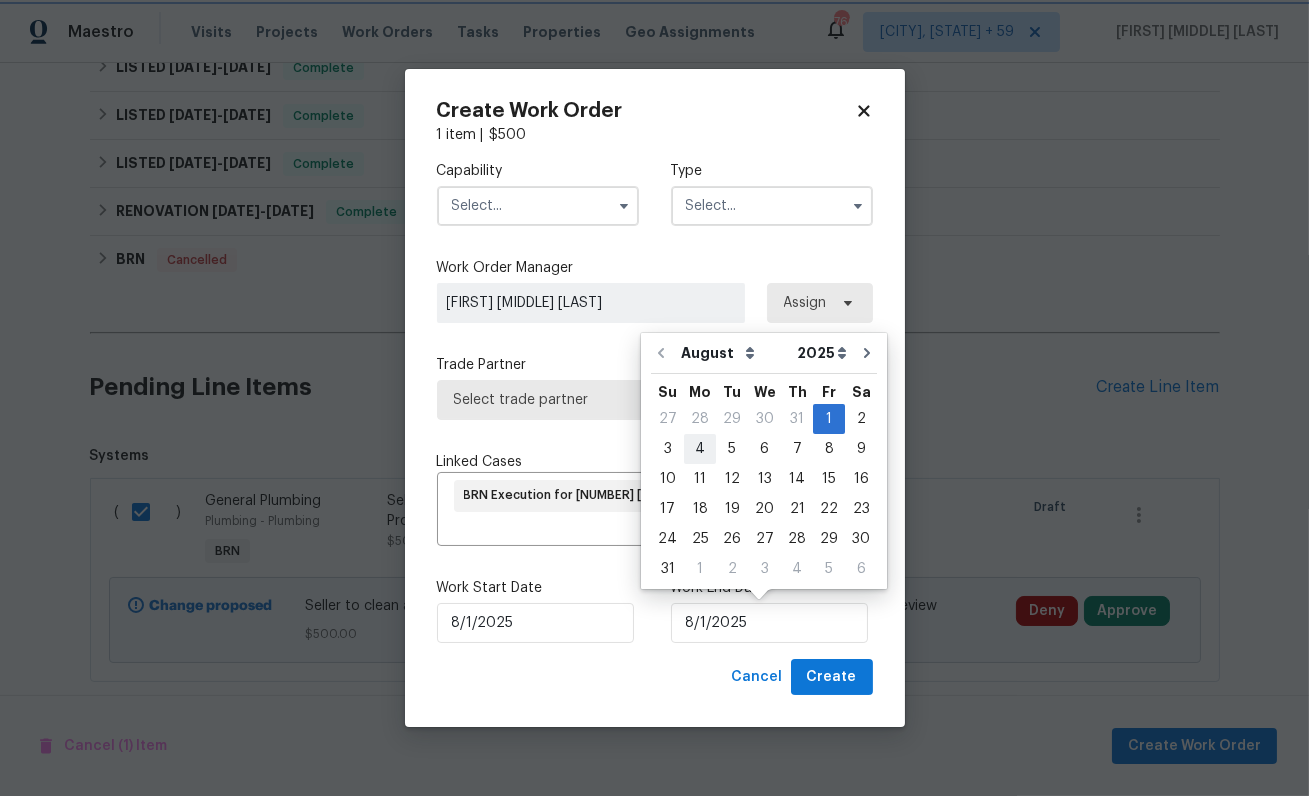 type on "8/4/2025" 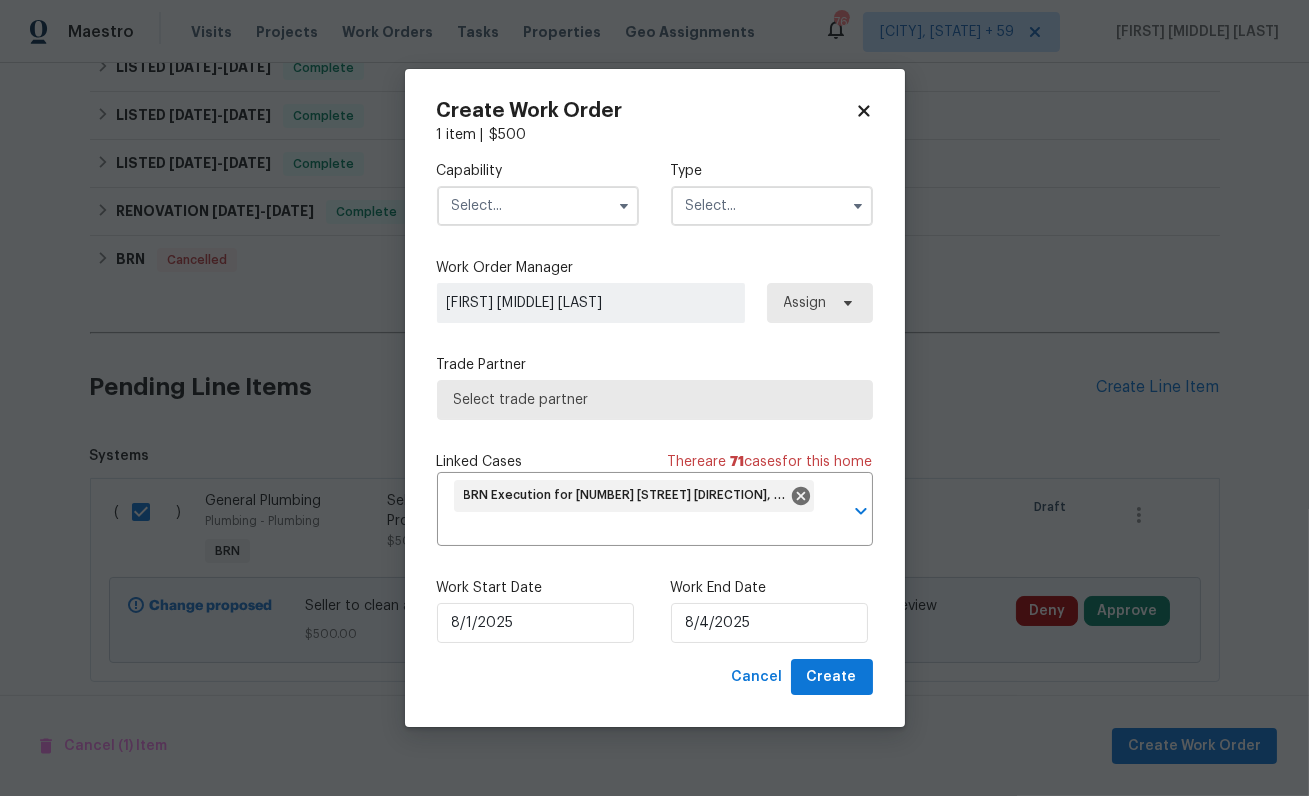click at bounding box center [538, 206] 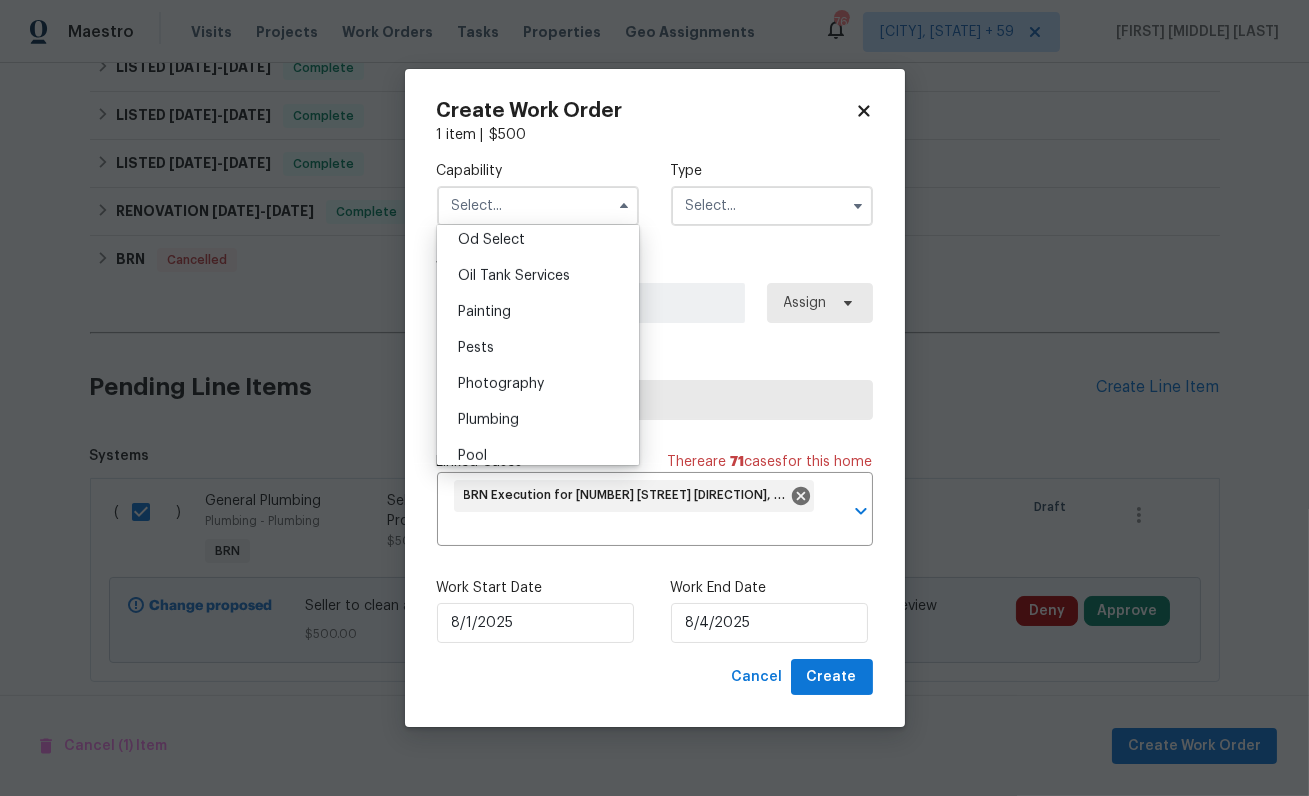 scroll, scrollTop: 1643, scrollLeft: 0, axis: vertical 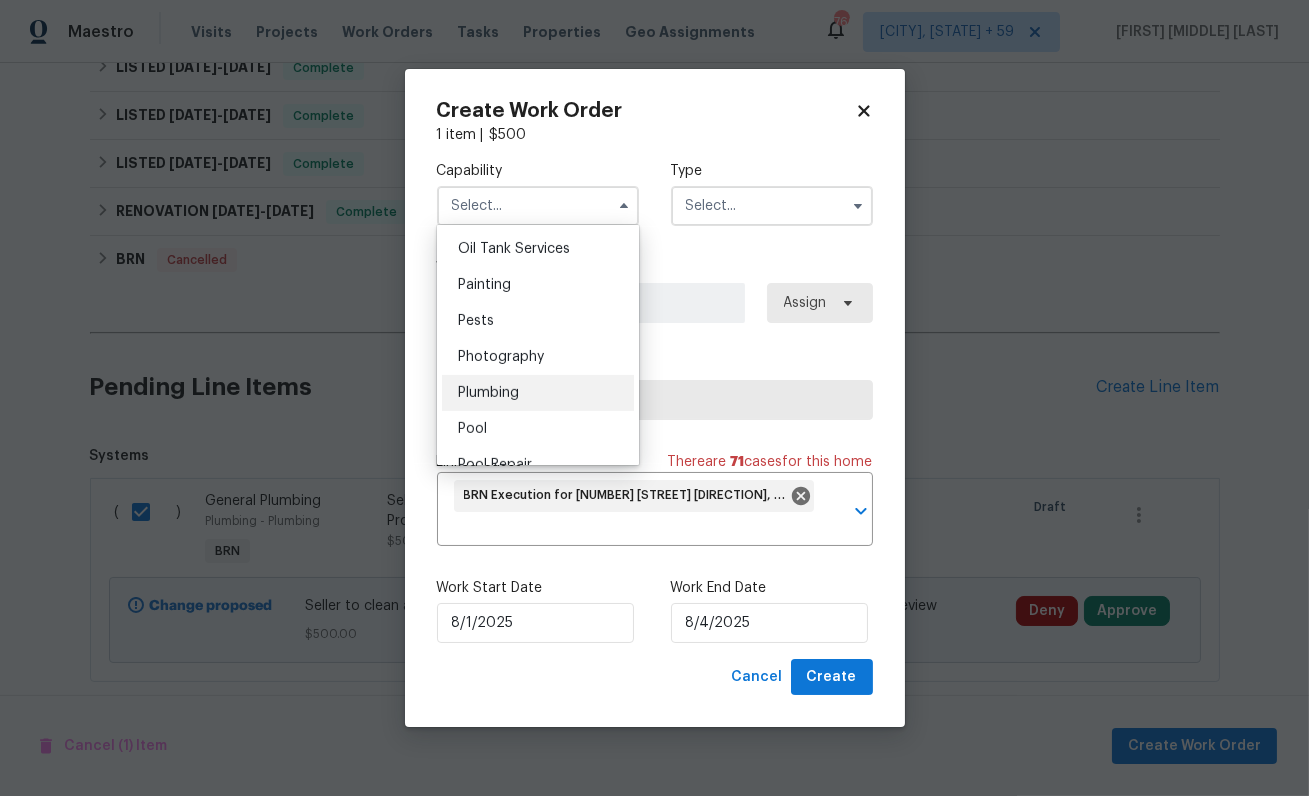 click on "Plumbing" at bounding box center (488, 393) 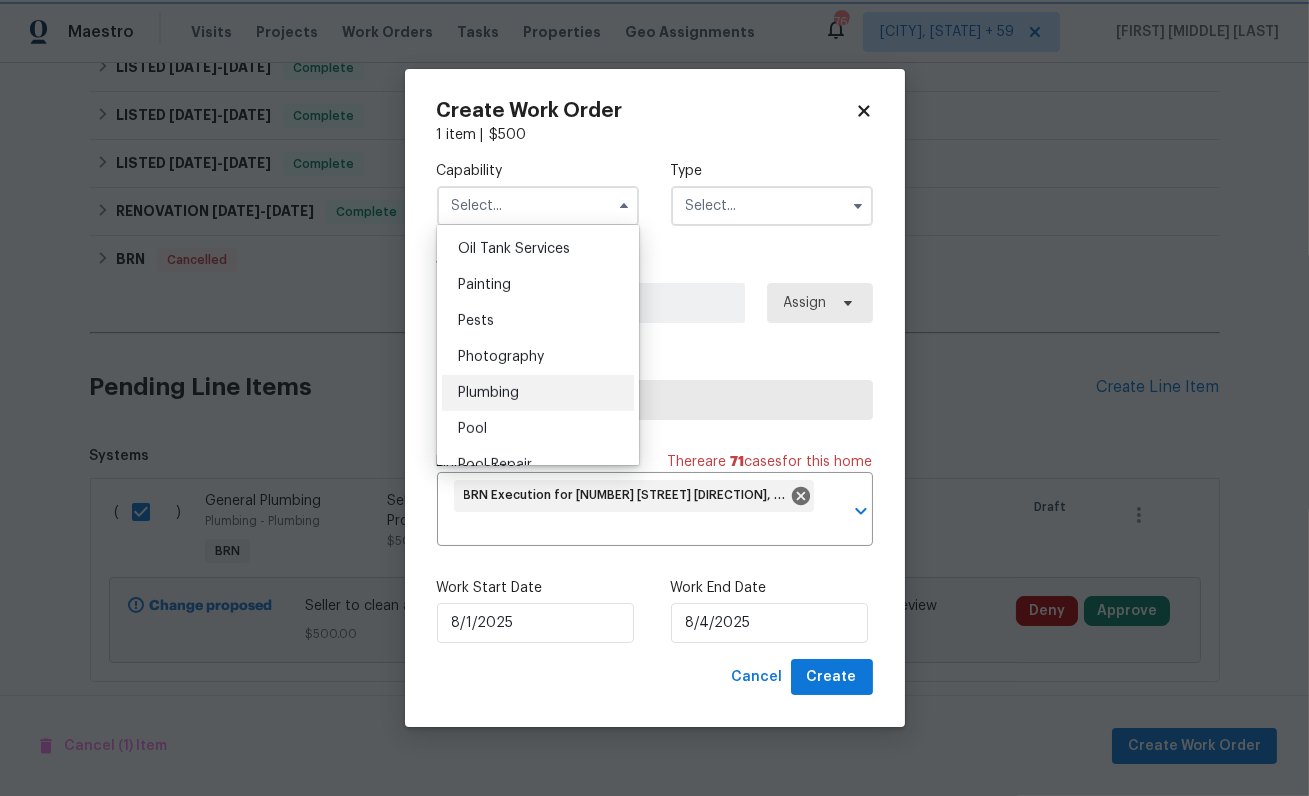 type on "Plumbing" 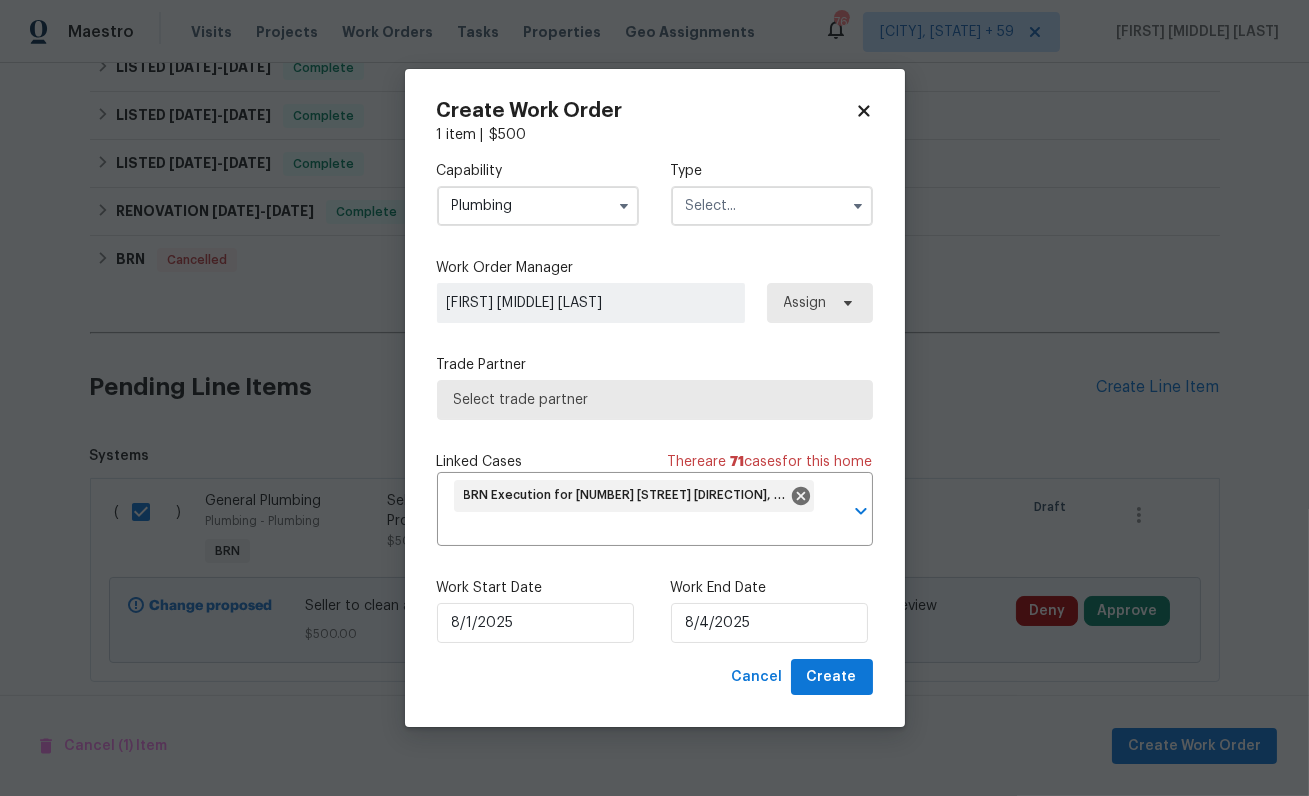 click at bounding box center [772, 206] 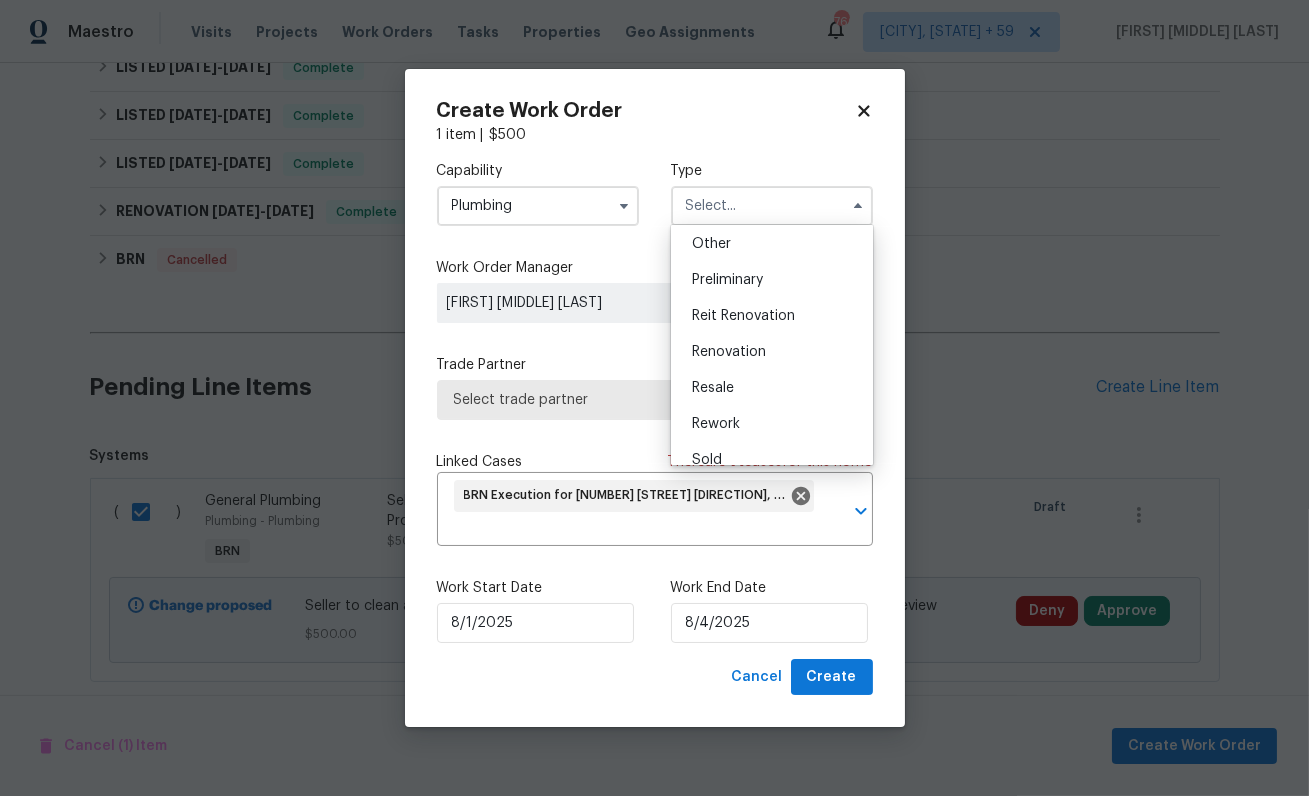 scroll, scrollTop: 454, scrollLeft: 0, axis: vertical 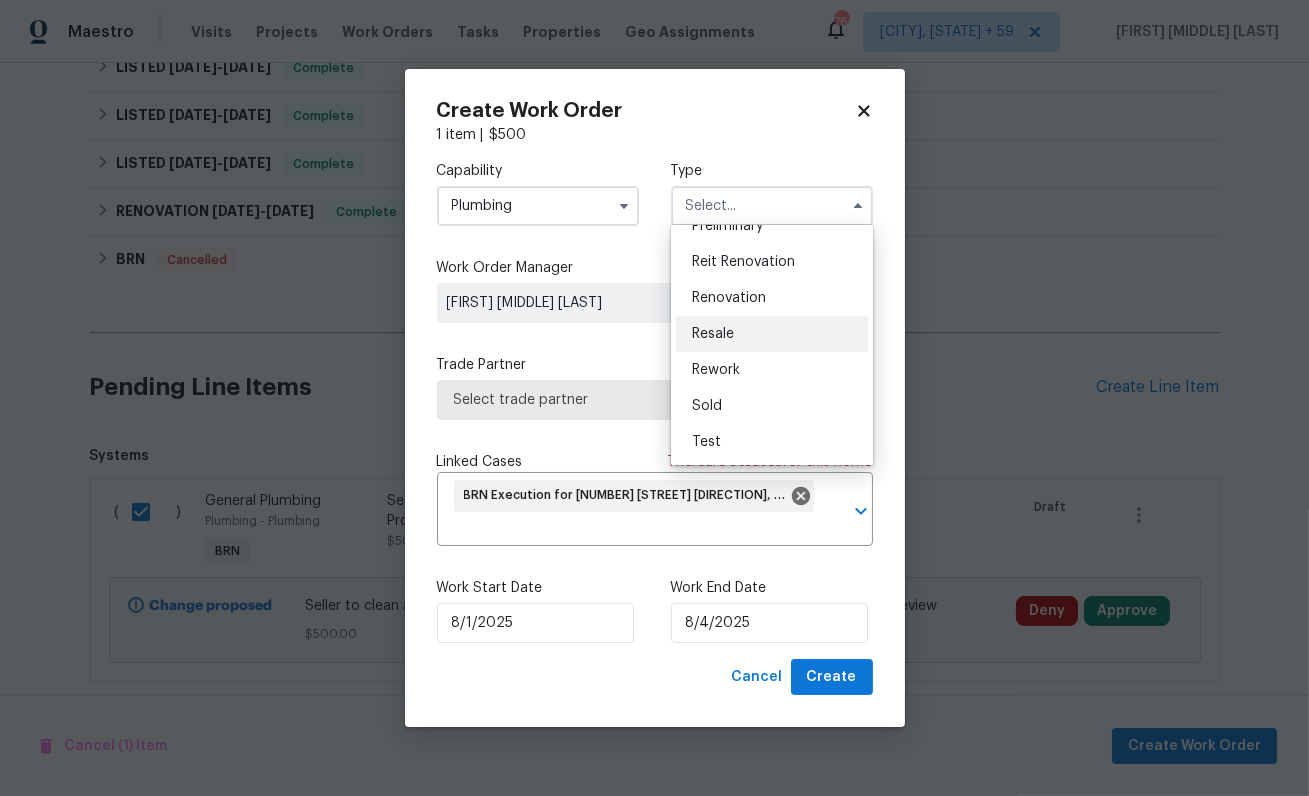 click on "Resale" at bounding box center (772, 334) 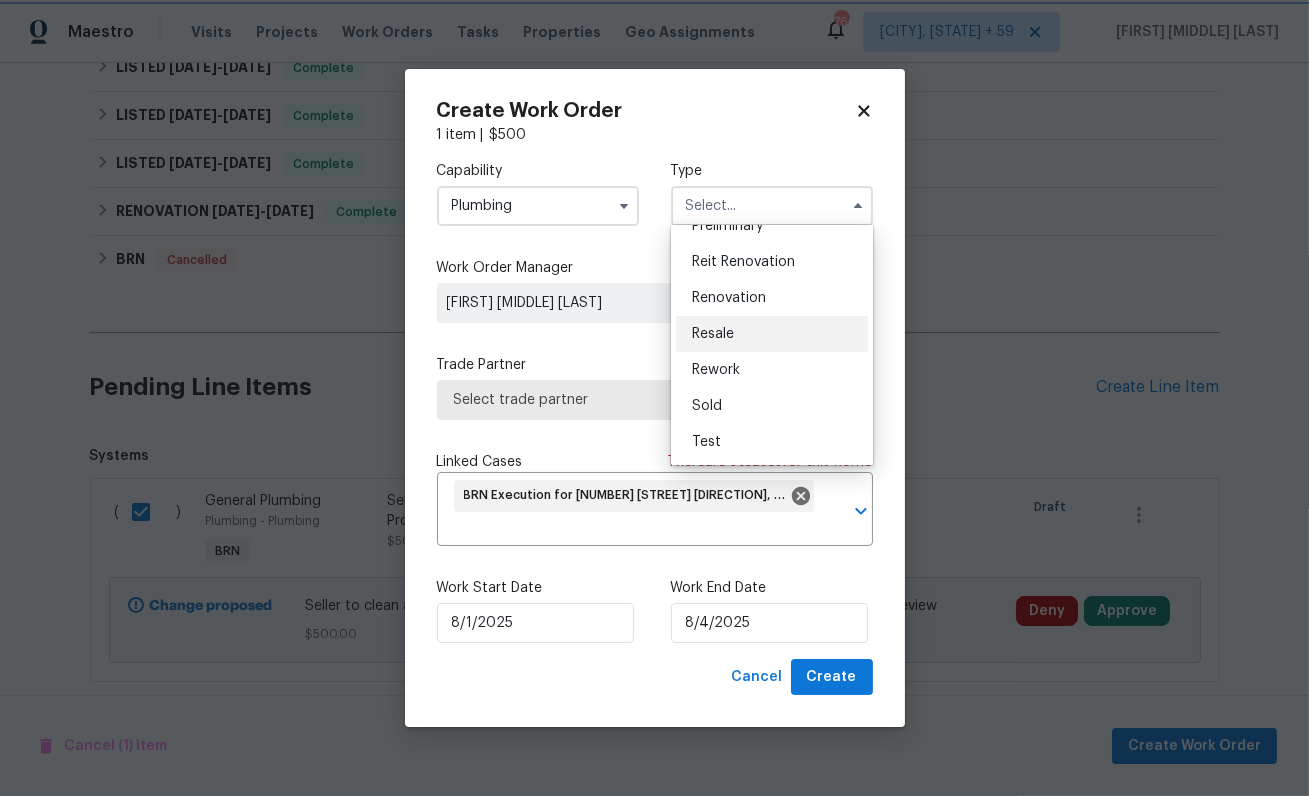 type on "Resale" 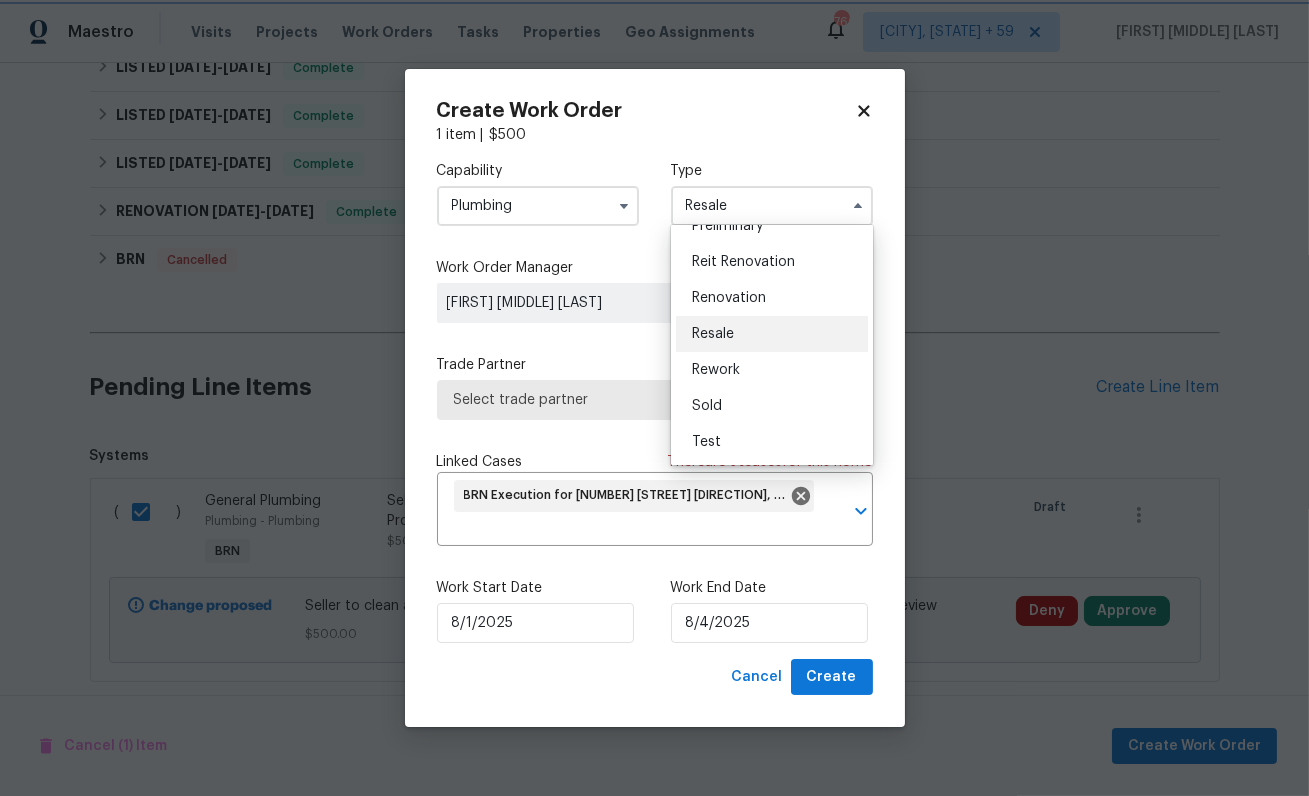 scroll, scrollTop: 0, scrollLeft: 0, axis: both 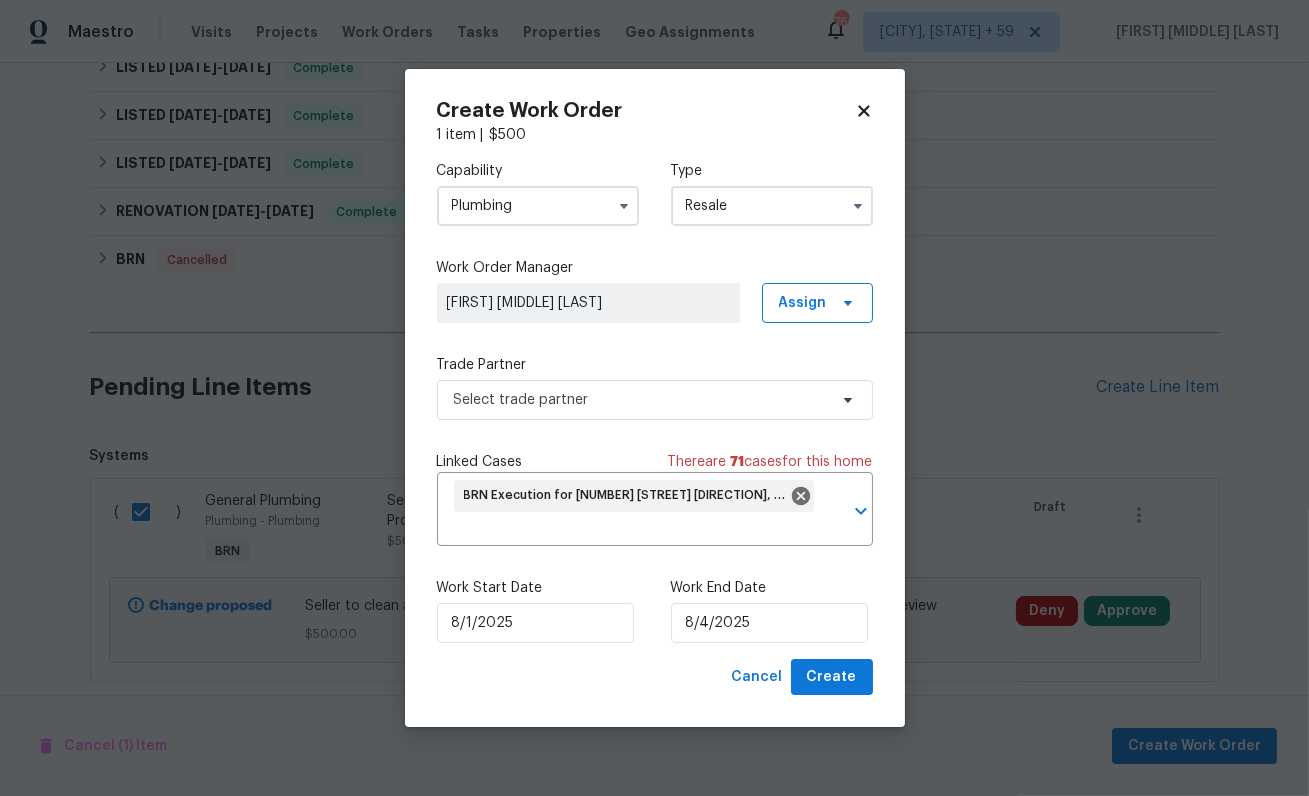 click on "Capability Plumbing Type Resale Work Order Manager [FIRST] [MIDDLE] [LAST] Assign Trade Partner Select trade partner Linked Cases There are 71 cases for this home BRN Execution for [NUMBER] [STREET] [DIRECTION], [CITY], [STATE] [POSTAL CODE] ​ Work Start Date [DATE] Work End Date [DATE]" at bounding box center [655, 402] 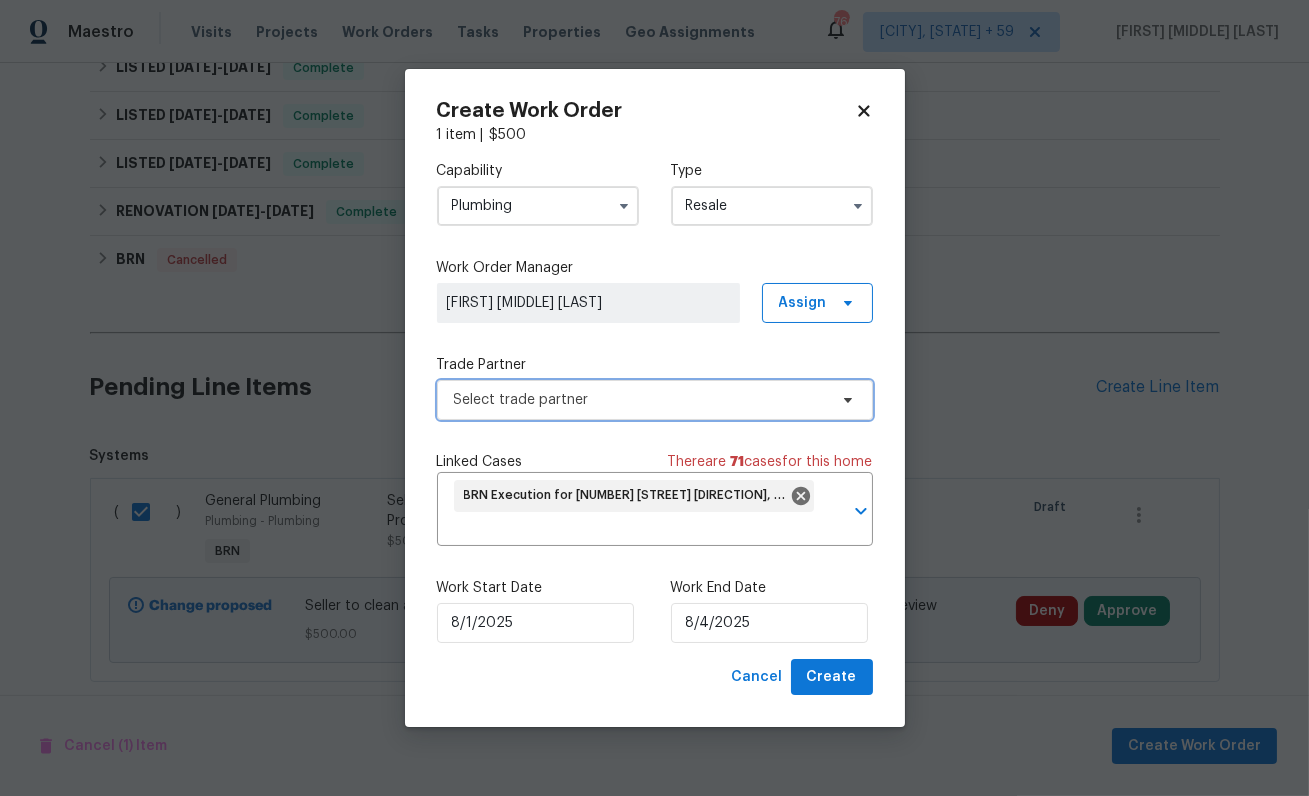 click on "Select trade partner" at bounding box center (640, 400) 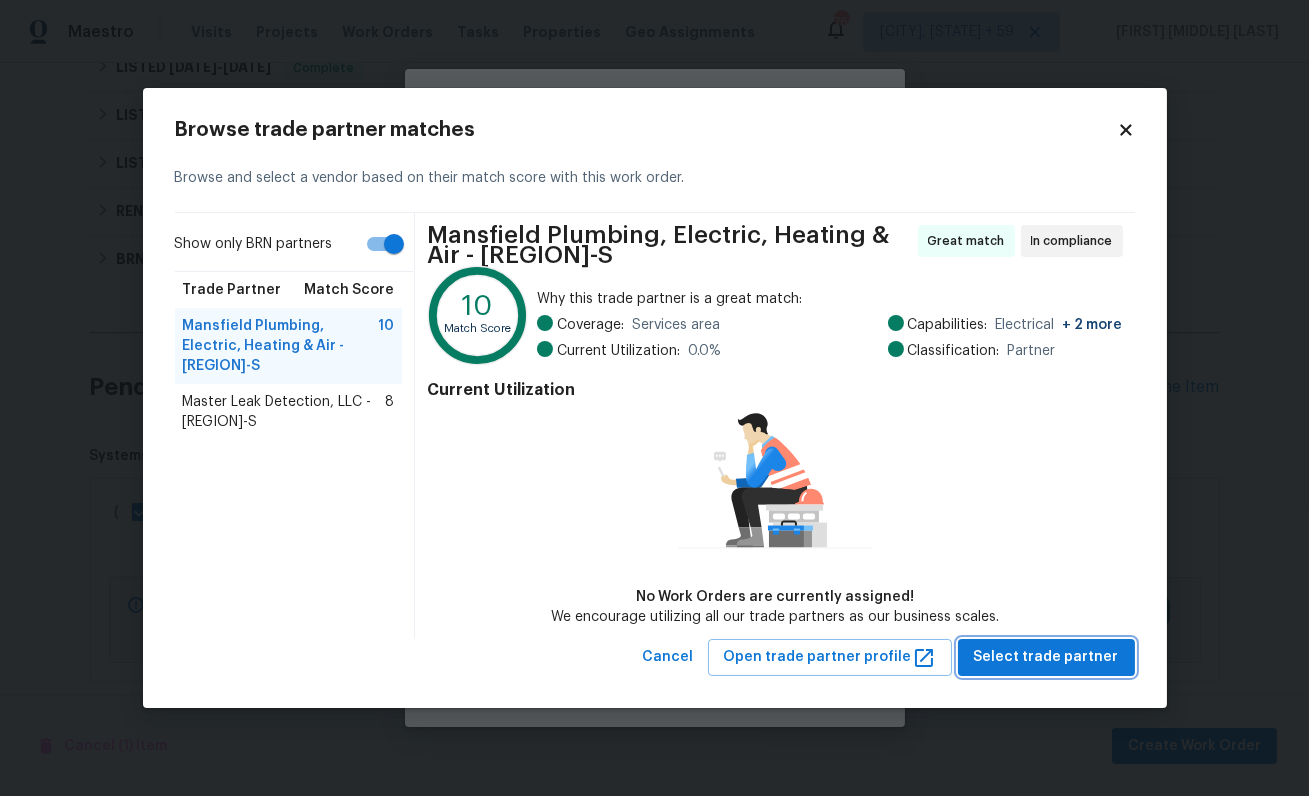 click on "Select trade partner" at bounding box center (1046, 657) 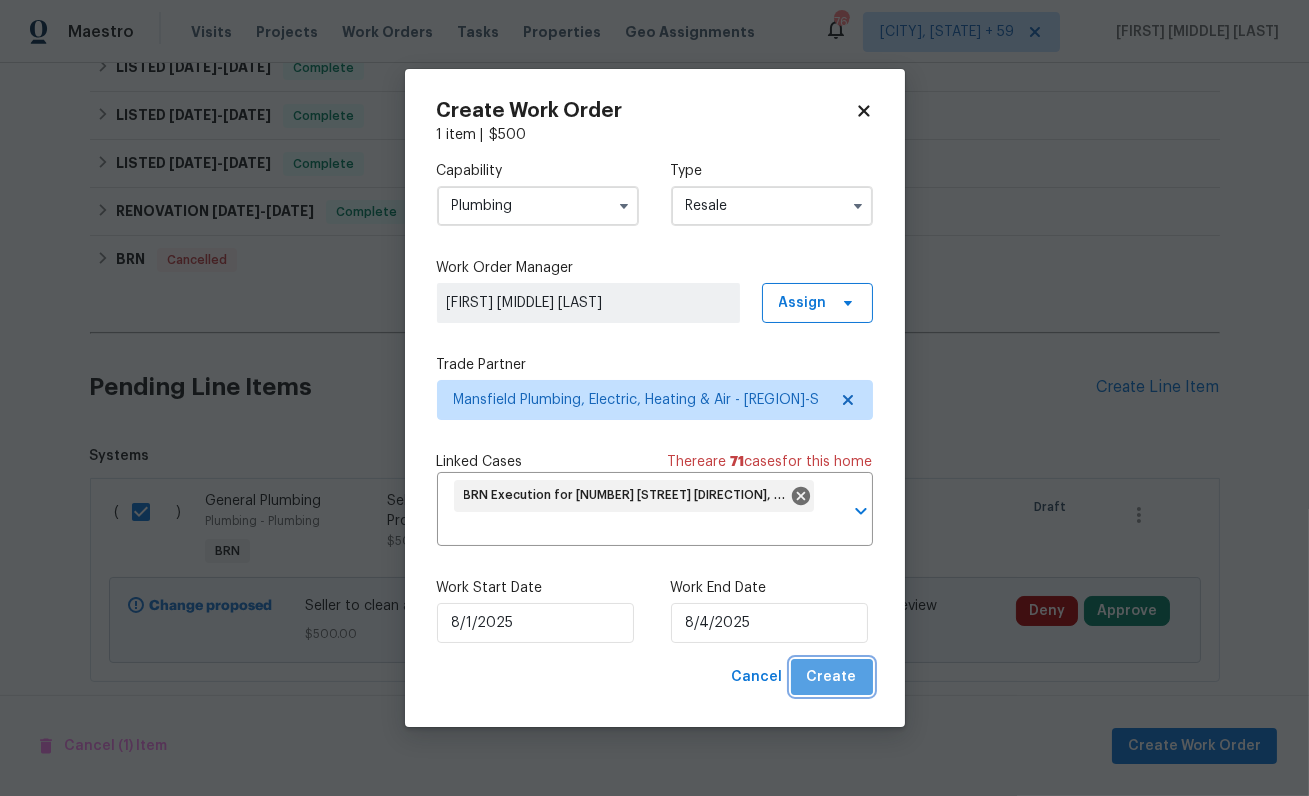 click on "Create" at bounding box center (832, 677) 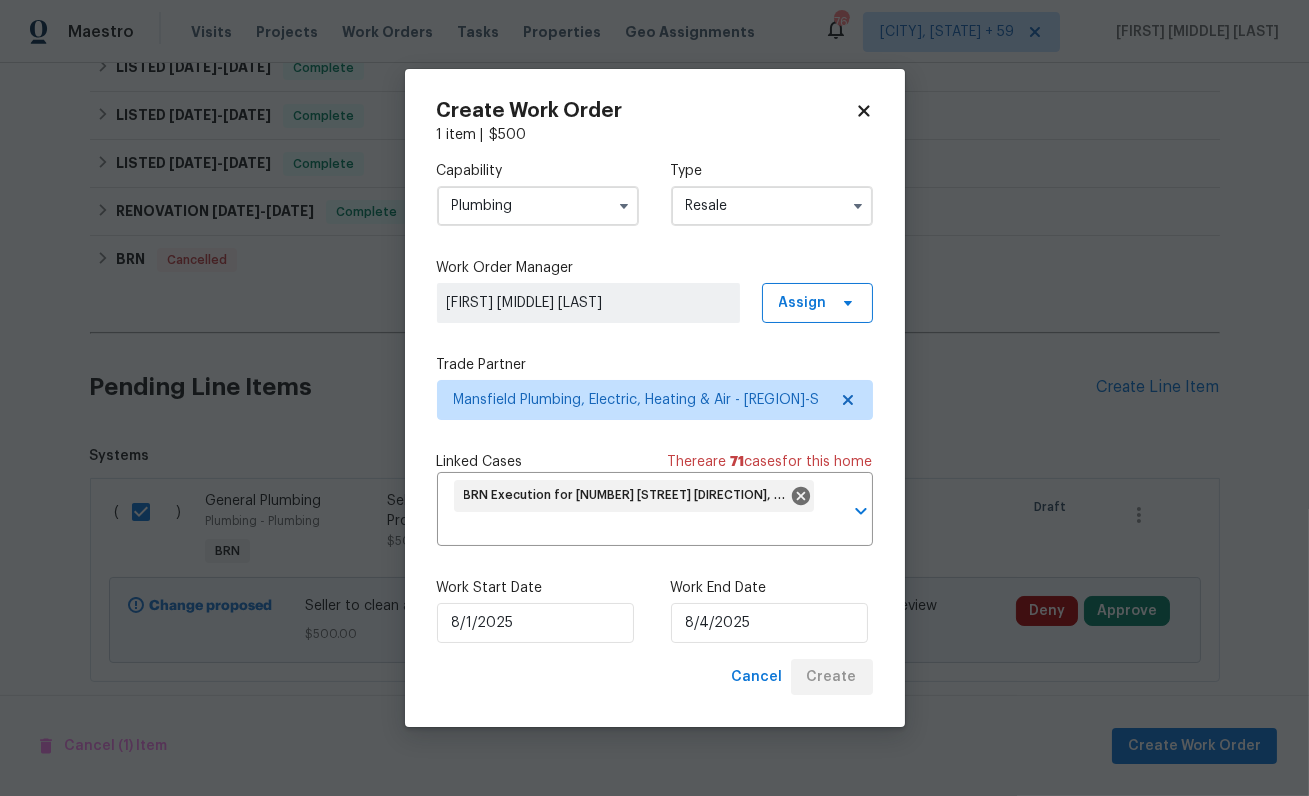 checkbox on "false" 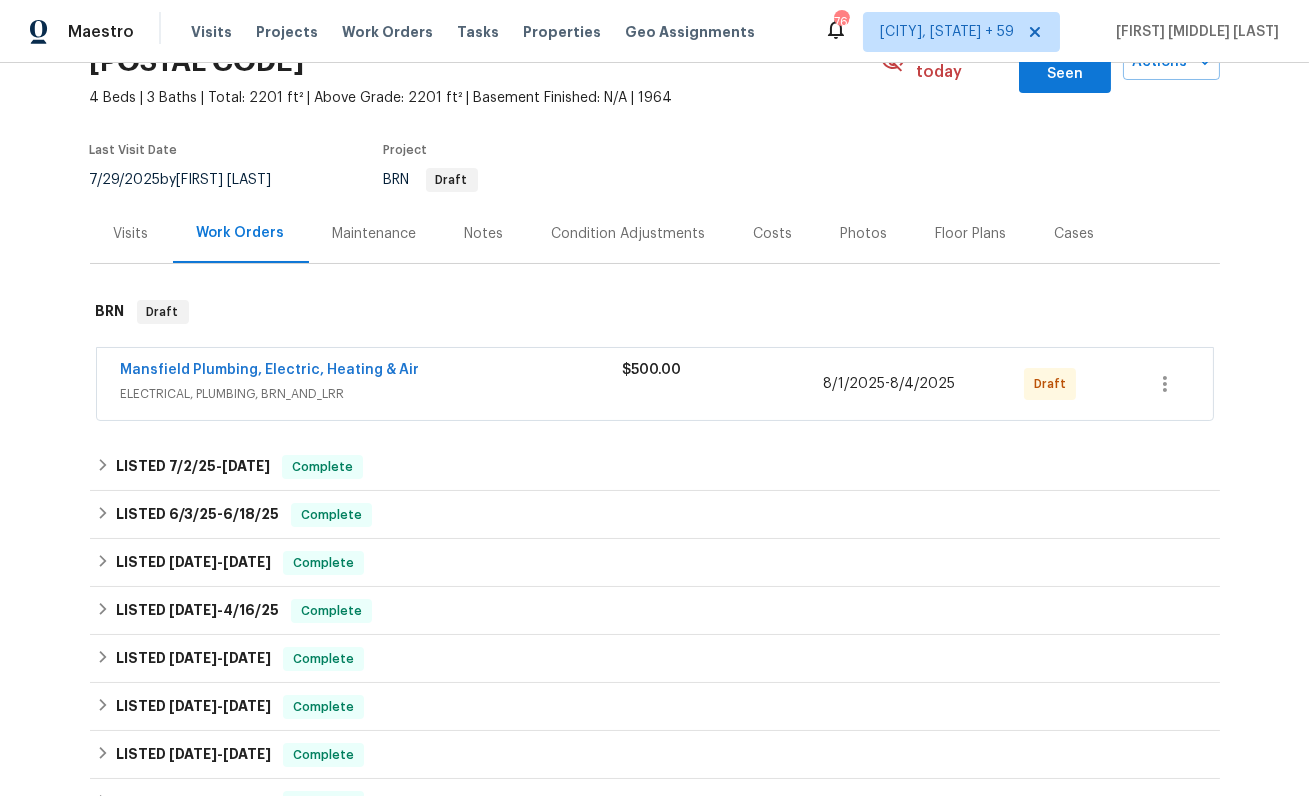 scroll, scrollTop: 0, scrollLeft: 0, axis: both 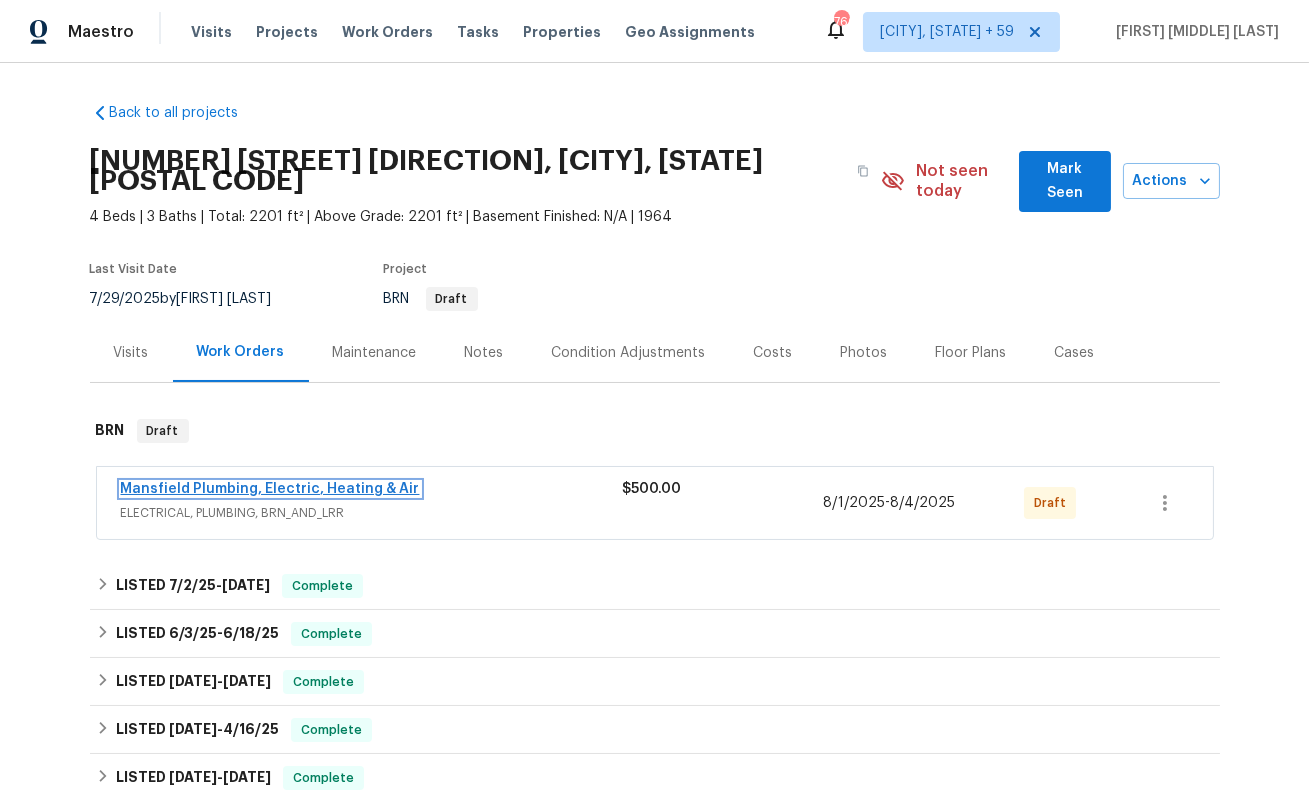 click on "Mansfield Plumbing, Electric, Heating & Air" at bounding box center [270, 489] 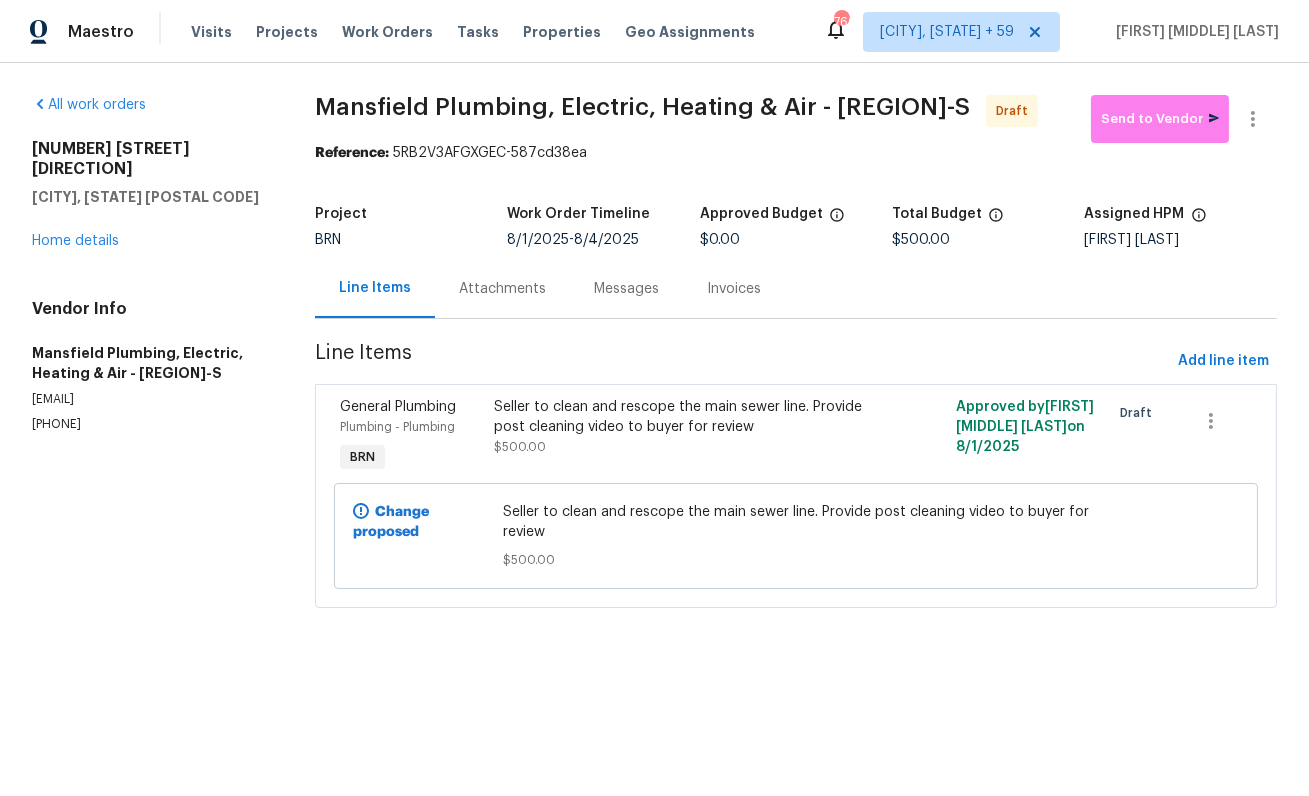 click on "Attachments" at bounding box center (502, 289) 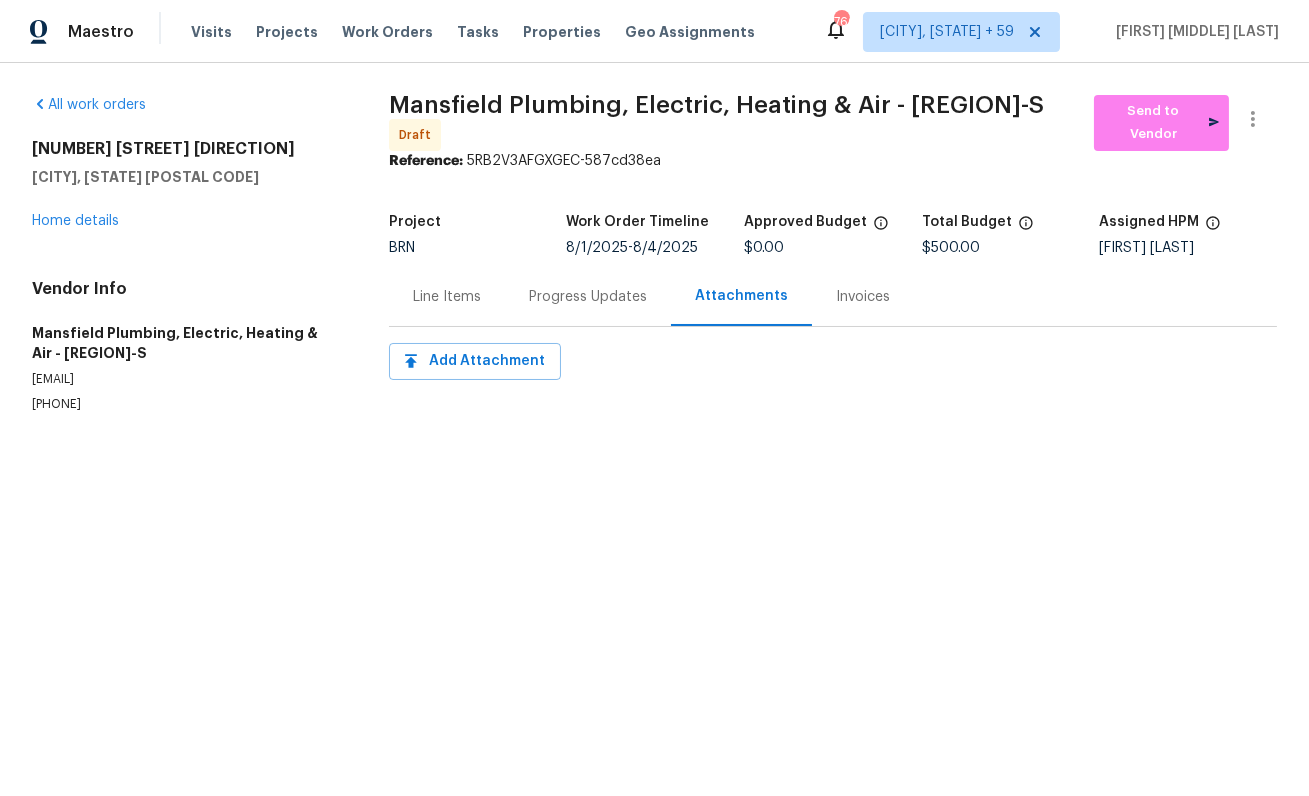 click on "Progress Updates" at bounding box center (588, 296) 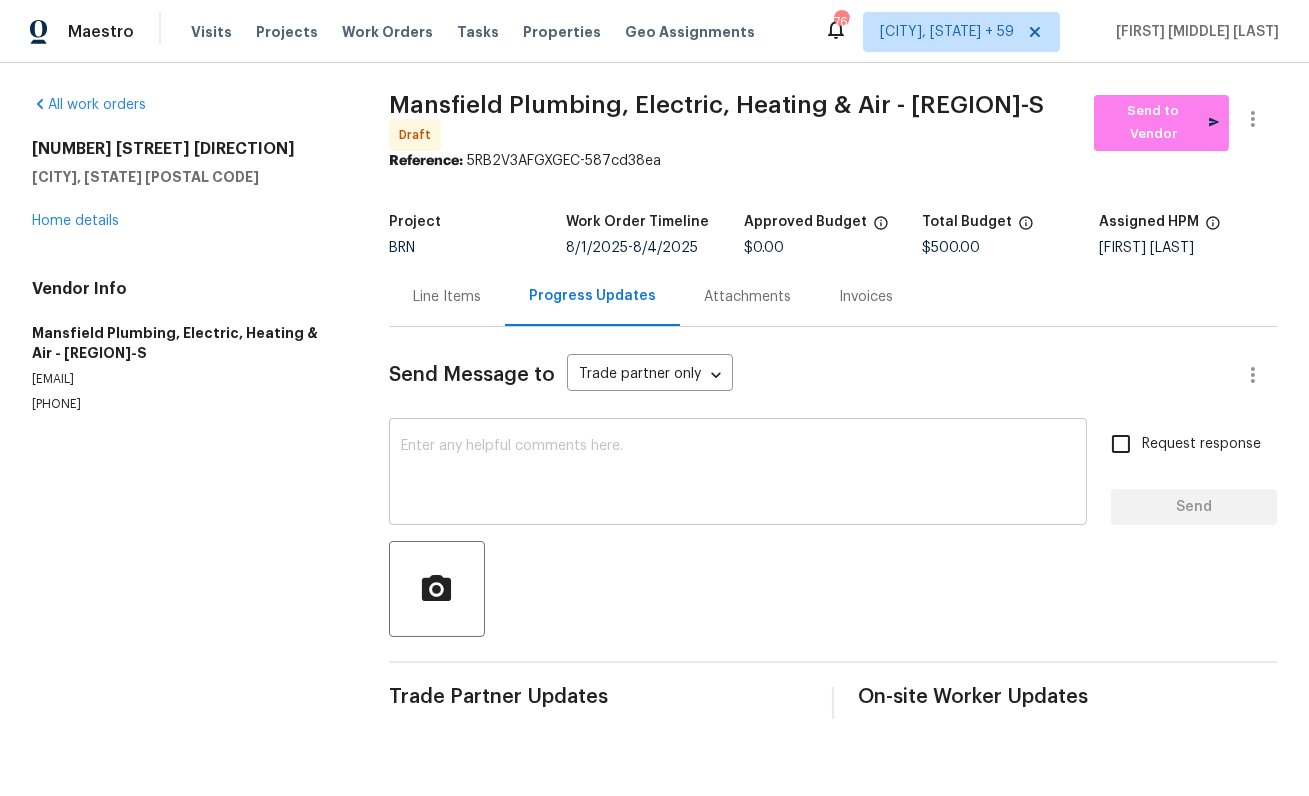 click at bounding box center (738, 474) 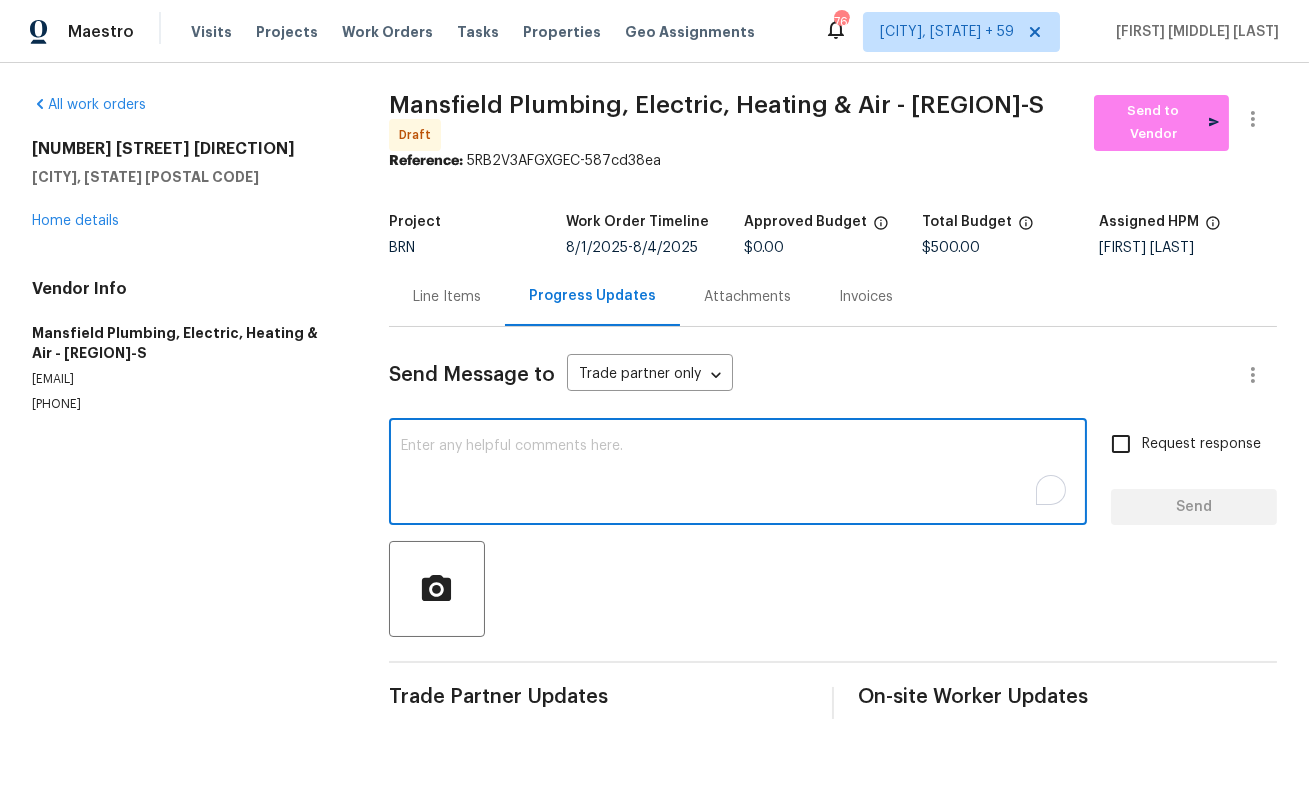 paste on "This is [FIRST] from Opendoor. Please confirm receipt of the work order due on [DATE] and provide the start date and estimated completion time within 24 hours. For questions, contact me via the portal or at [PHONE]. Thanks!" 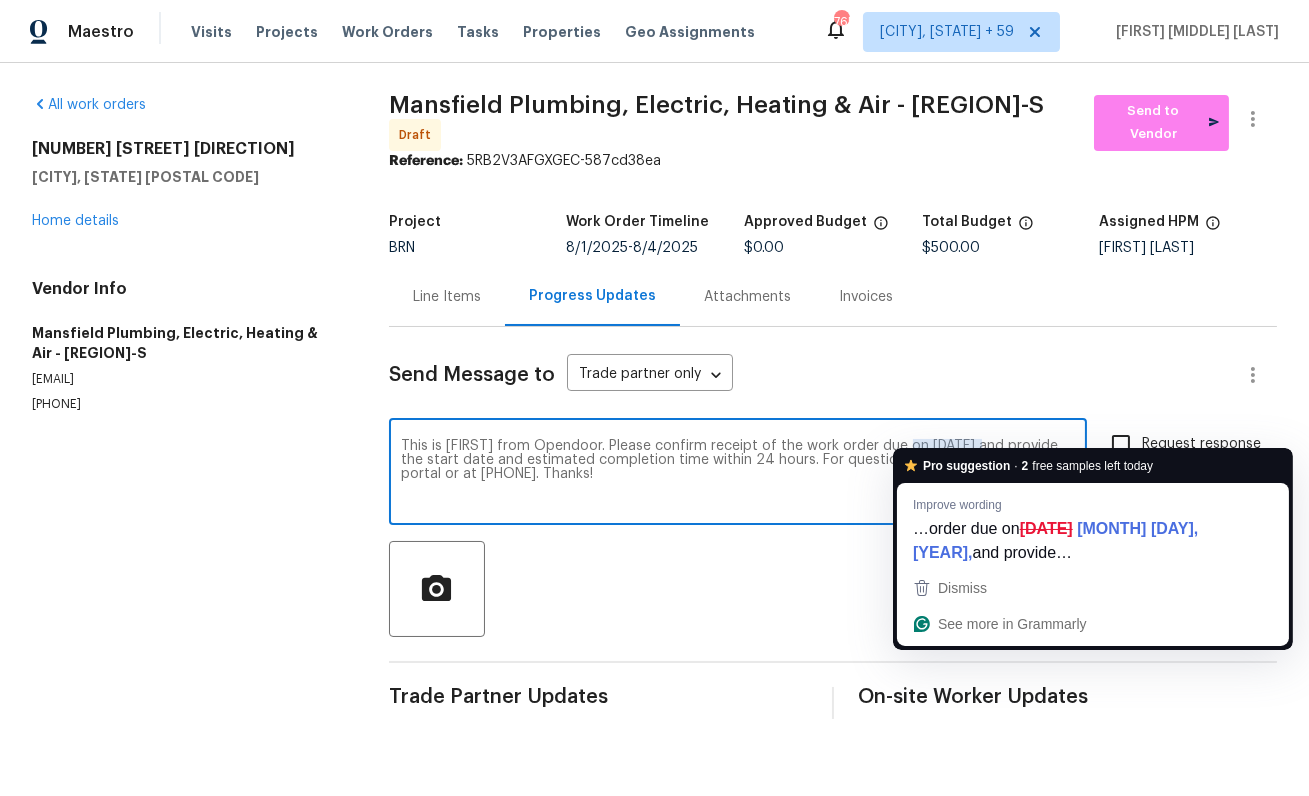 click on "This is [FIRST] from Opendoor. Please confirm receipt of the work order due on [DATE] and provide the start date and estimated completion time within 24 hours. For questions, contact me via the portal or at [PHONE]. Thanks!" at bounding box center [738, 474] 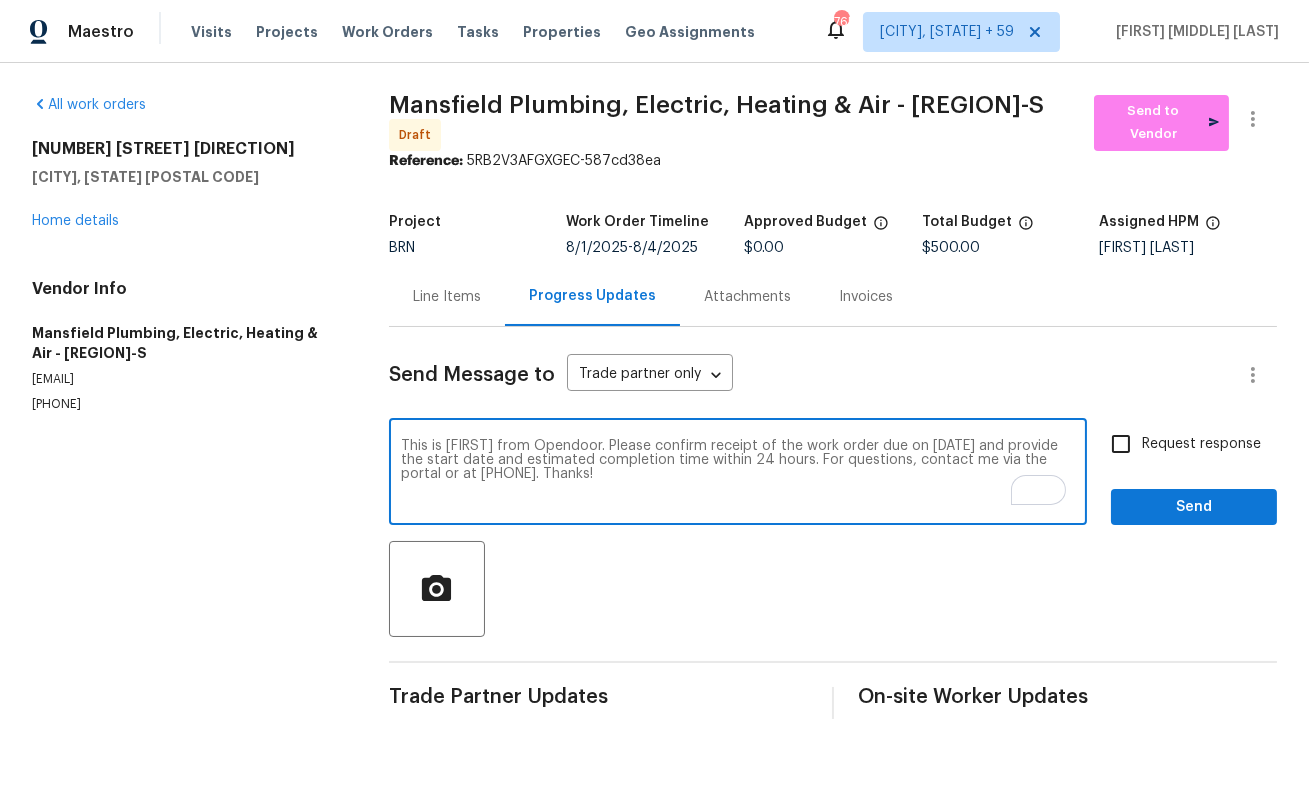 click on "This is [FIRST] from Opendoor. Please confirm receipt of the work order due on [DATE] and provide the start date and estimated completion time within 24 hours. For questions, contact me via the portal or at [PHONE]. Thanks!" at bounding box center (738, 474) 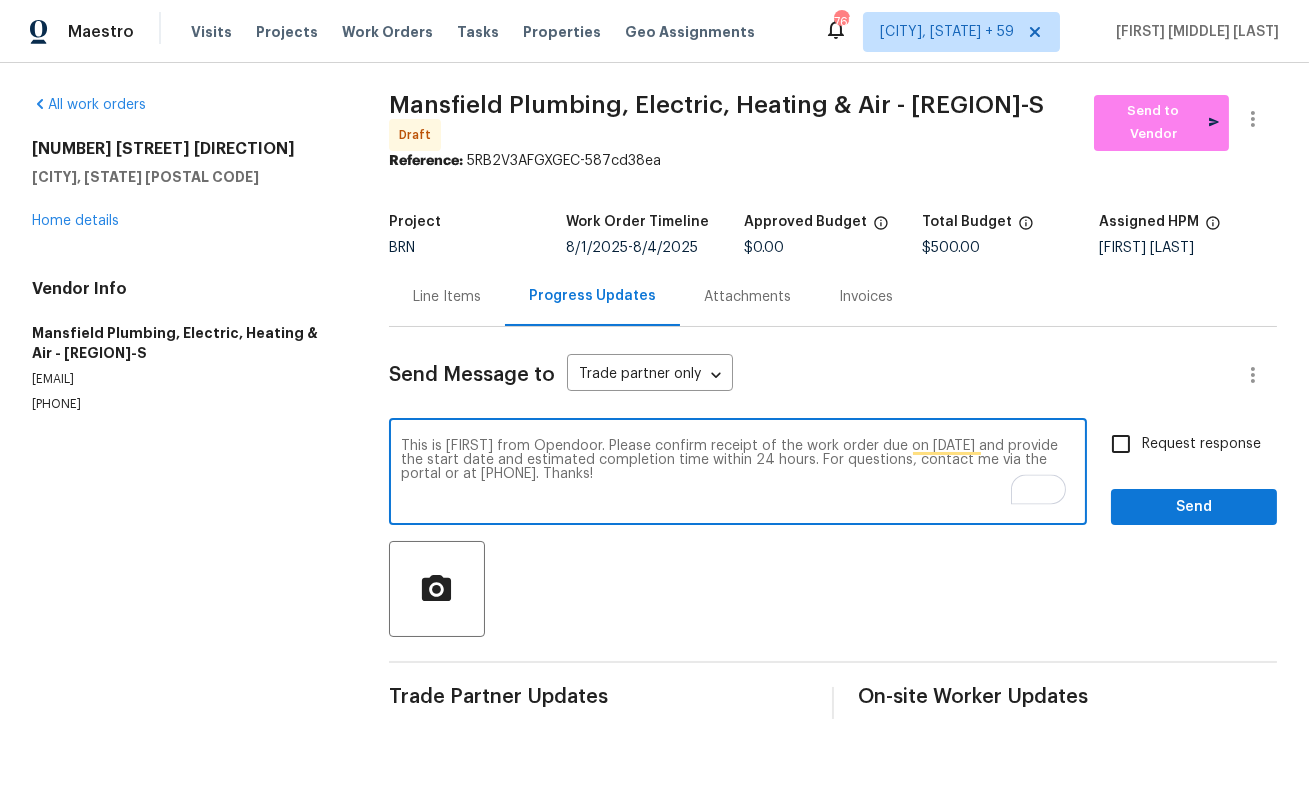 type on "This is [FIRST] from Opendoor. Please confirm receipt of the work order due on [DATE] and provide the start date and estimated completion time within 24 hours. For questions, contact me via the portal or at [PHONE]. Thanks!" 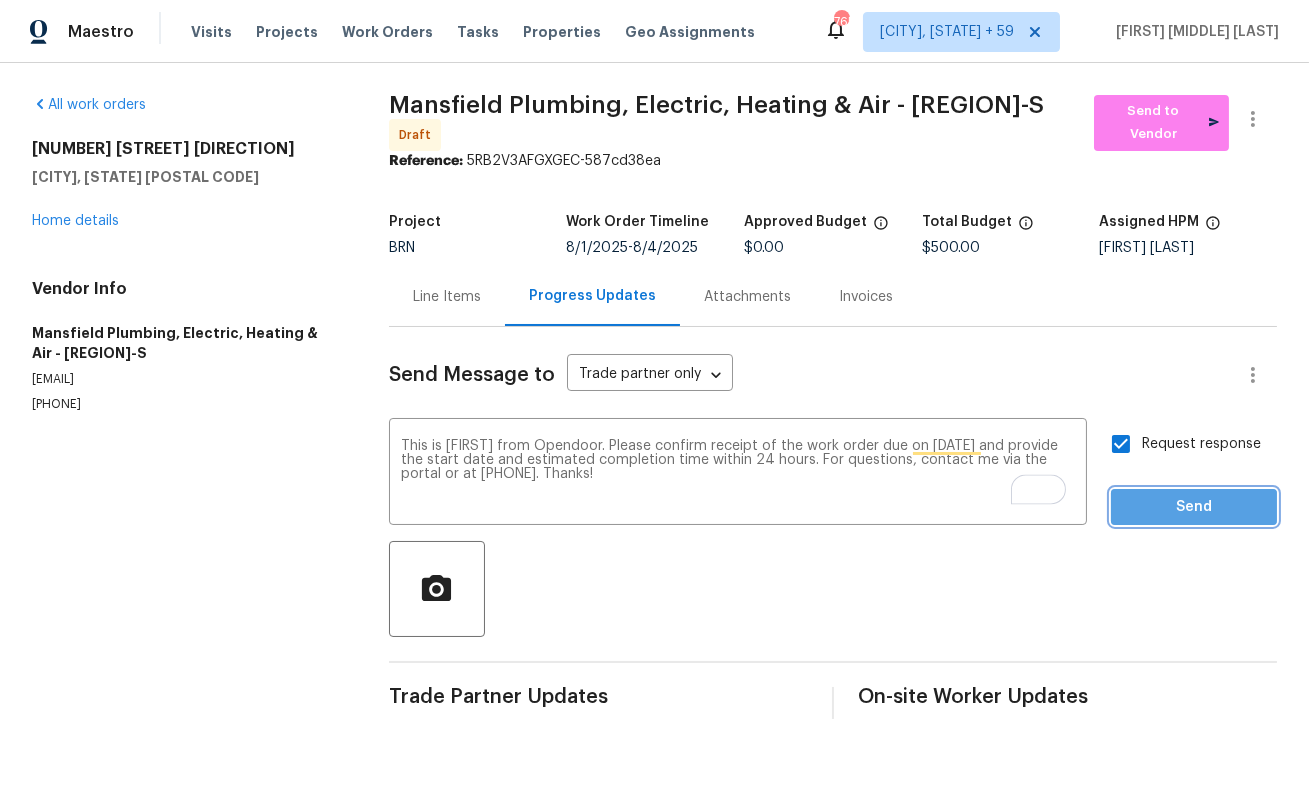 click on "Send" at bounding box center [1194, 507] 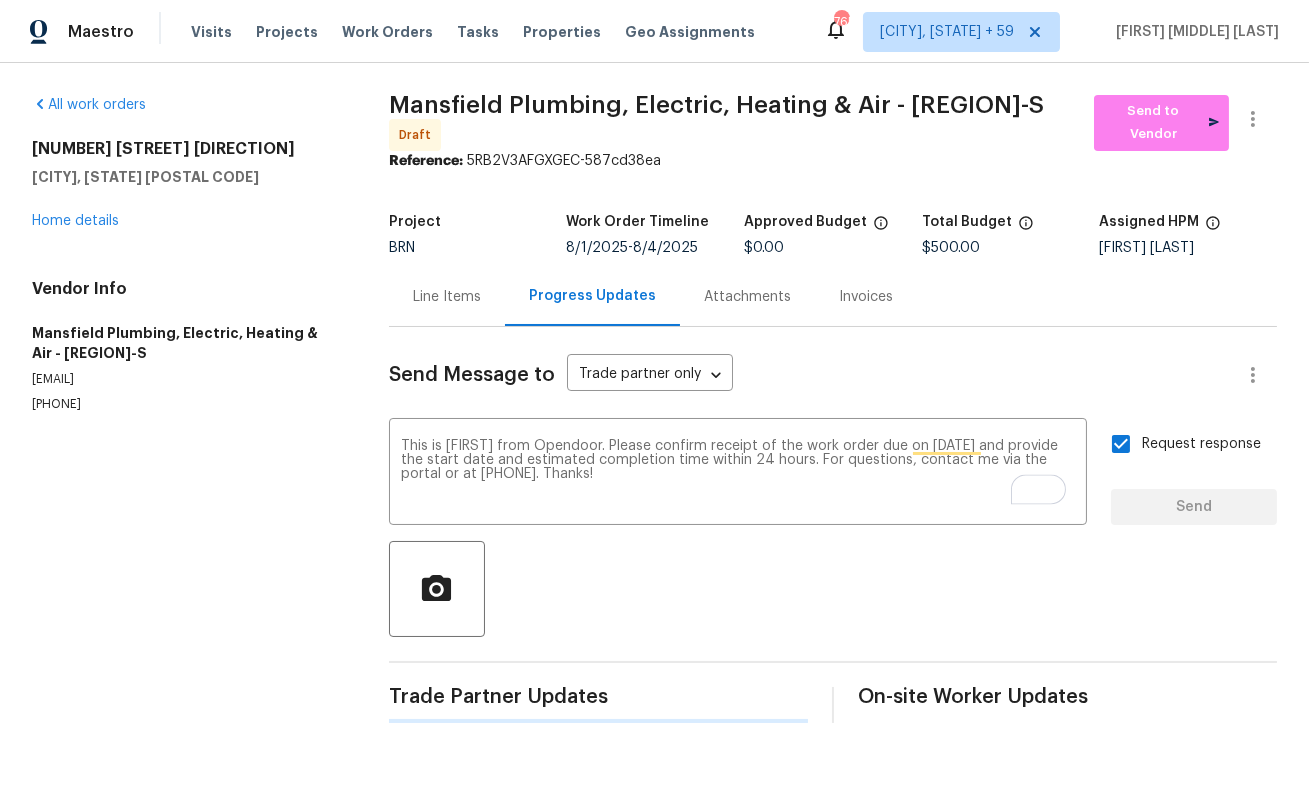 type 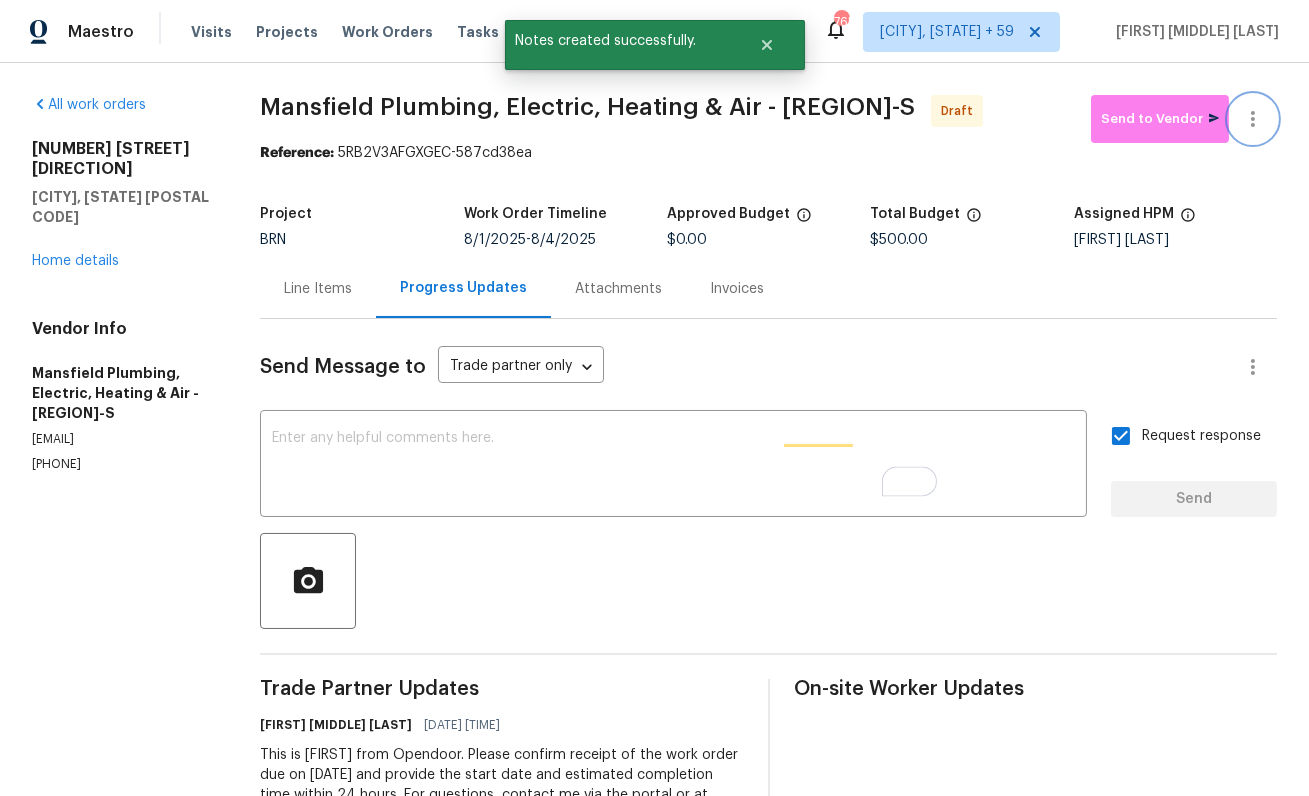 click 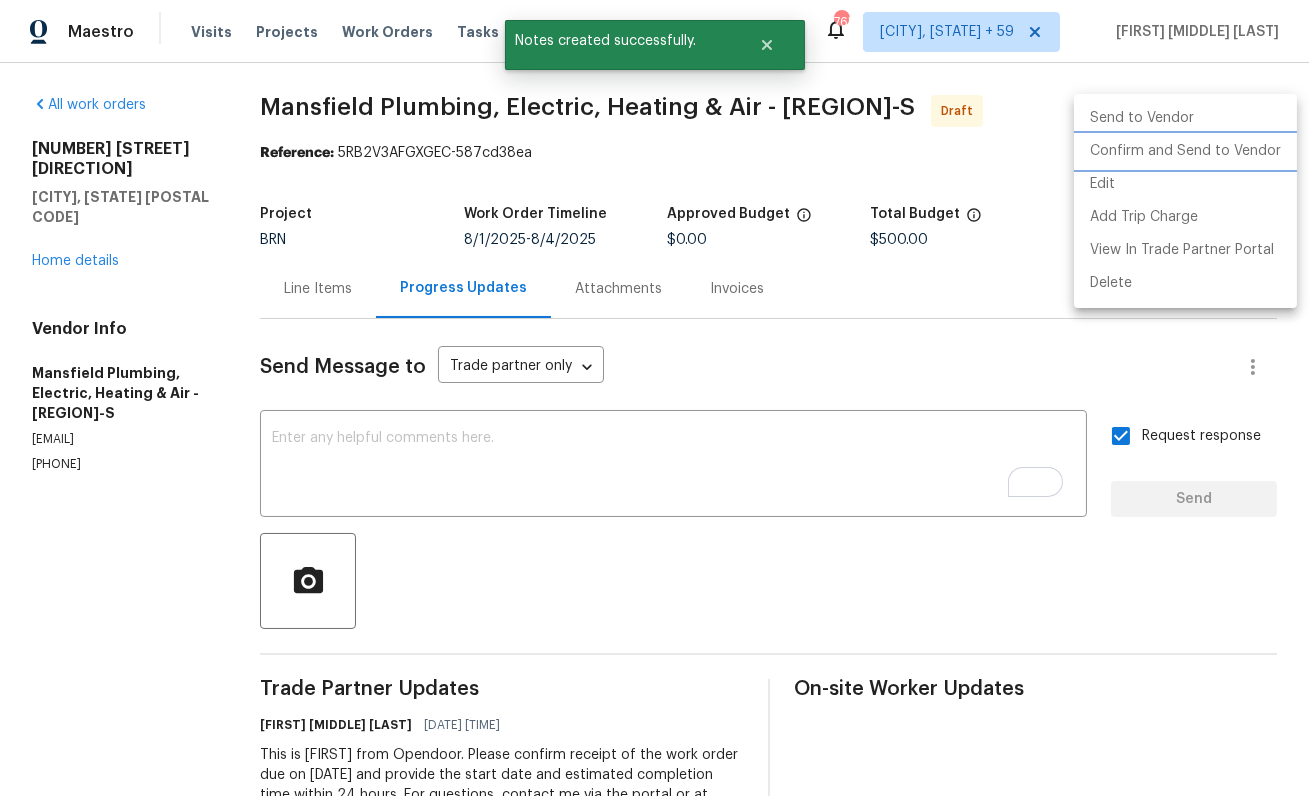 click on "Confirm and Send to Vendor" at bounding box center (1185, 151) 